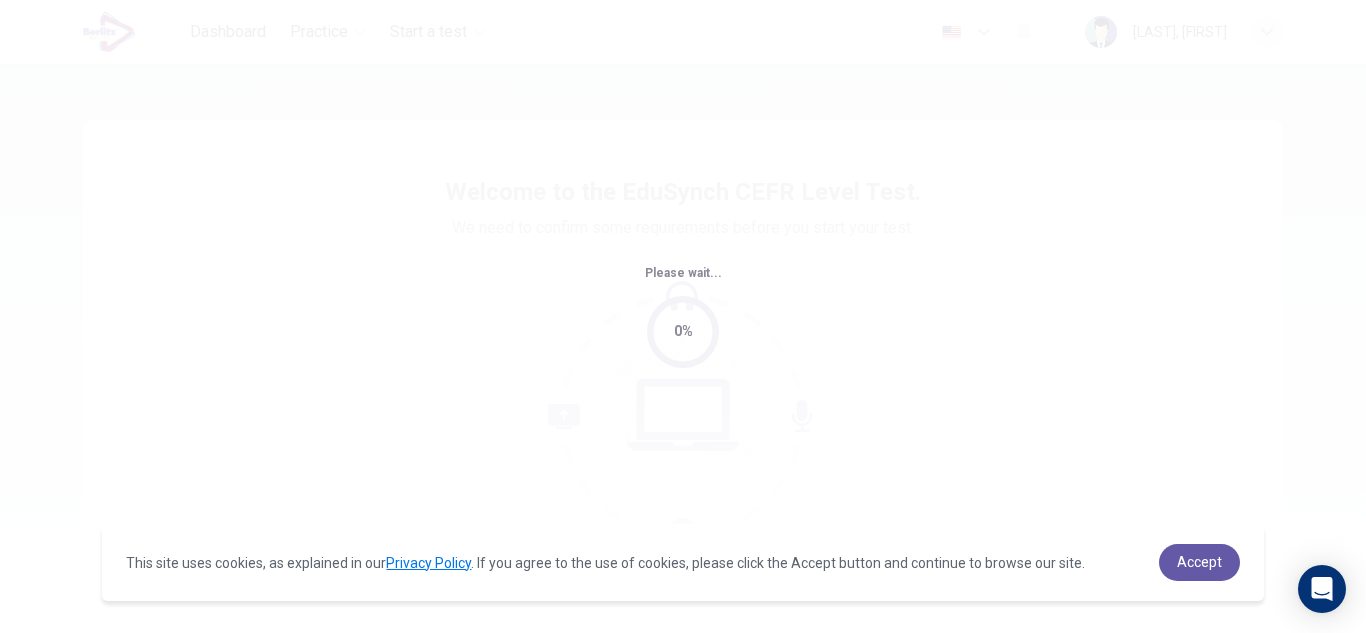 scroll, scrollTop: 0, scrollLeft: 0, axis: both 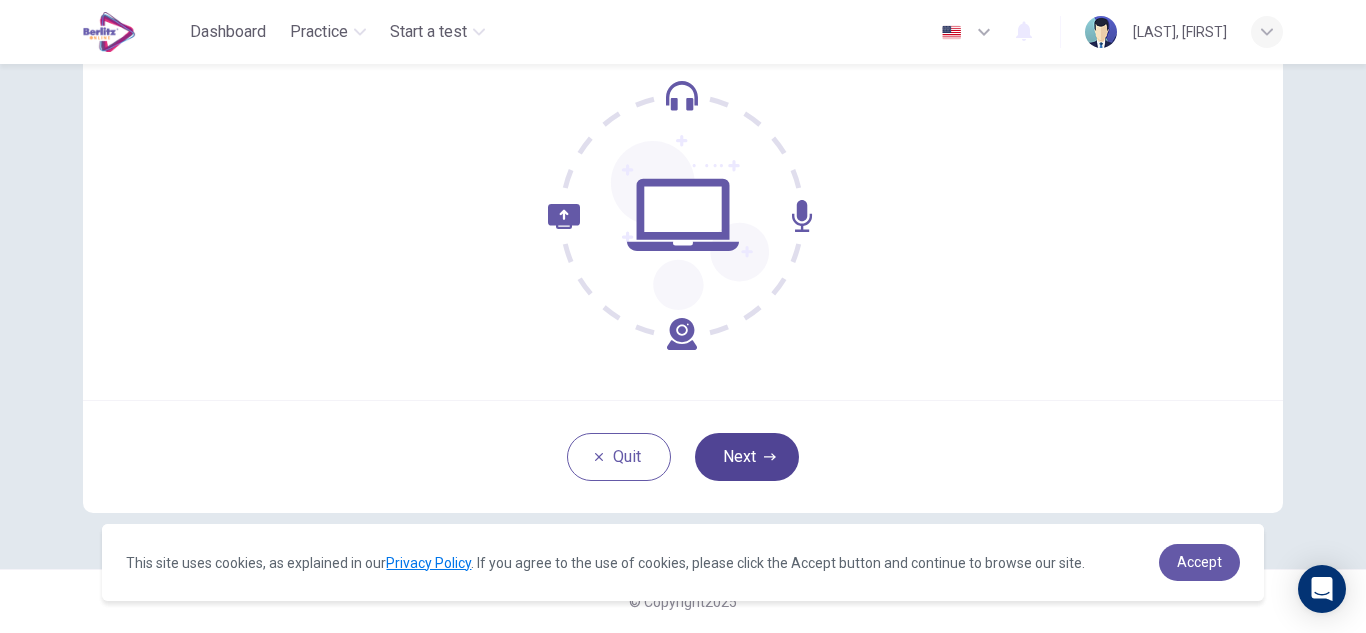 click on "Next" at bounding box center [747, 457] 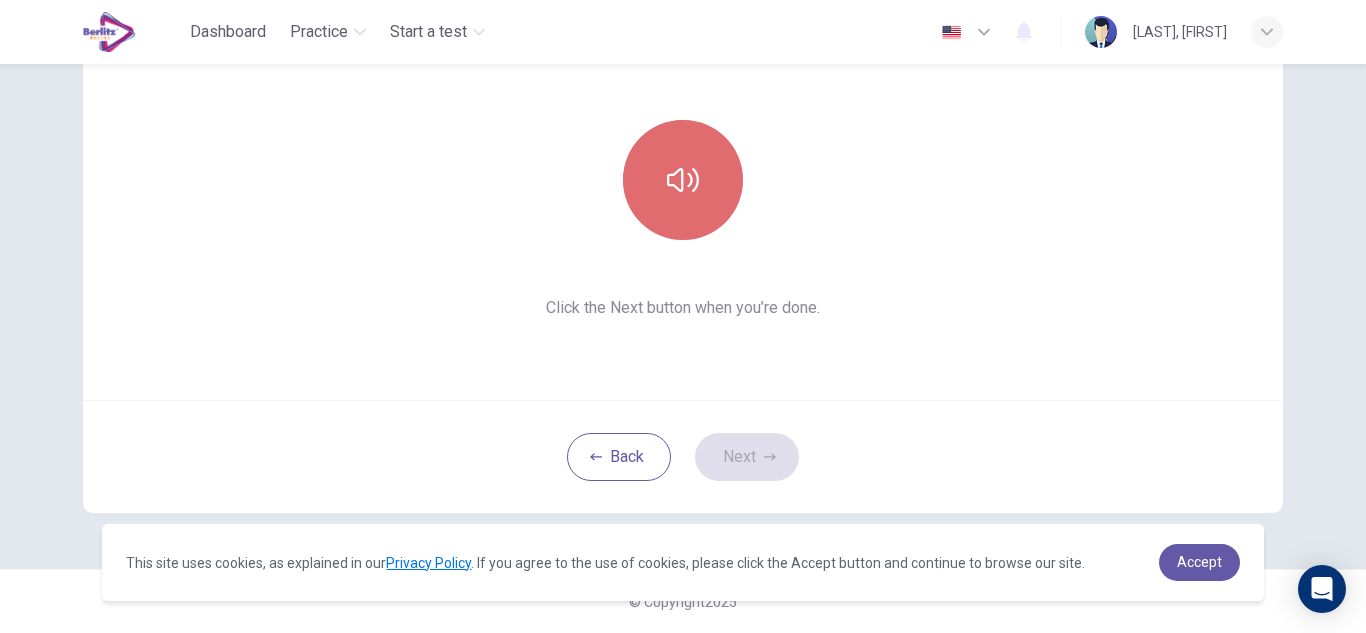 click at bounding box center (683, 180) 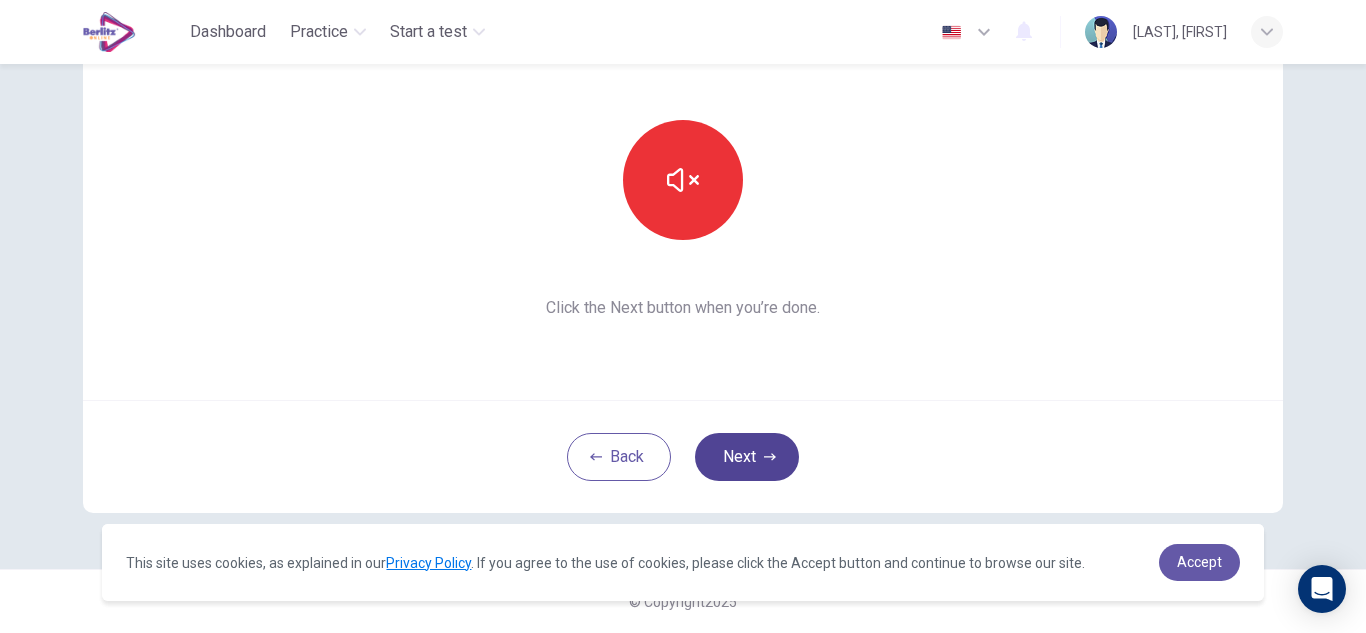 click on "Next" at bounding box center (747, 457) 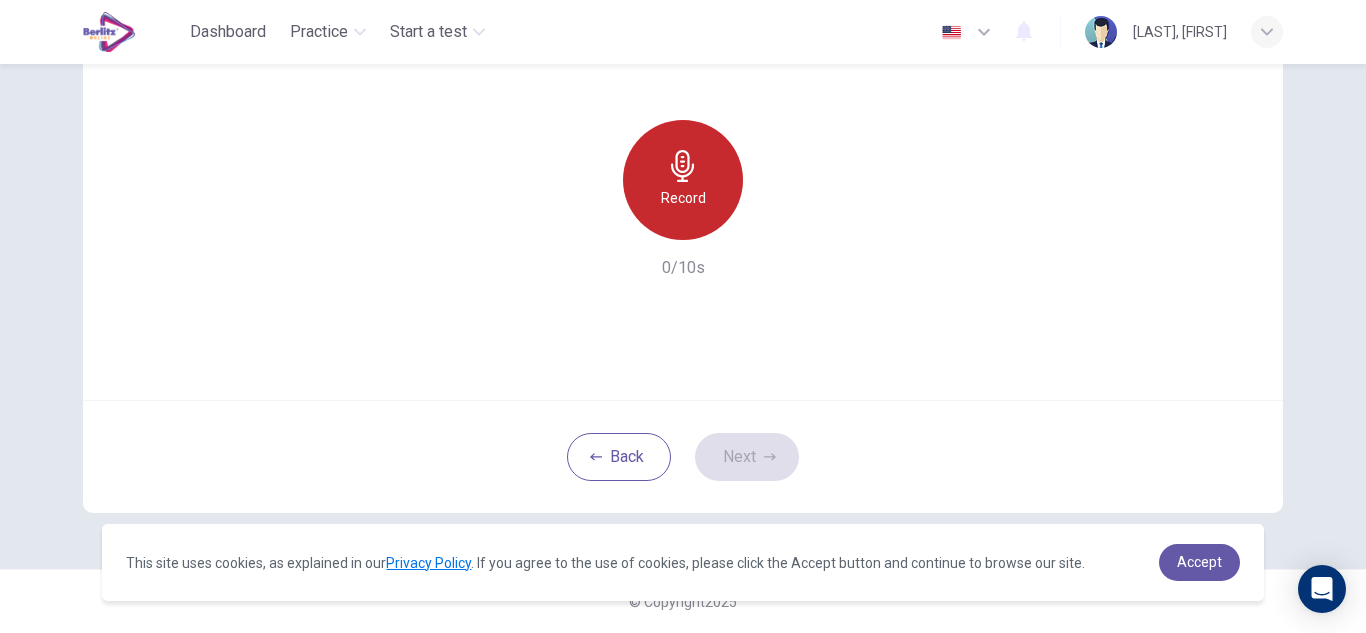 click on "Record" at bounding box center [683, 198] 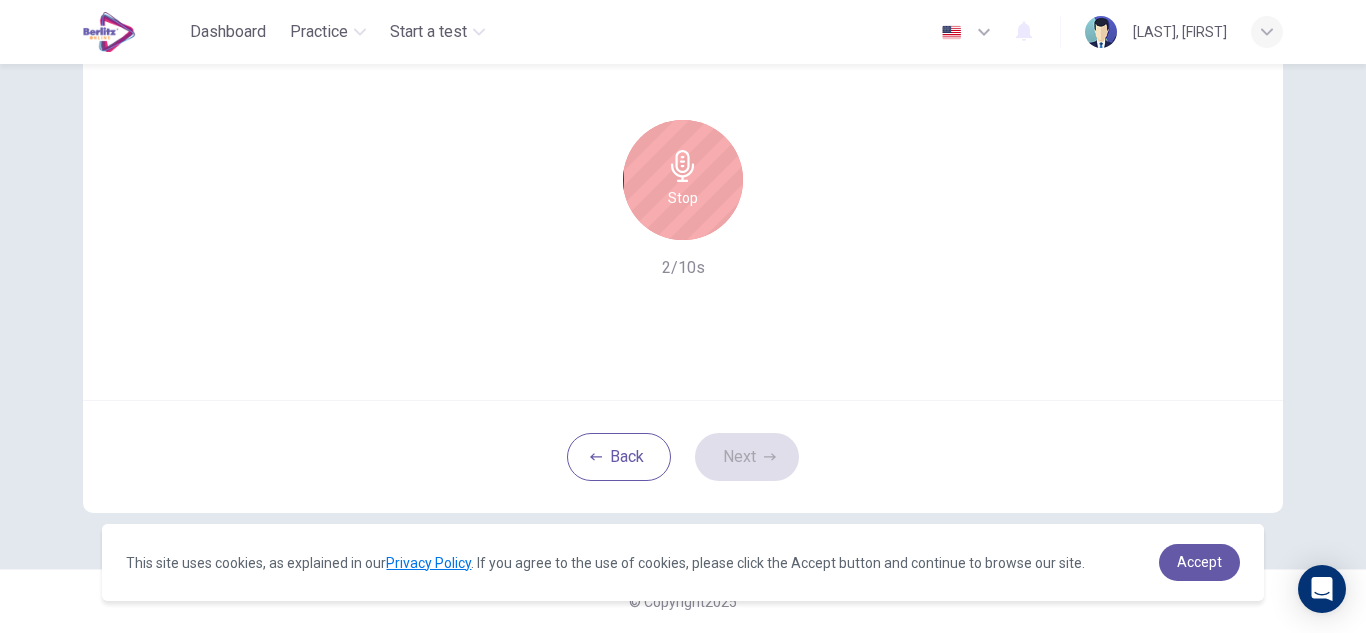 click on "Stop" at bounding box center (683, 198) 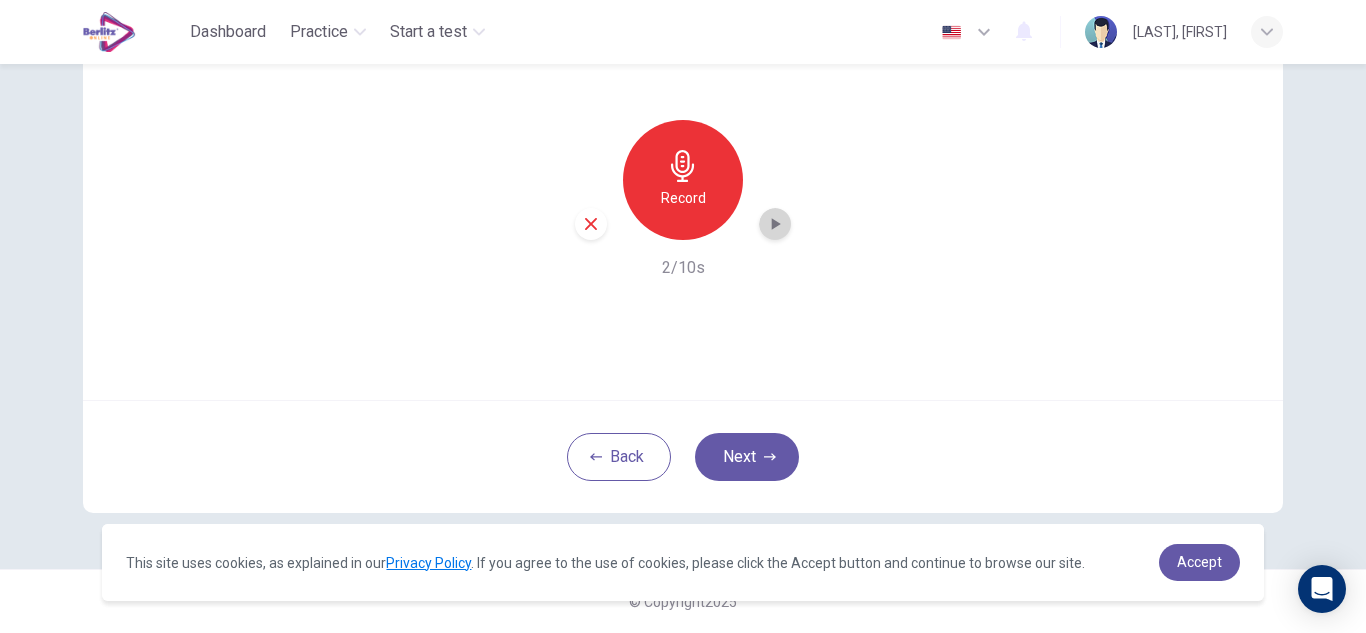 click 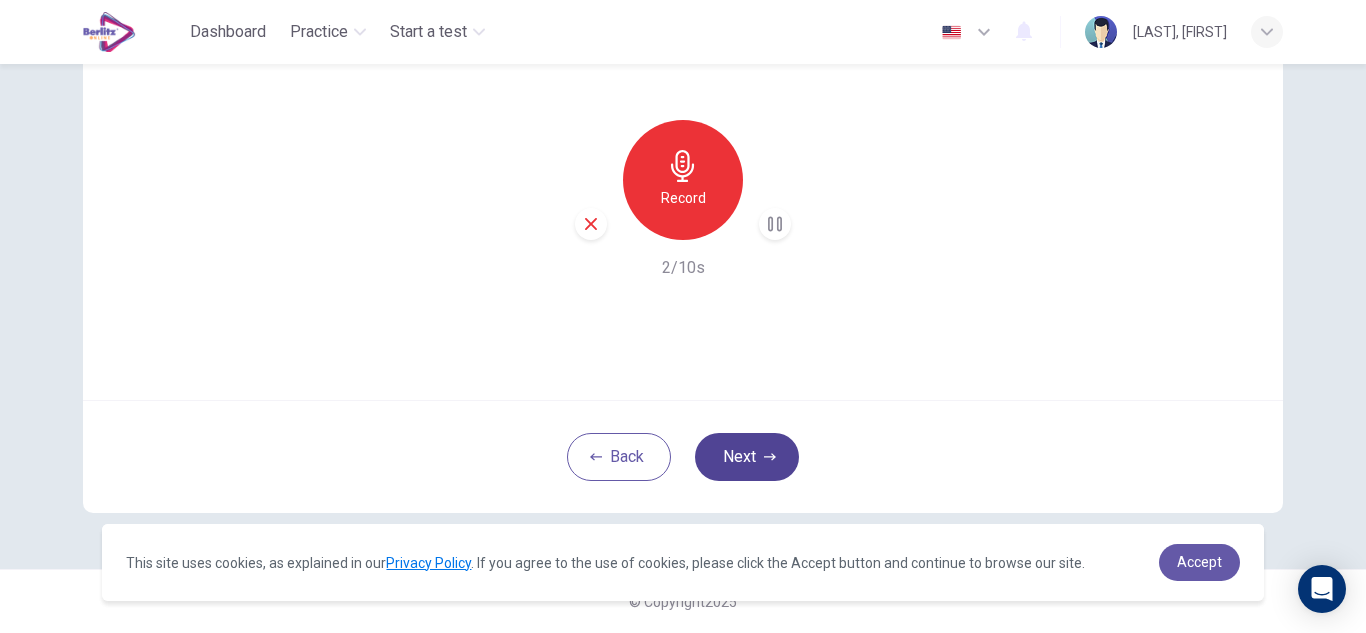 click on "Next" at bounding box center (747, 457) 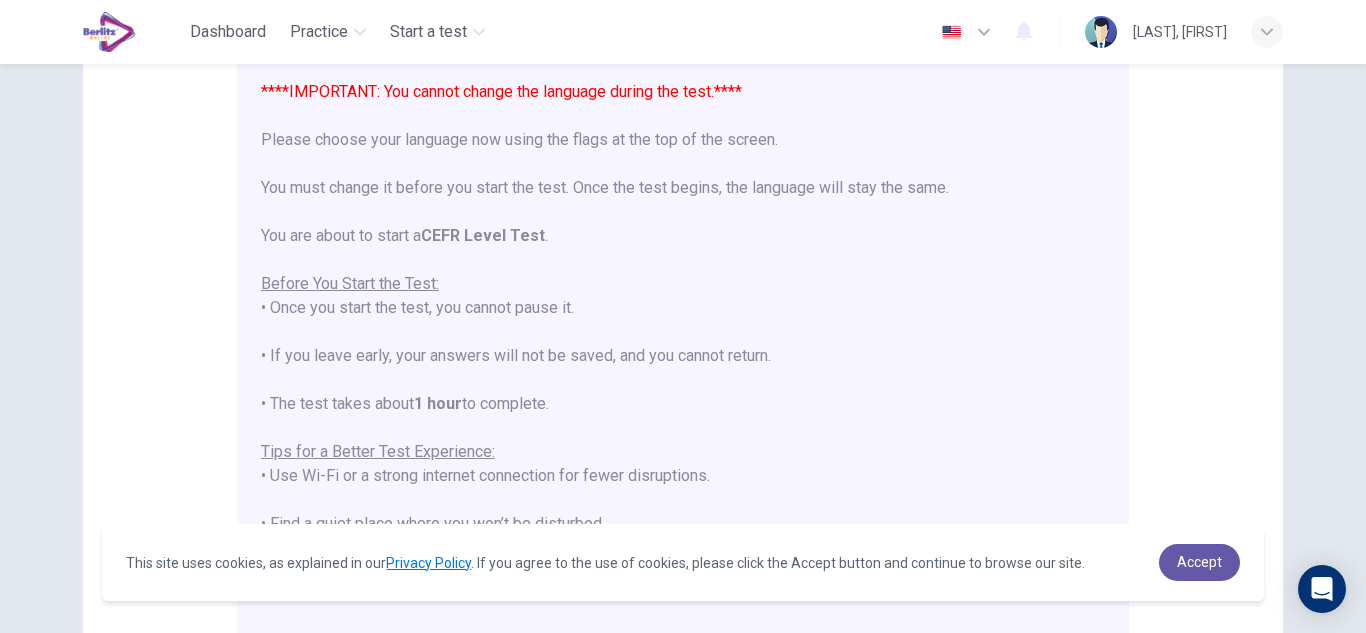scroll, scrollTop: 0, scrollLeft: 0, axis: both 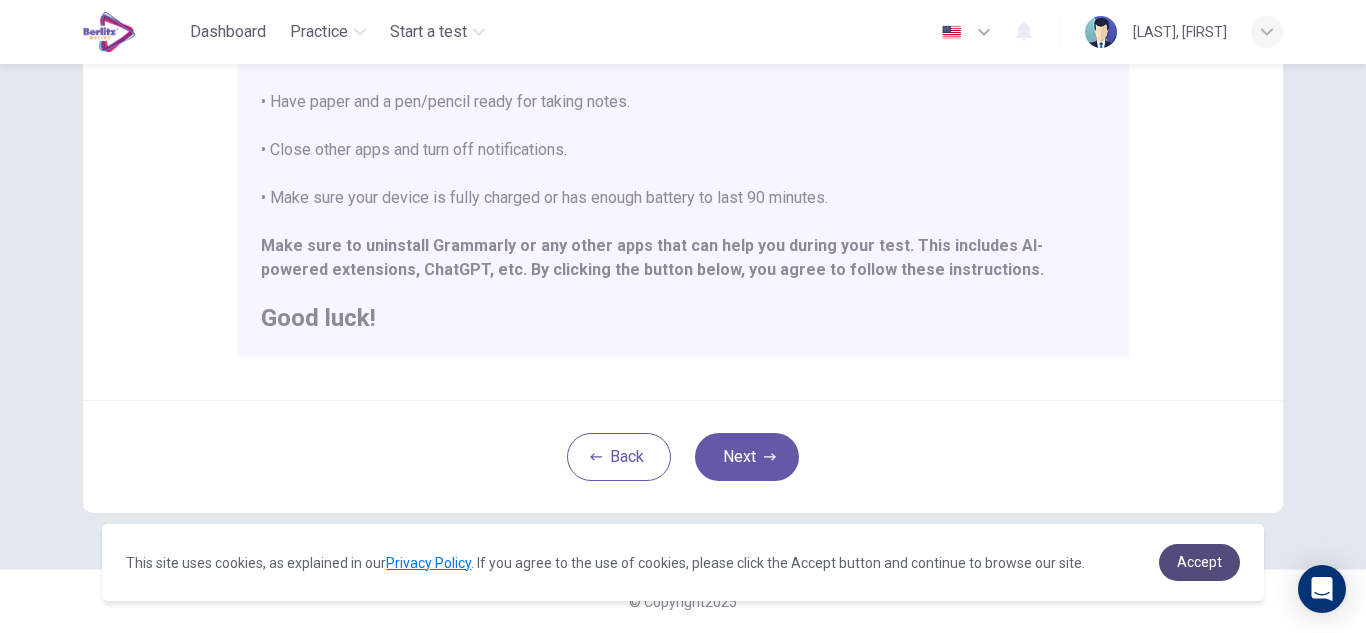 click on "Accept" at bounding box center (1199, 562) 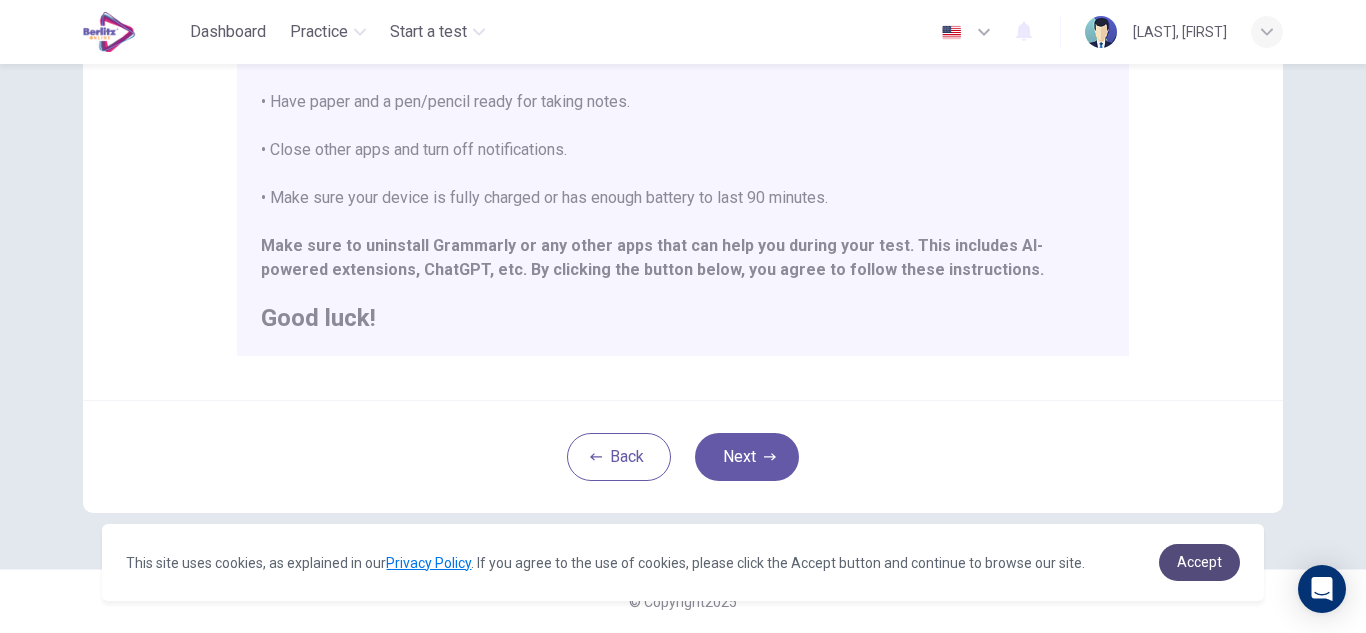 click on "Accept" at bounding box center [1199, 562] 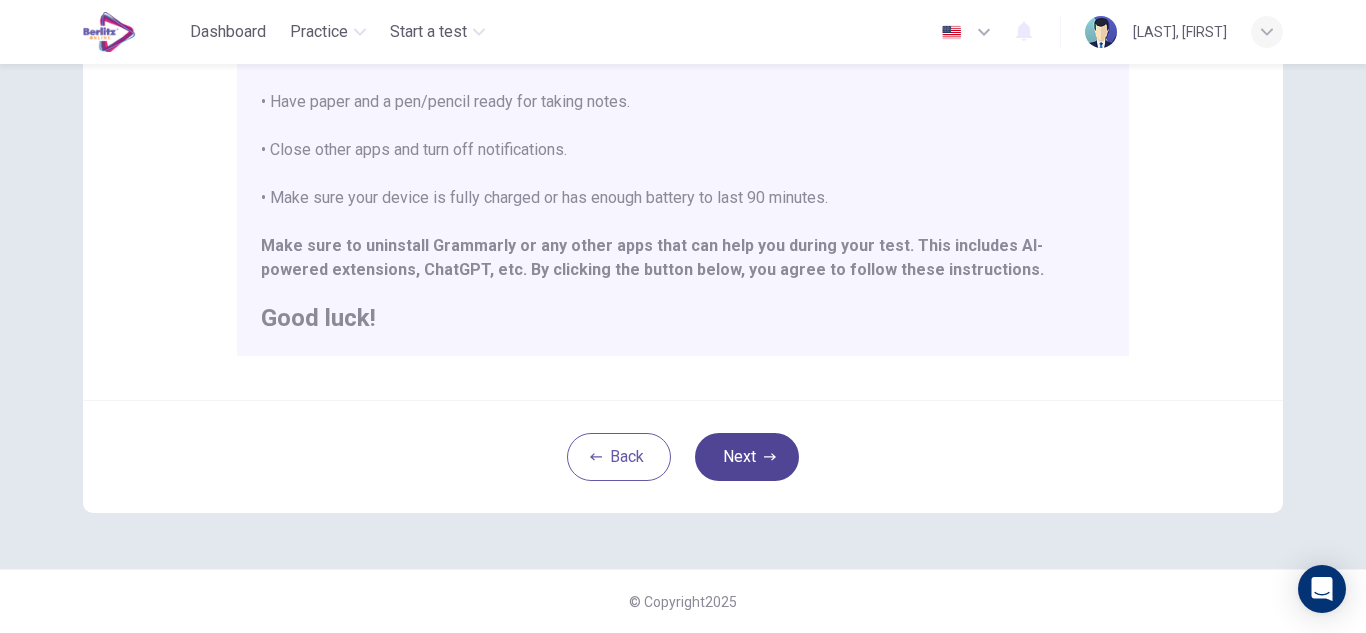 click on "Next" at bounding box center (747, 457) 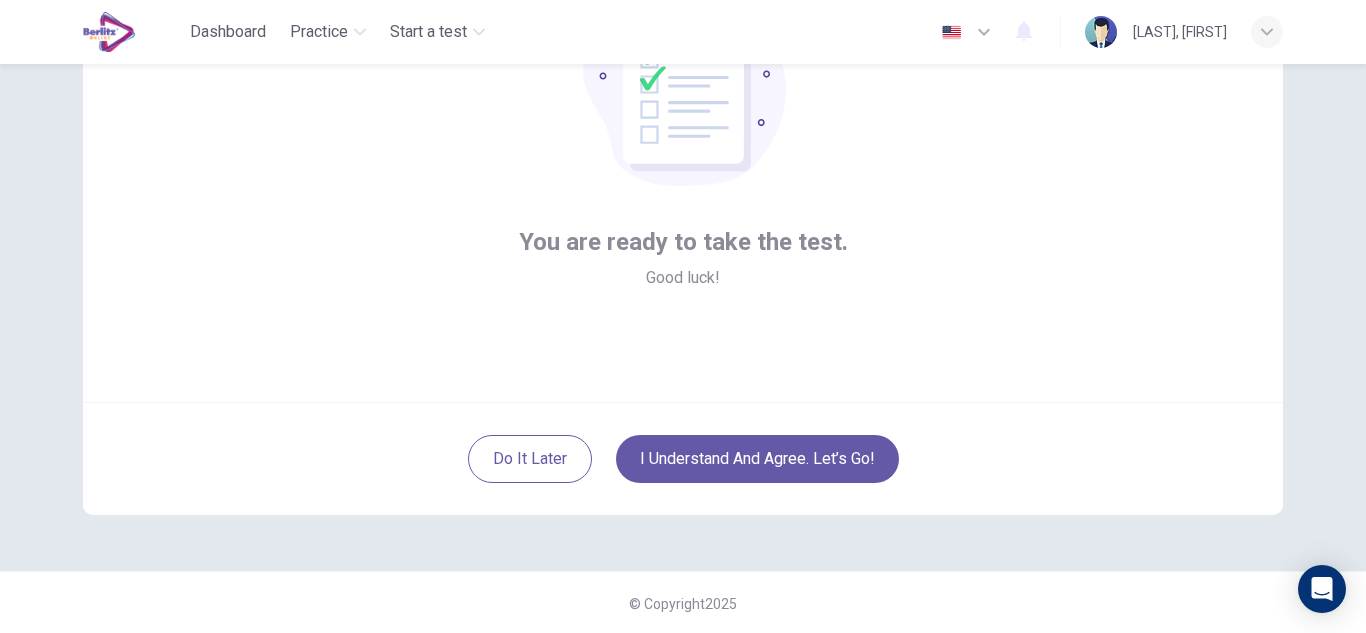 scroll, scrollTop: 200, scrollLeft: 0, axis: vertical 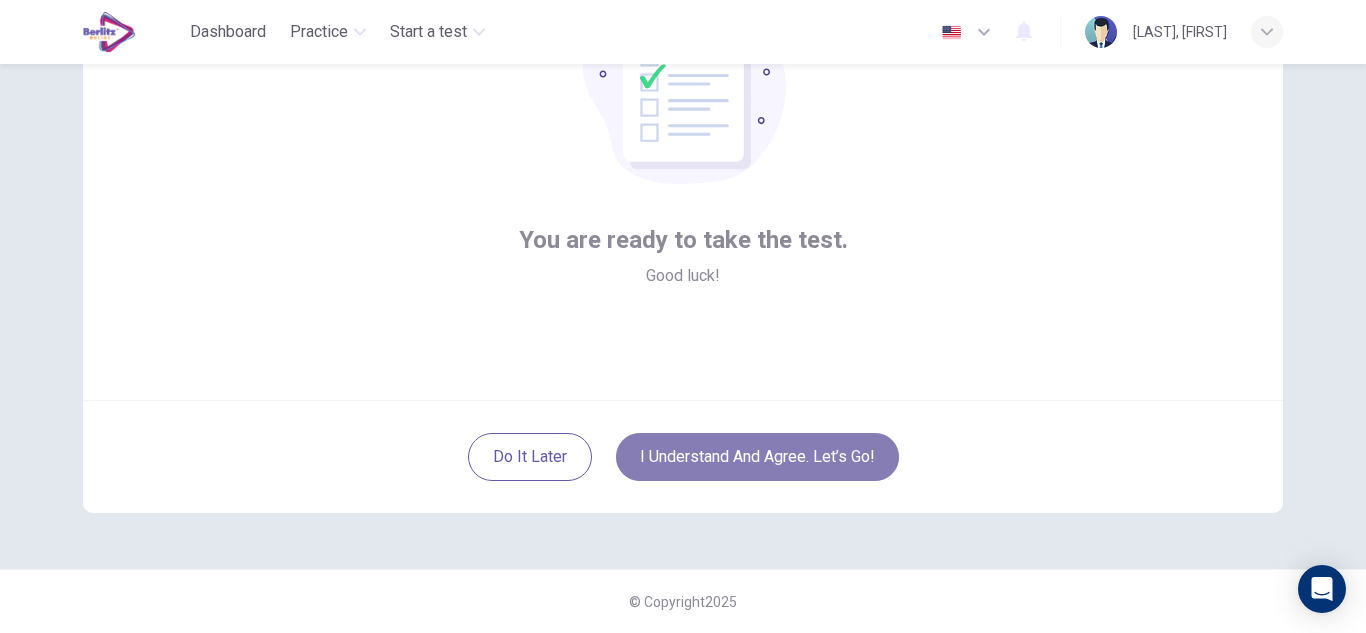 click on "I understand and agree. Let’s go!" at bounding box center (757, 457) 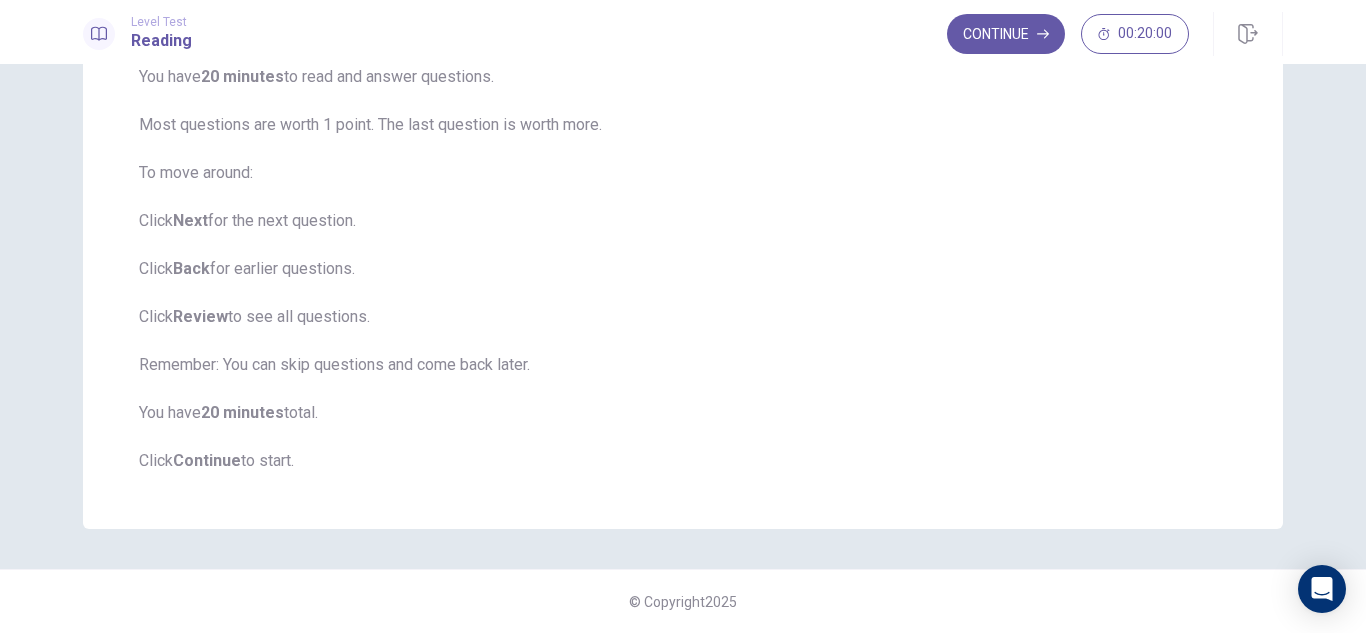 scroll, scrollTop: 0, scrollLeft: 0, axis: both 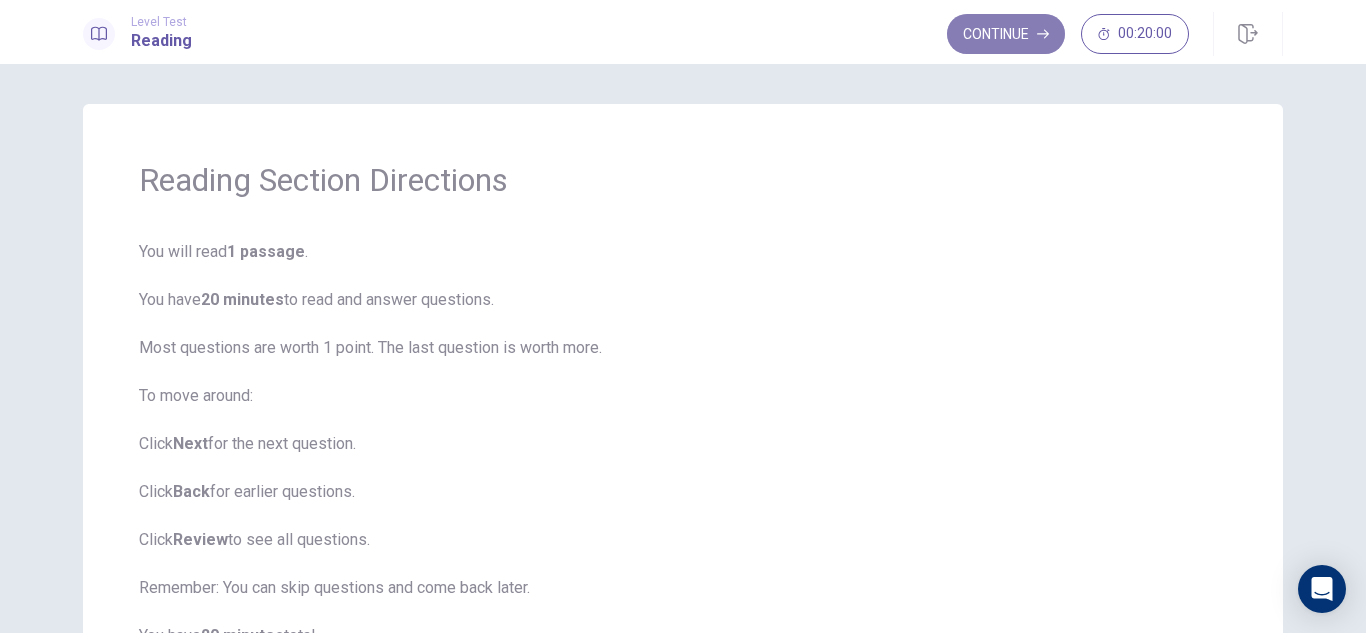click on "Continue" at bounding box center (1006, 34) 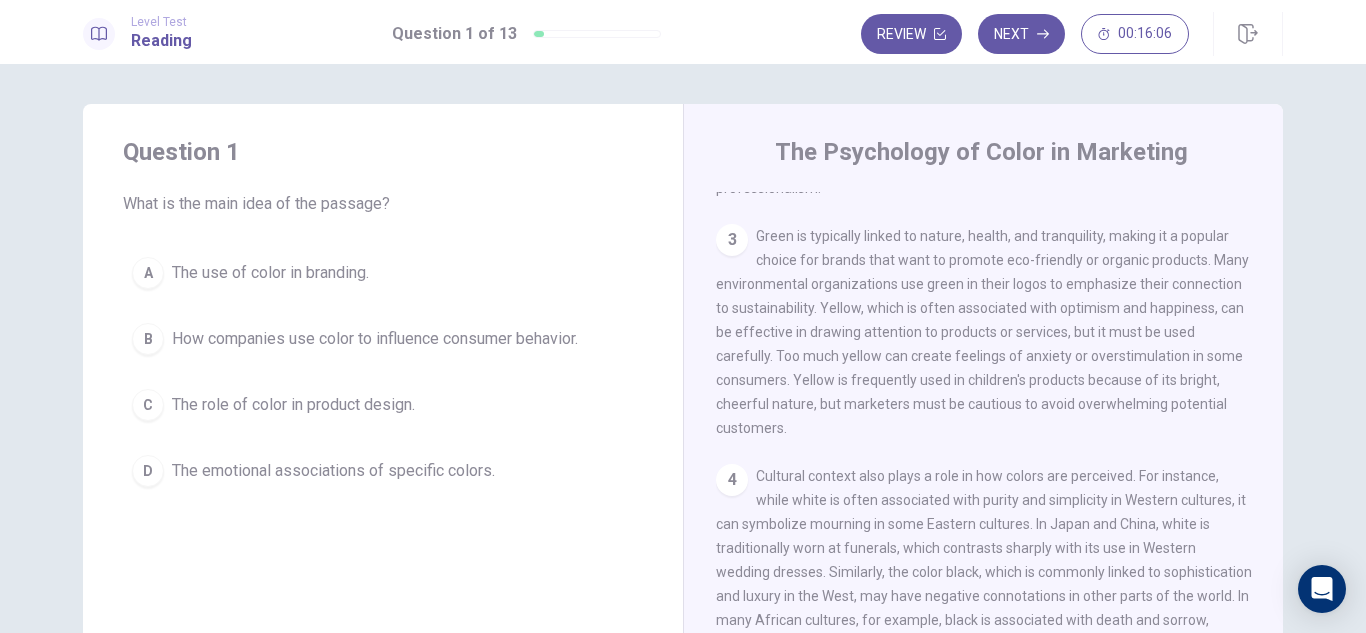scroll, scrollTop: 570, scrollLeft: 0, axis: vertical 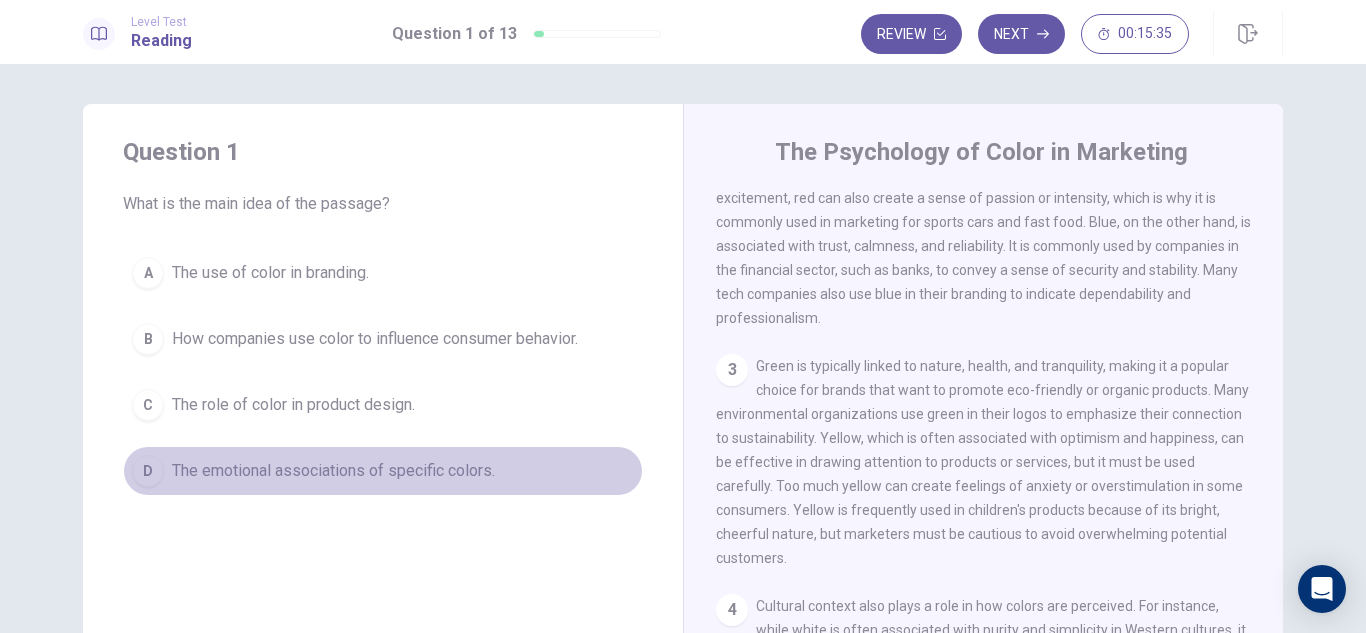 click on "D" at bounding box center (148, 471) 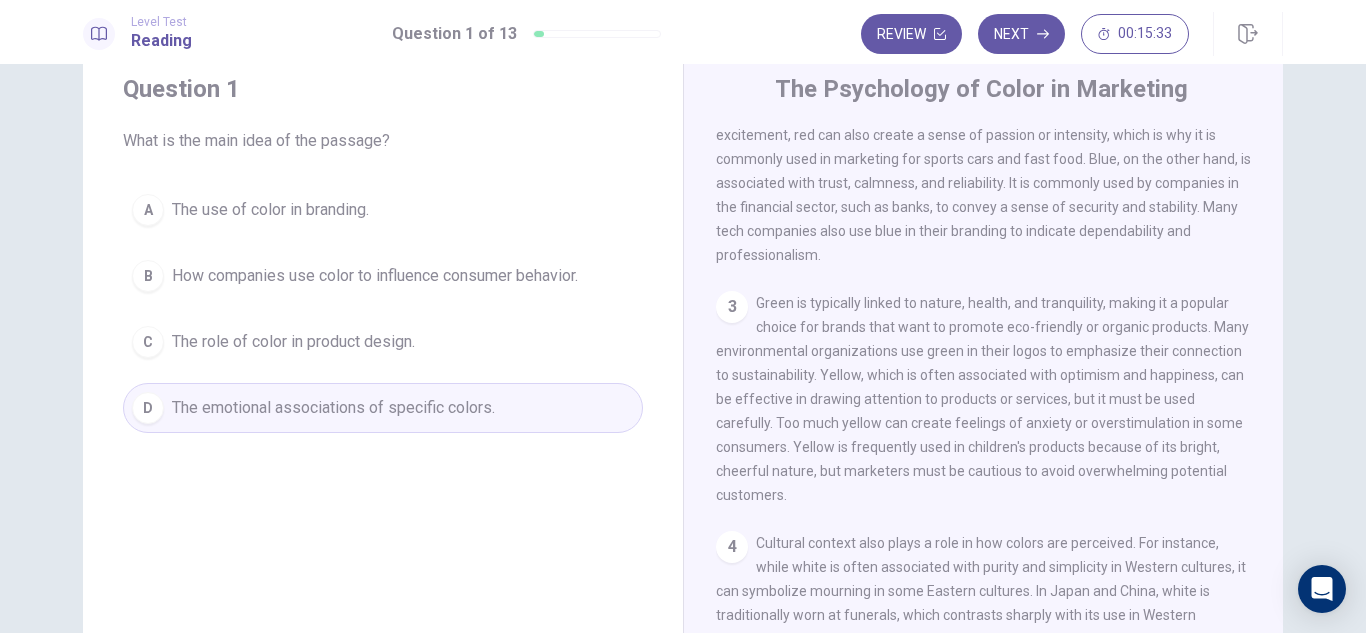 scroll, scrollTop: 200, scrollLeft: 0, axis: vertical 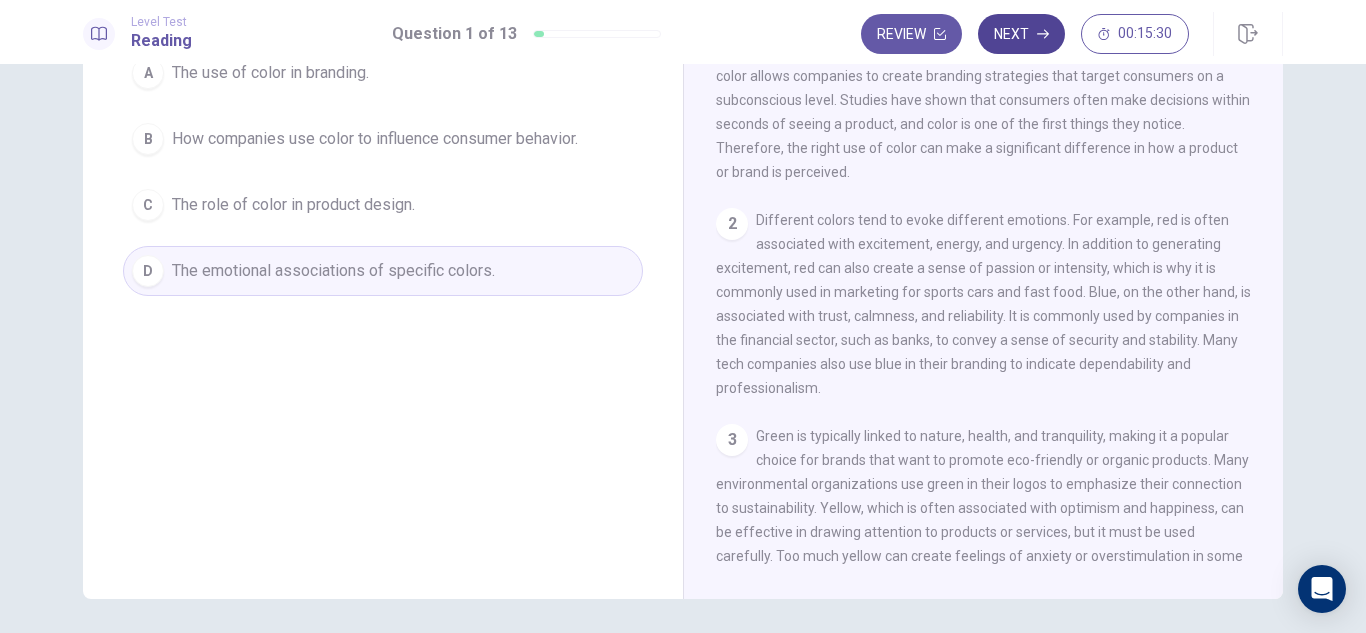 click on "Next" at bounding box center (1021, 34) 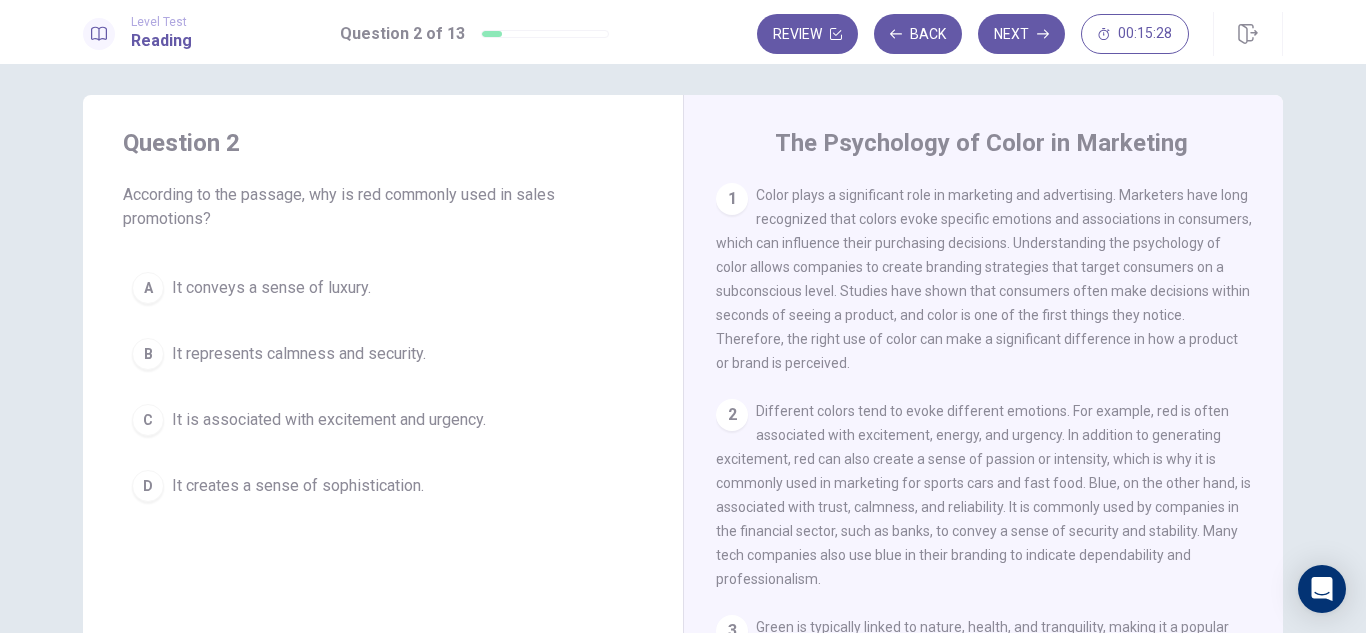 scroll, scrollTop: 0, scrollLeft: 0, axis: both 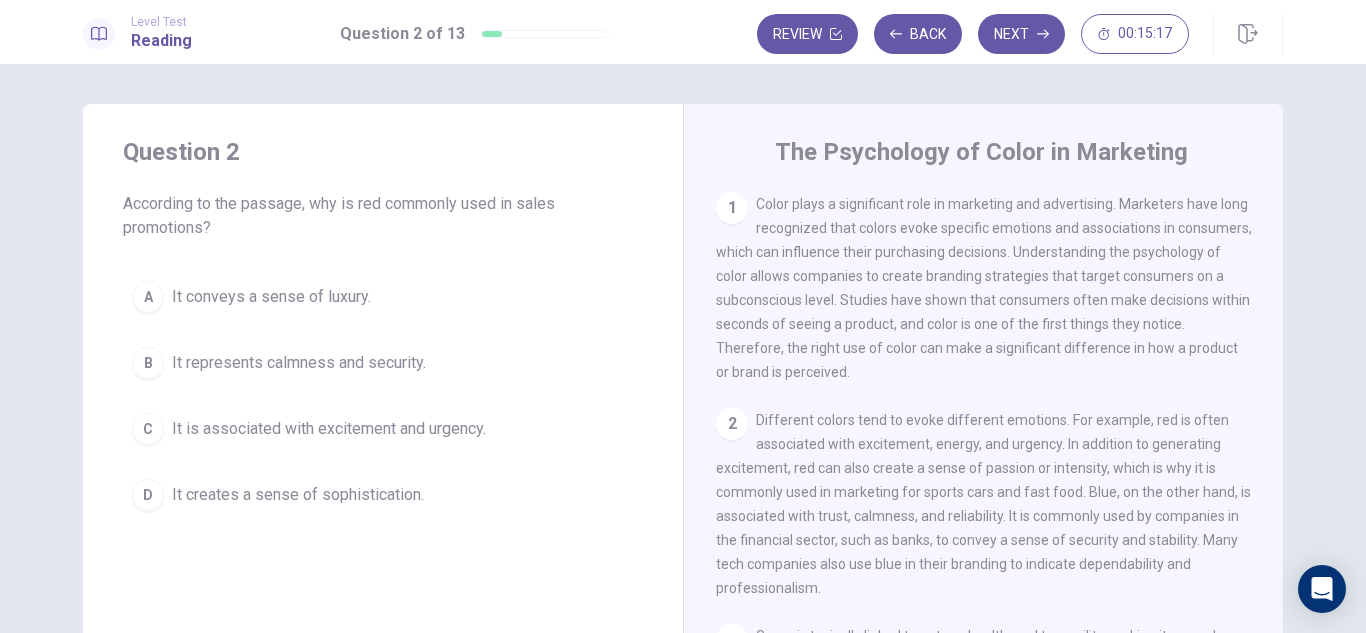 click on "C" at bounding box center (148, 429) 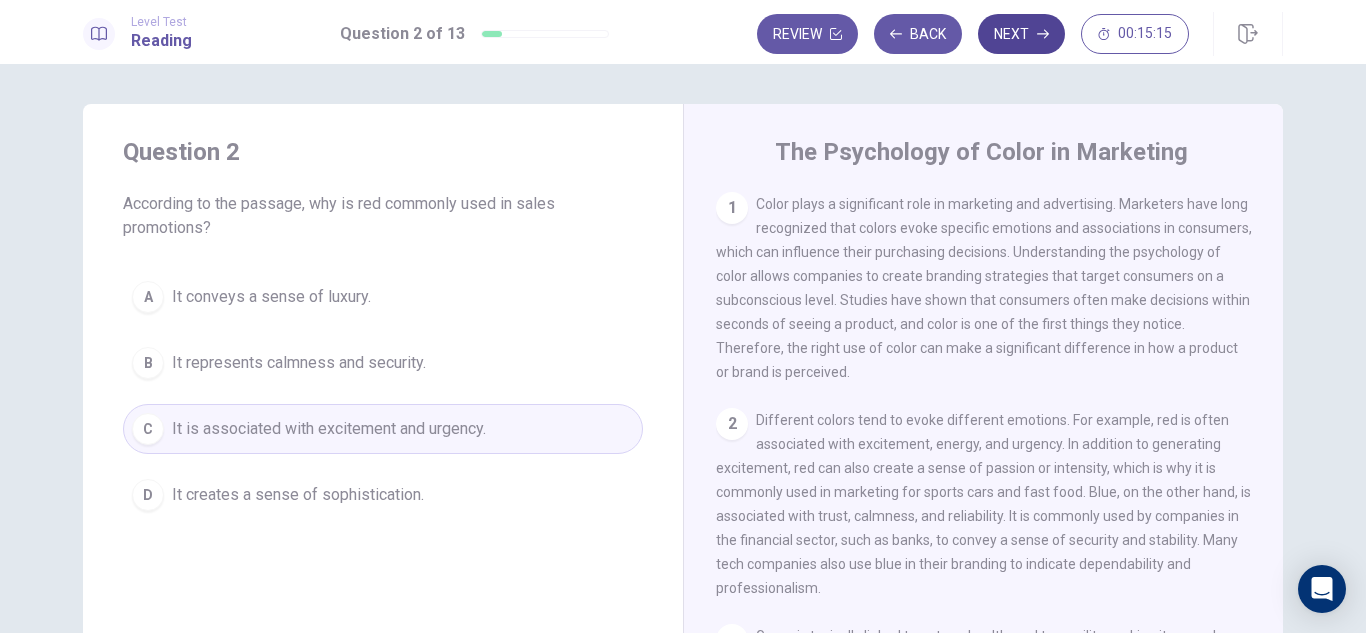 click on "Next" at bounding box center [1021, 34] 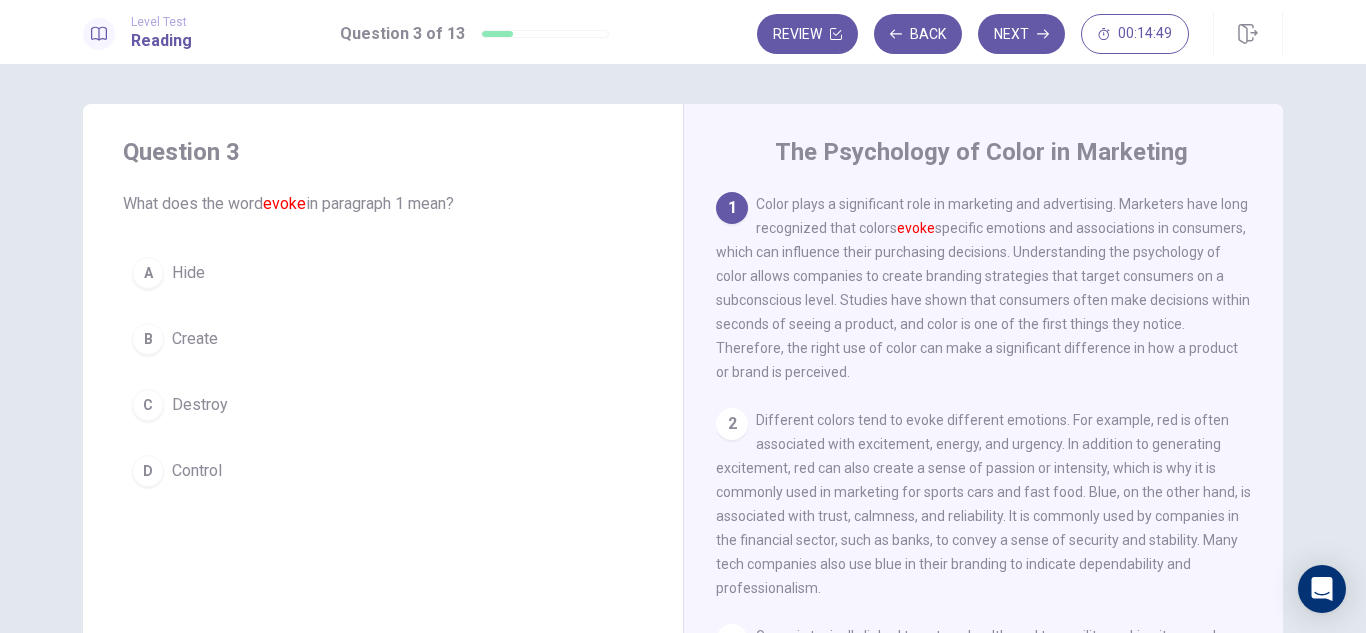 click on "D" at bounding box center [148, 471] 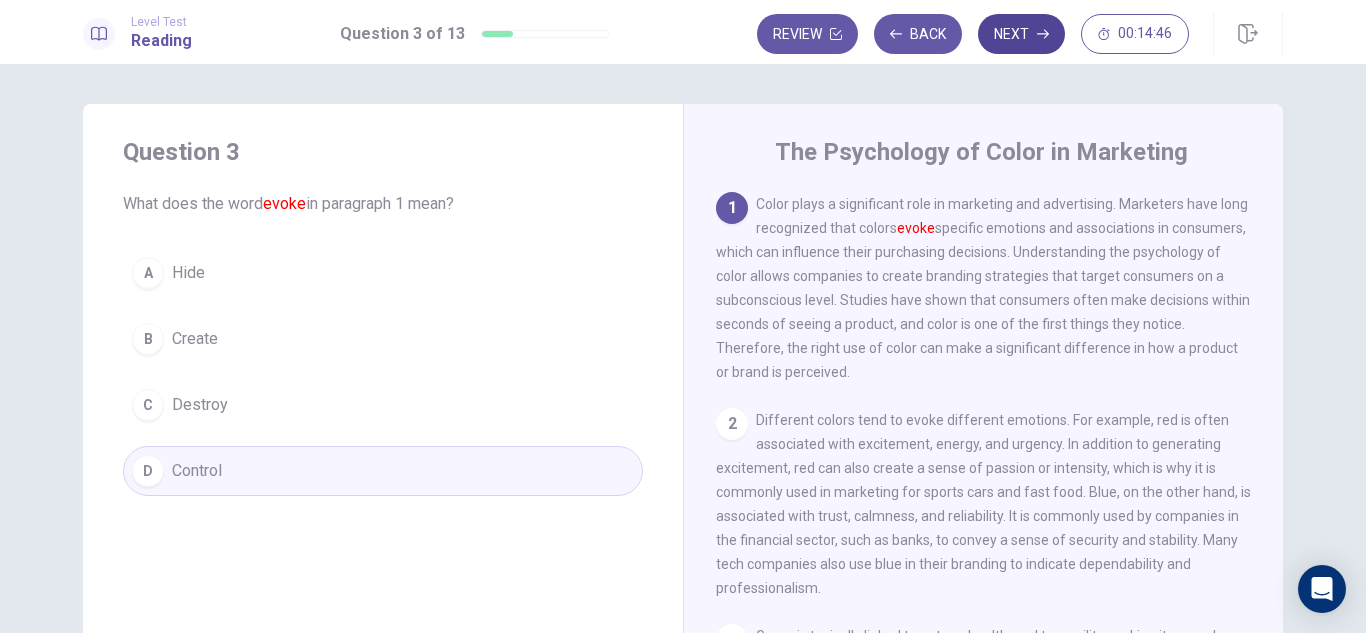 click on "Next" at bounding box center [1021, 34] 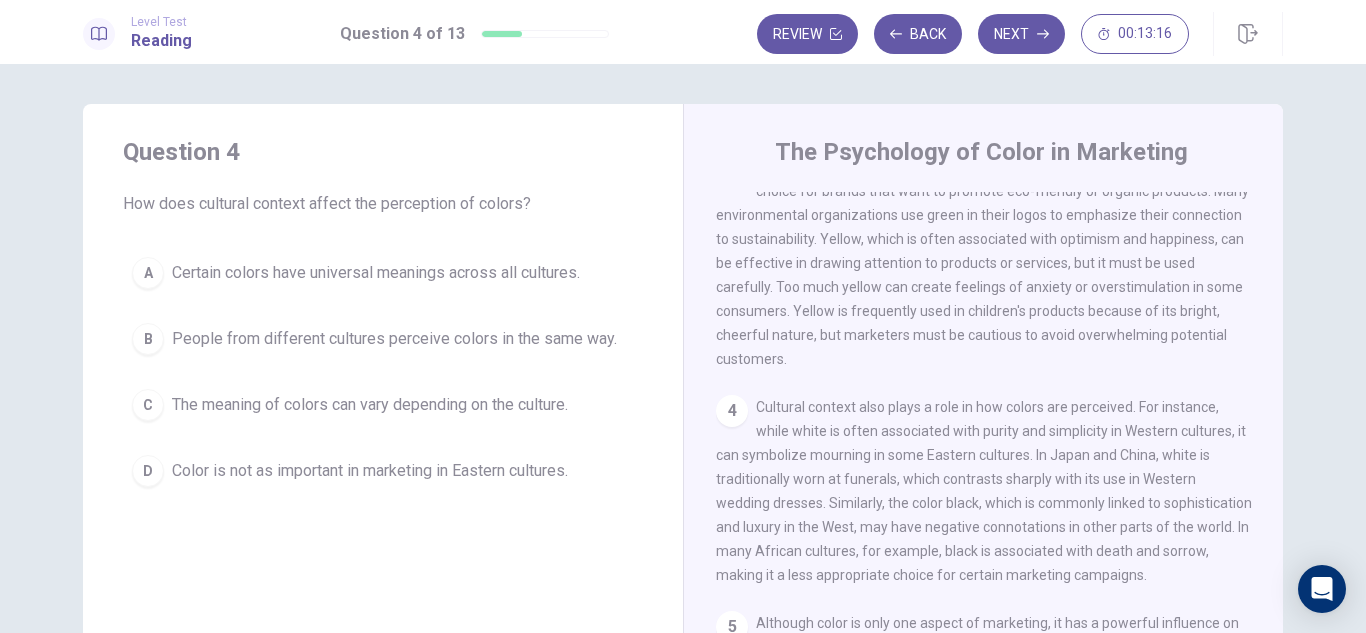 scroll, scrollTop: 570, scrollLeft: 0, axis: vertical 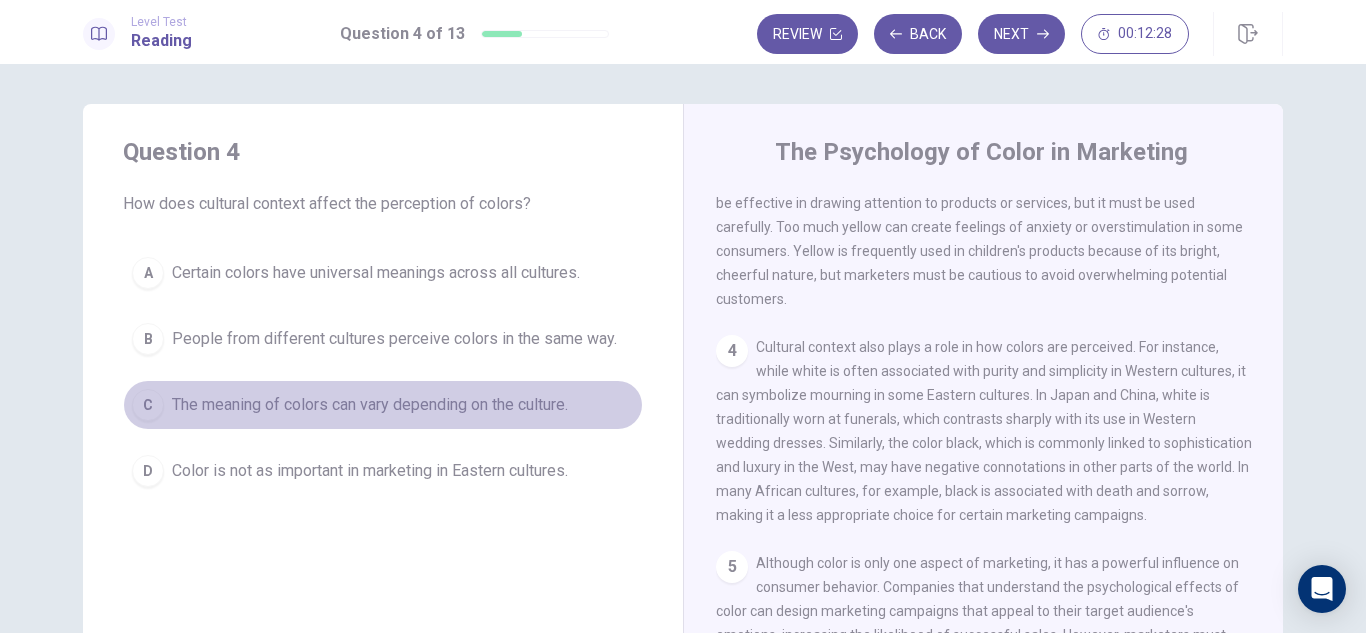 click on "C" at bounding box center (148, 405) 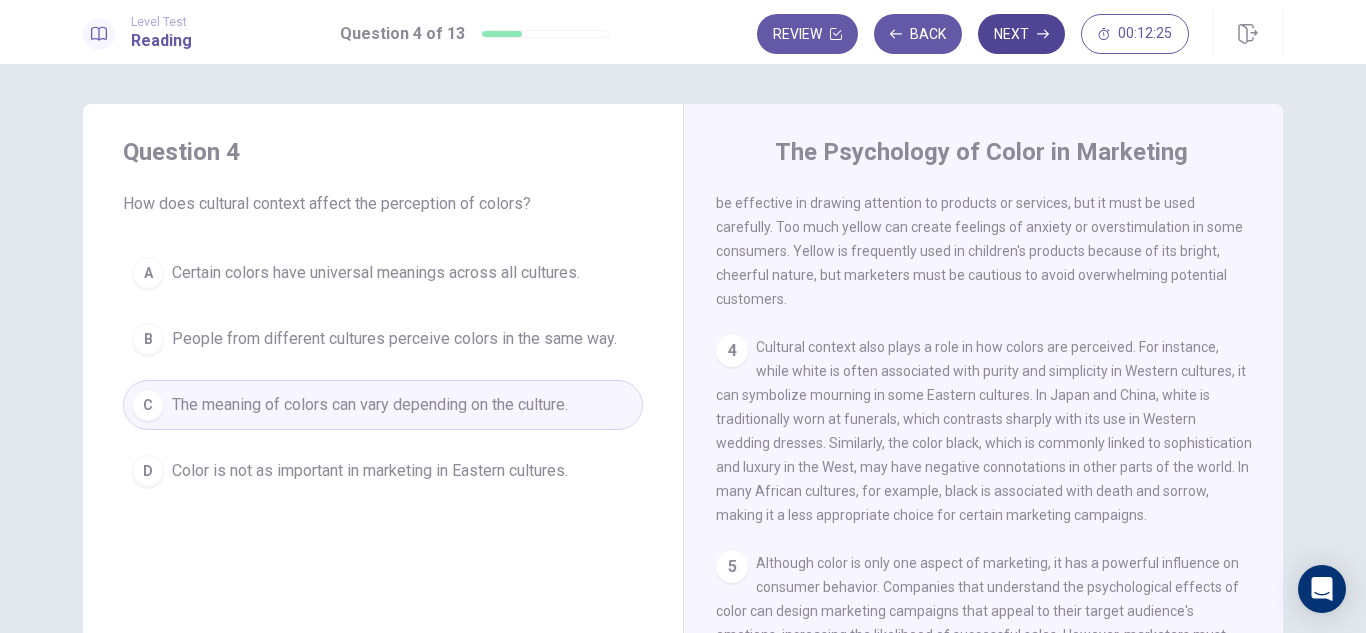 click on "Next" at bounding box center [1021, 34] 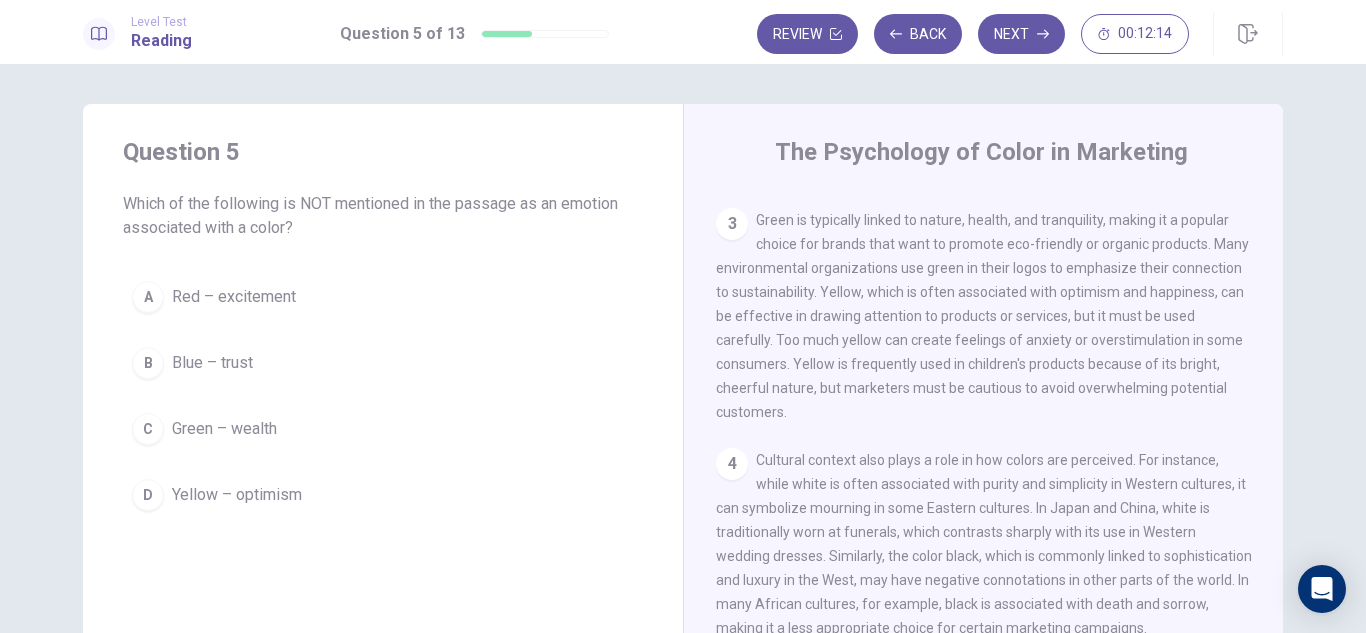 scroll, scrollTop: 370, scrollLeft: 0, axis: vertical 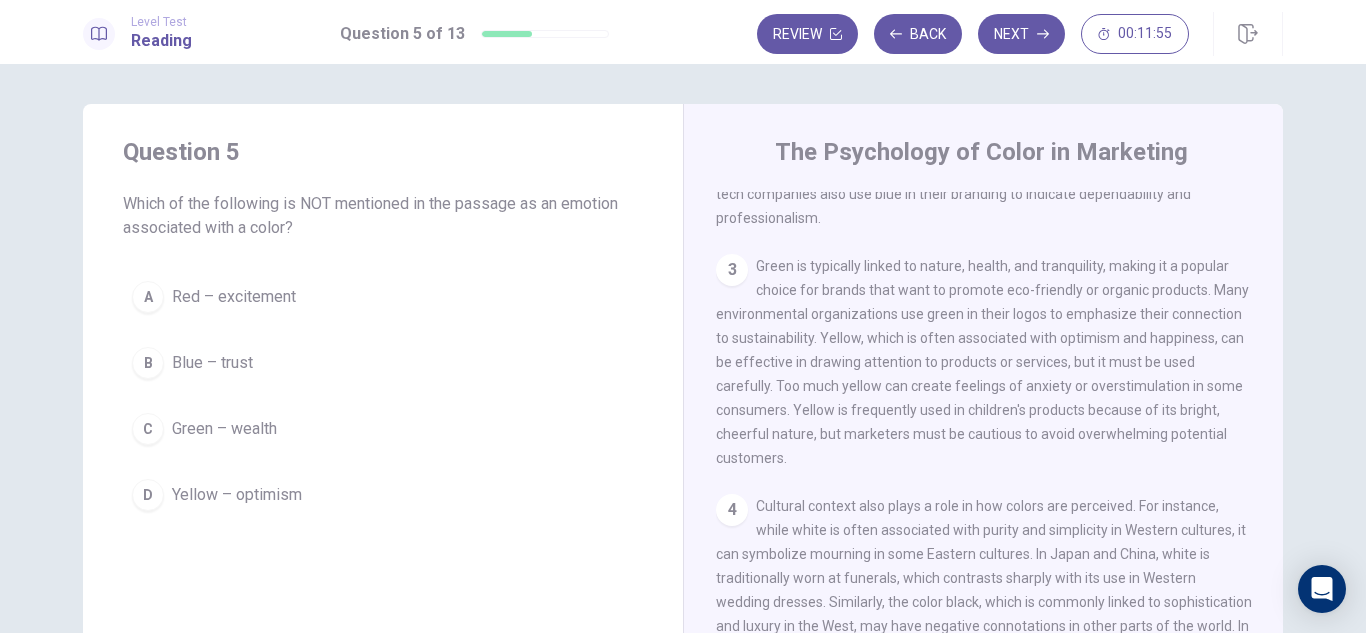 click on "C" at bounding box center (148, 429) 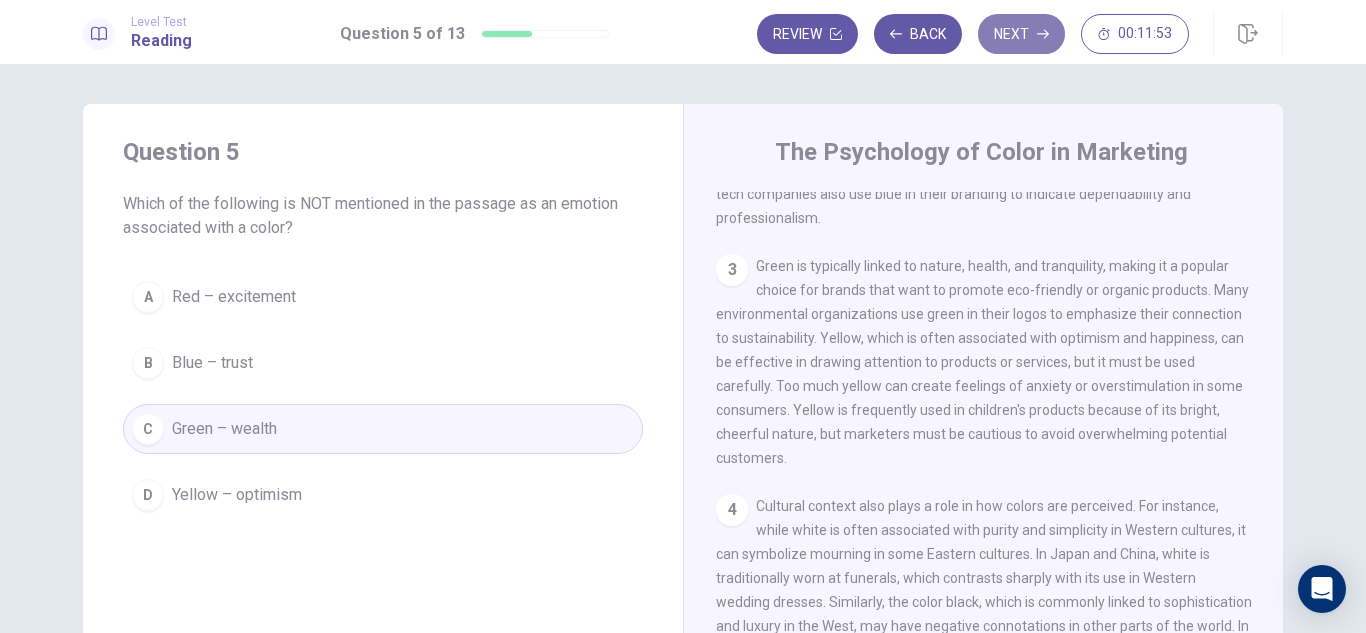 click 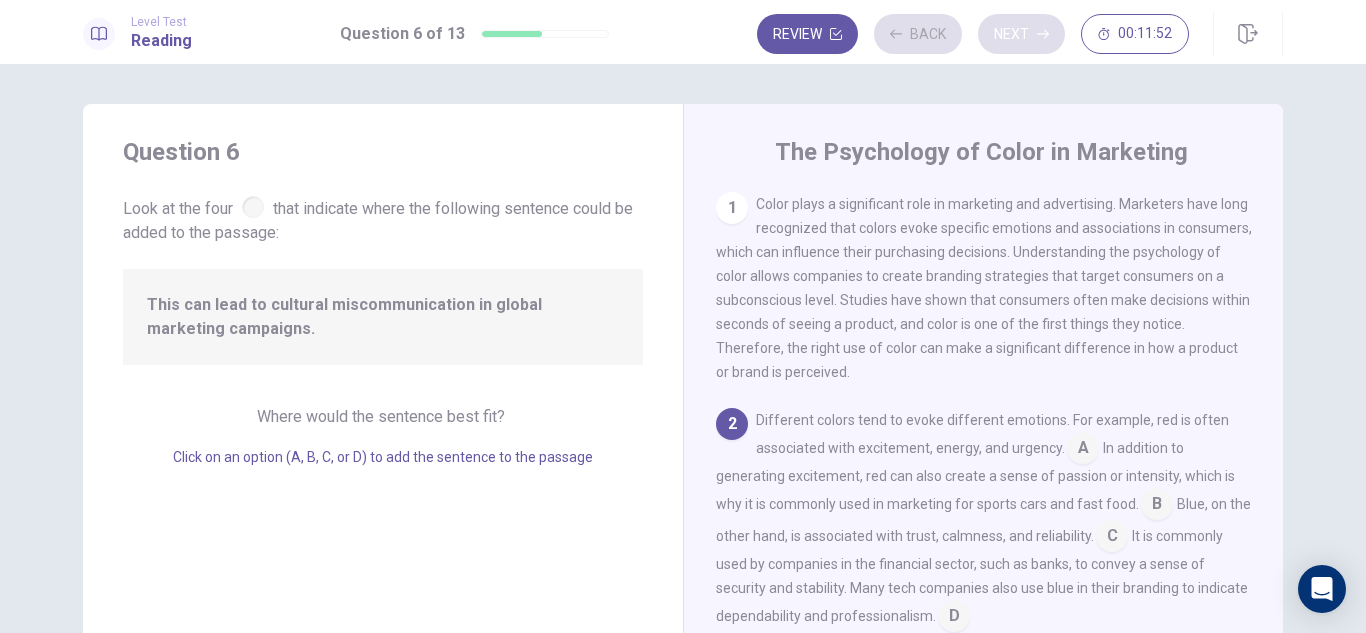 scroll, scrollTop: 73, scrollLeft: 0, axis: vertical 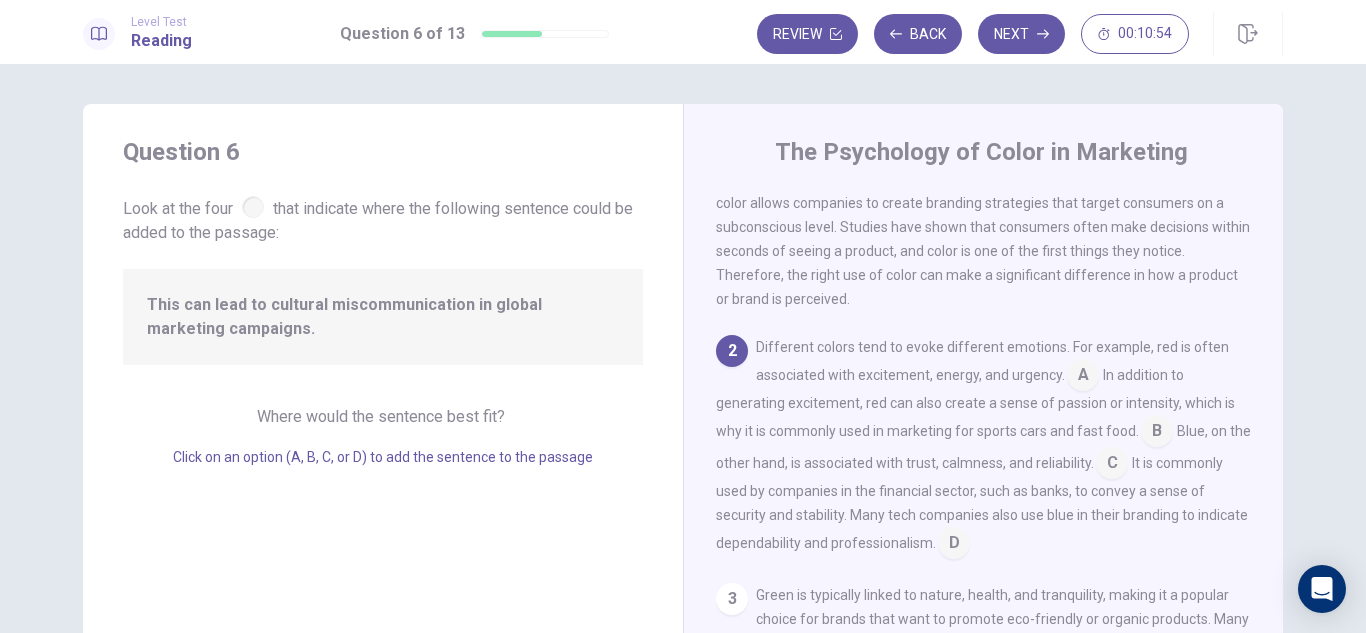click at bounding box center [1112, 465] 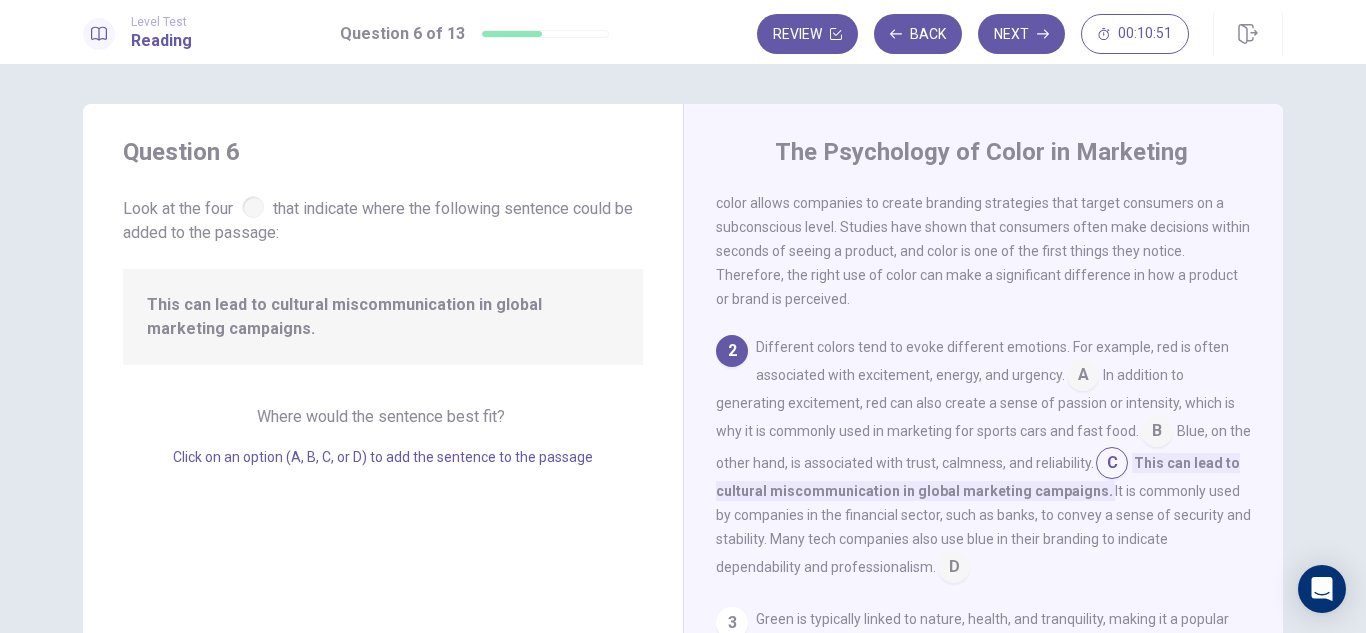 click at bounding box center (1112, 465) 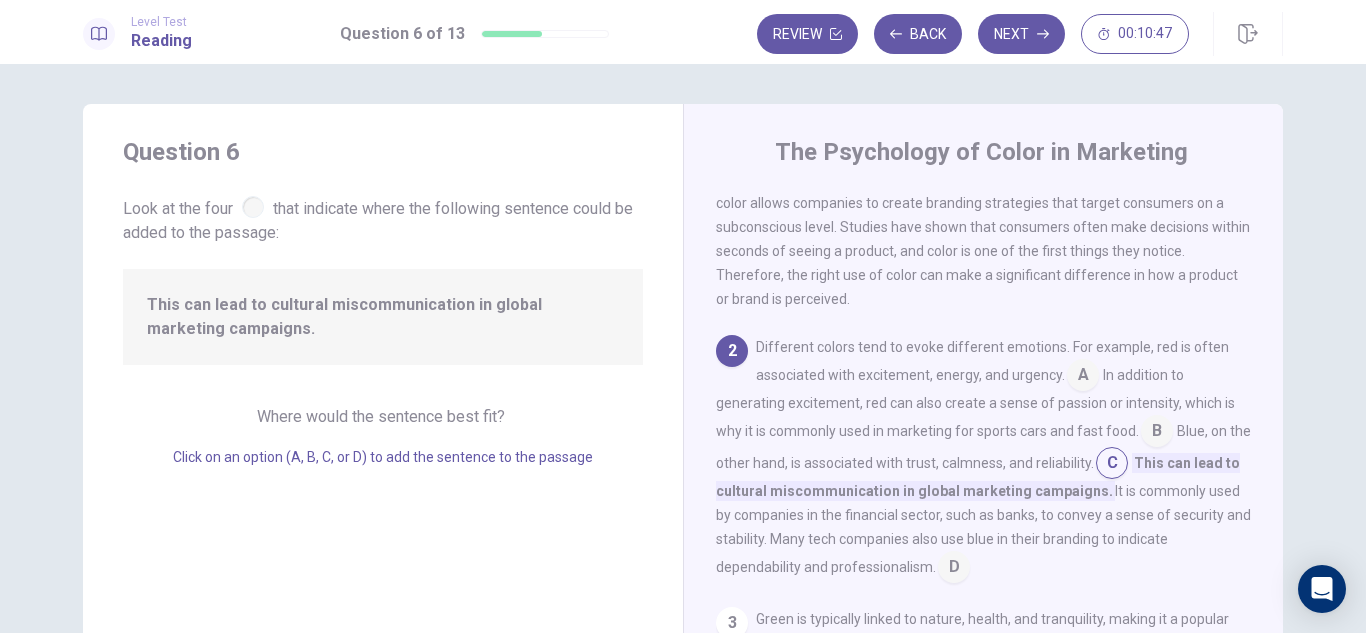 click at bounding box center [1112, 465] 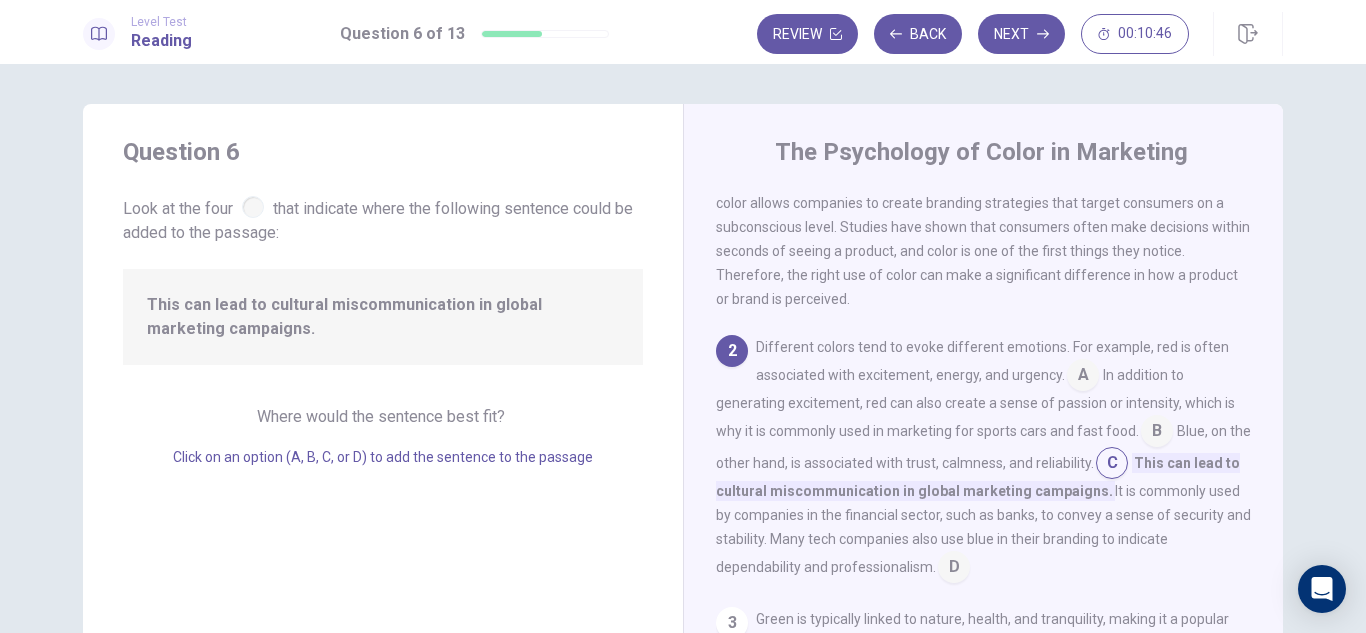 click at bounding box center (1157, 433) 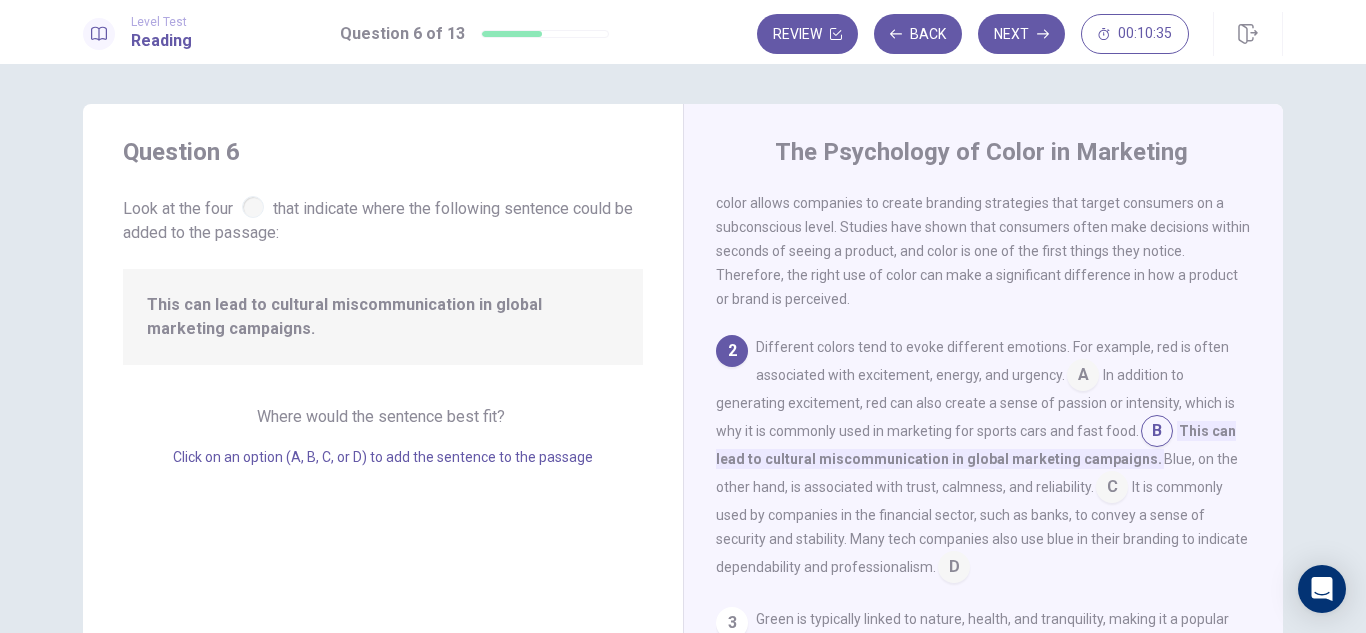 click at bounding box center (1083, 377) 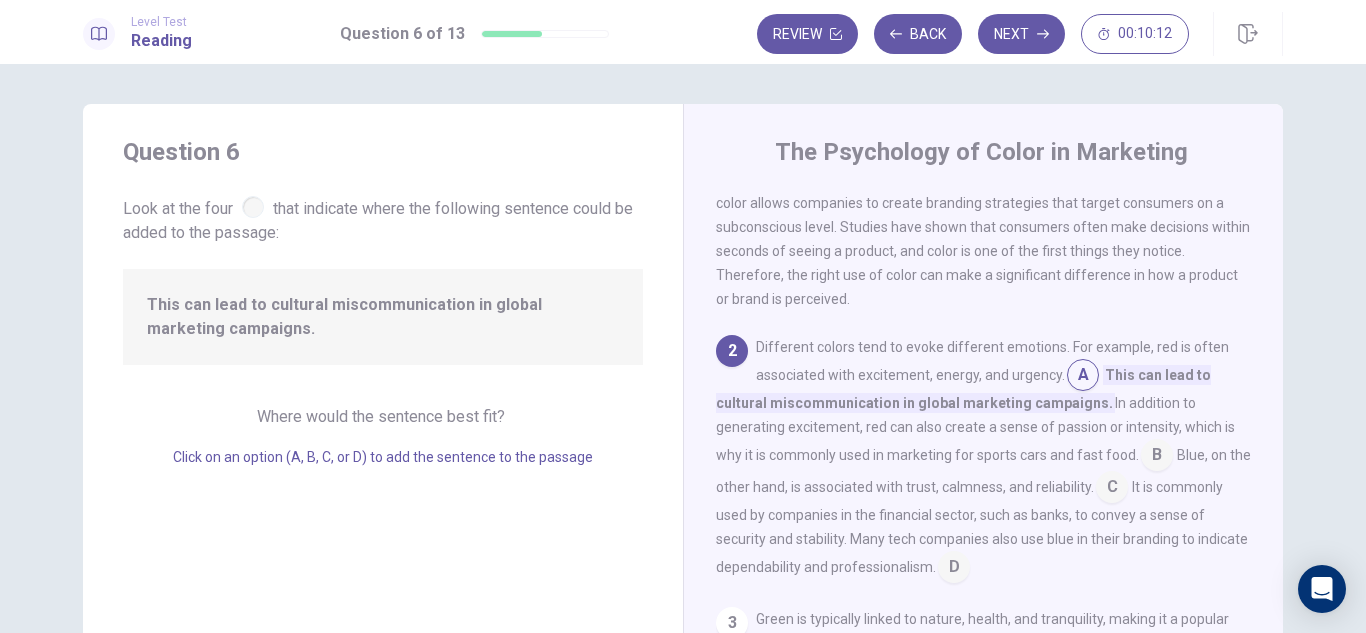 click at bounding box center [954, 569] 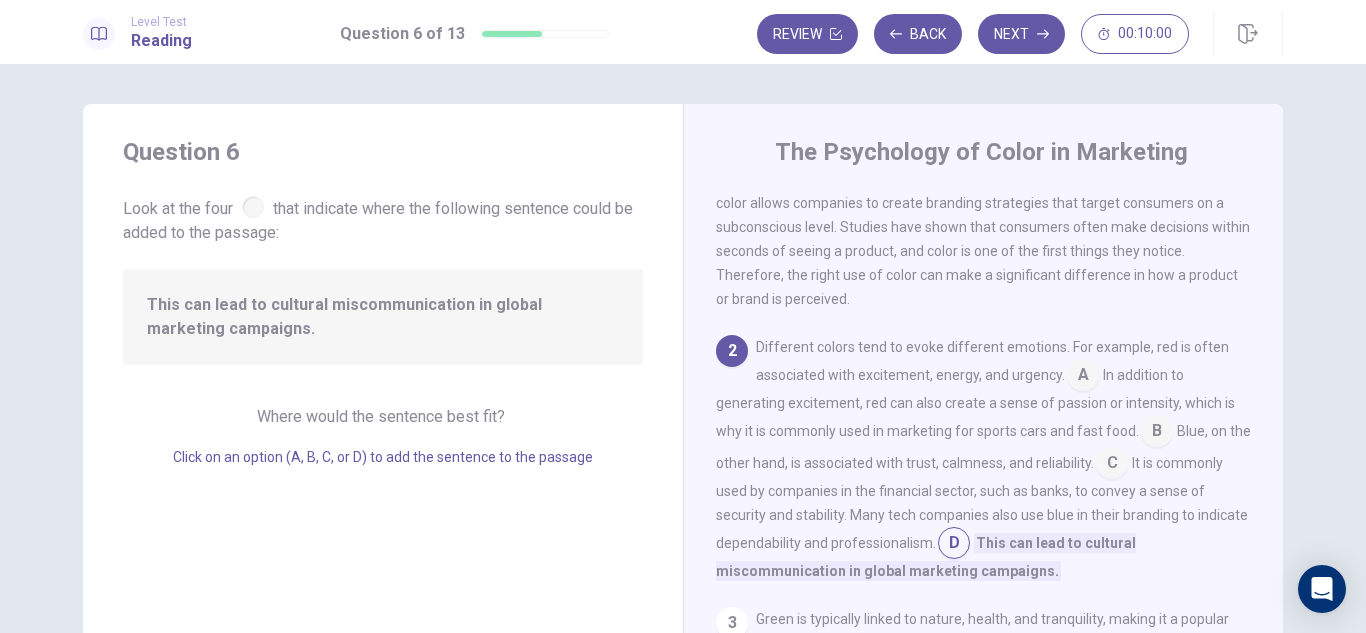 click at bounding box center [1083, 377] 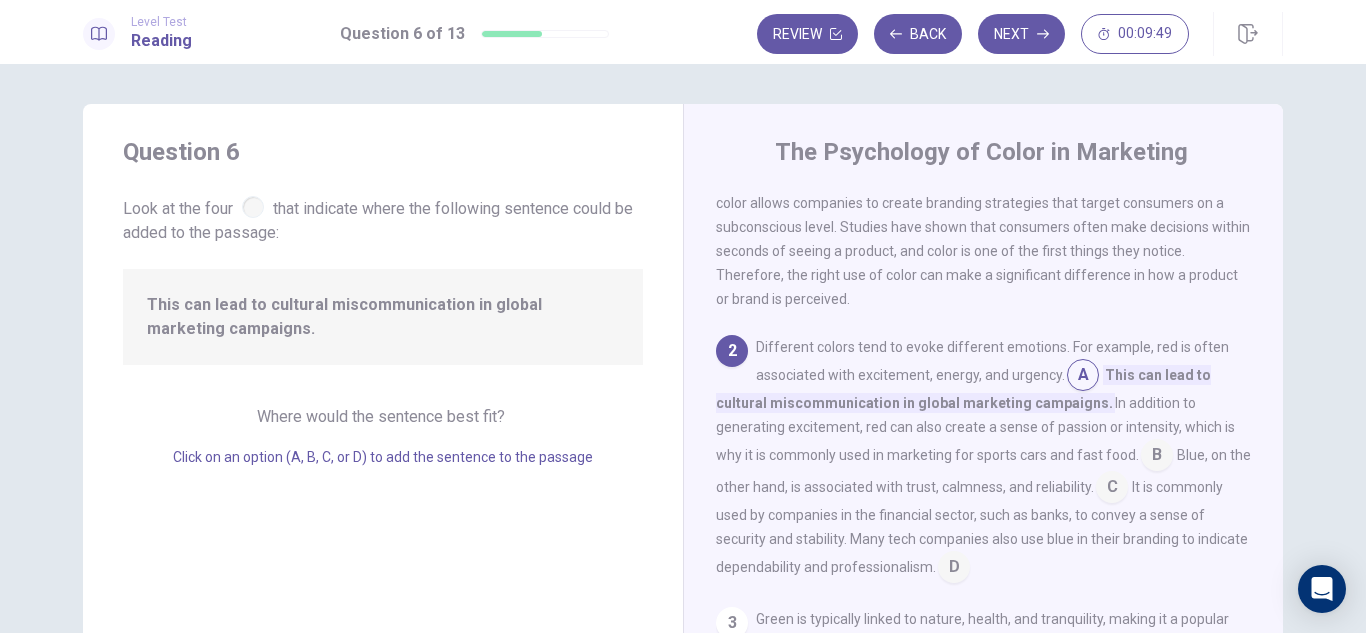 click at bounding box center (1157, 457) 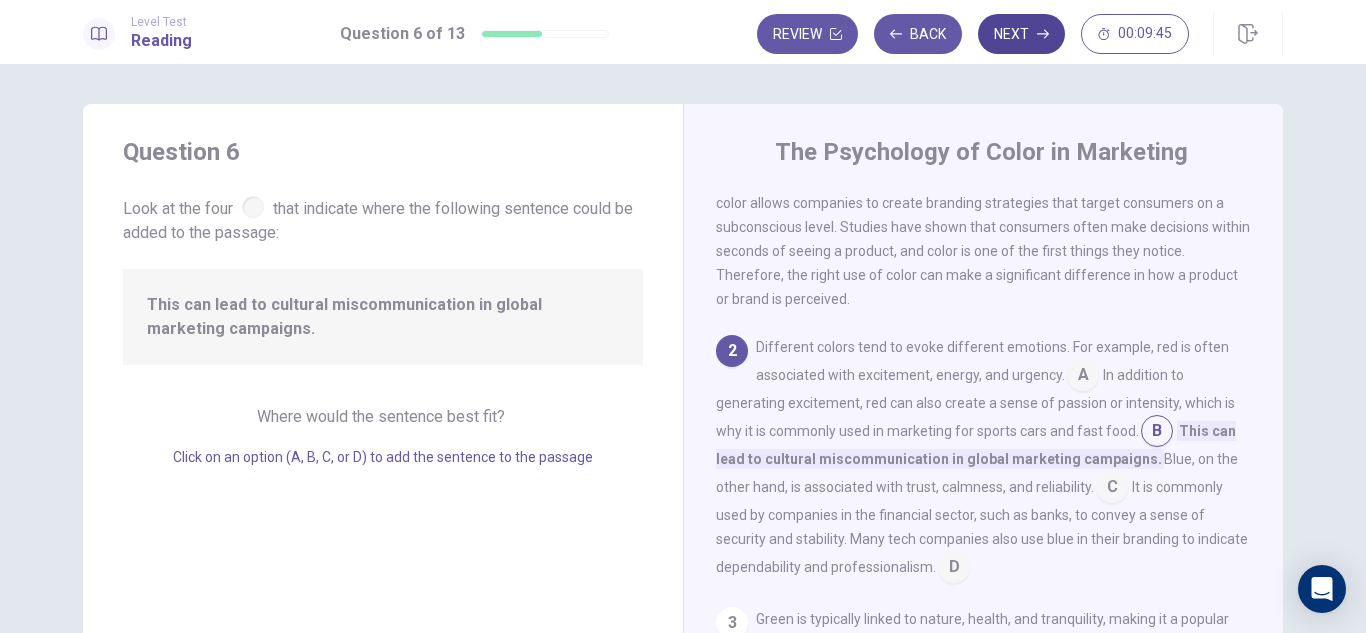 click on "Next" at bounding box center (1021, 34) 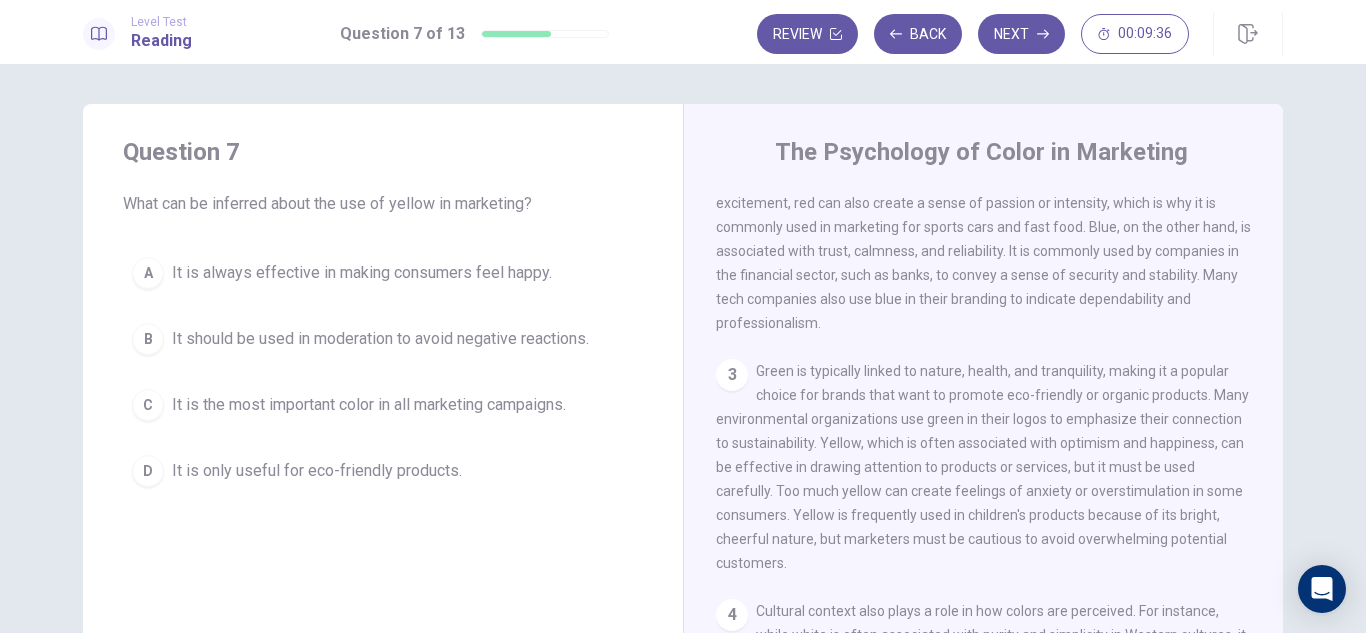 scroll, scrollTop: 300, scrollLeft: 0, axis: vertical 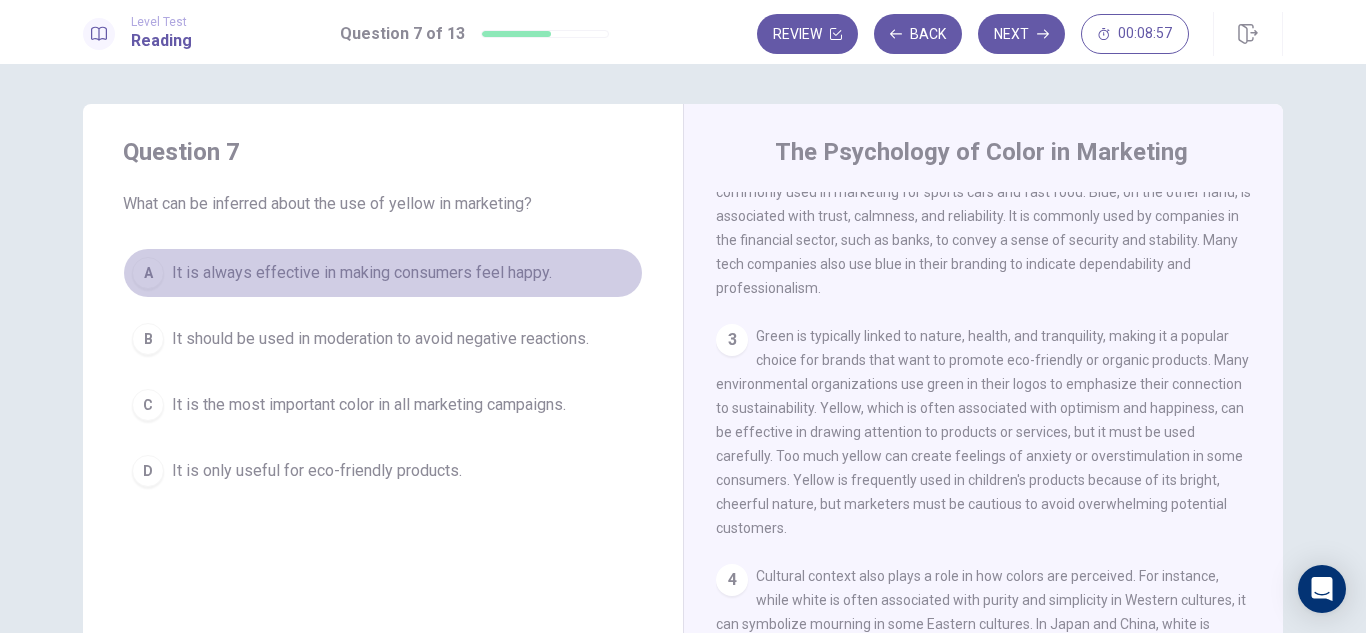 click on "A" at bounding box center (148, 273) 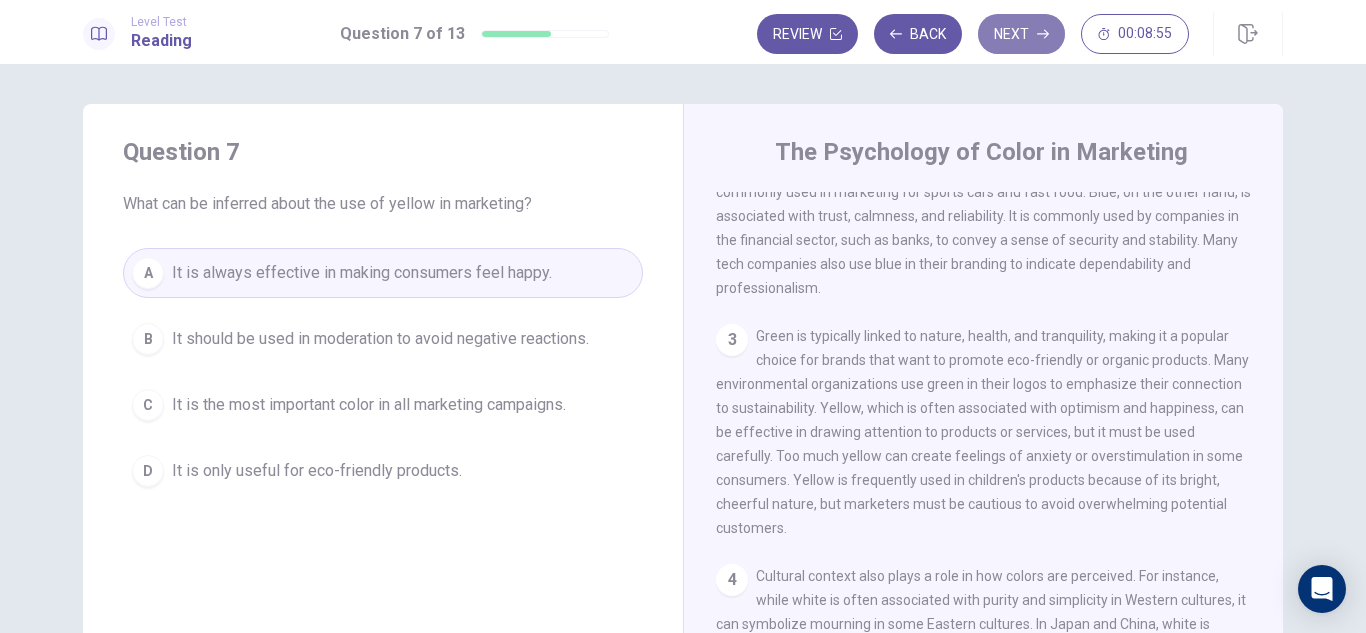 click 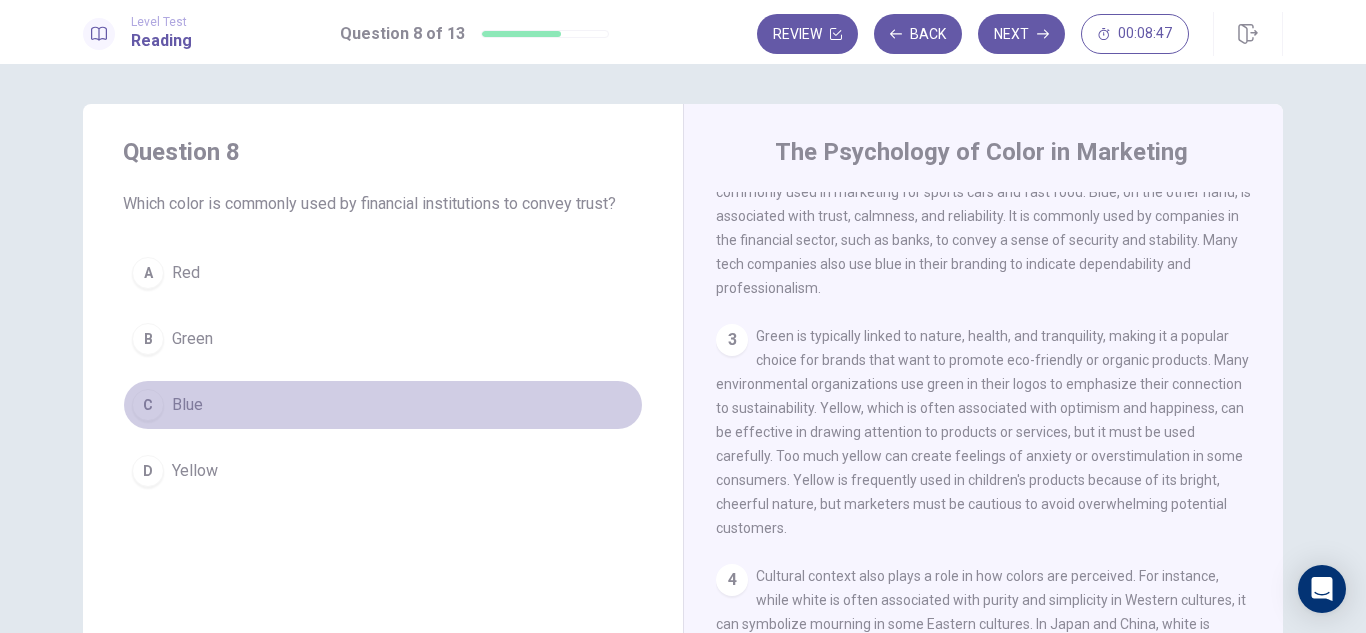 click on "C" at bounding box center [148, 405] 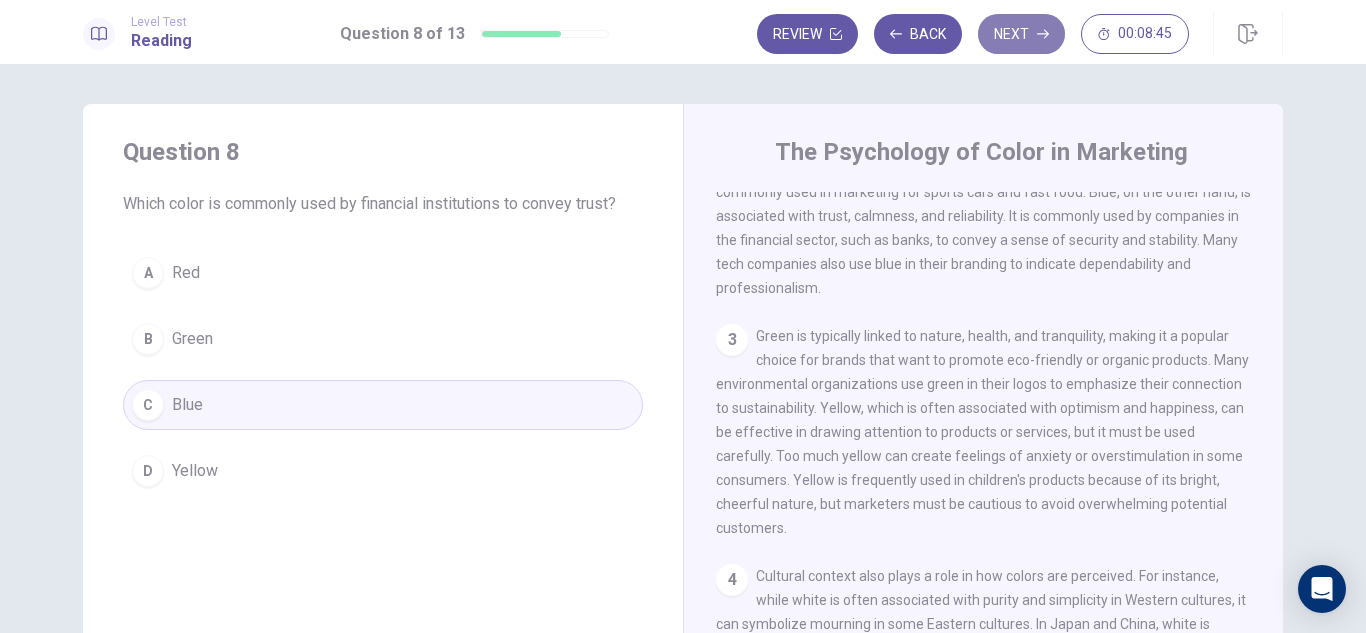click on "Next" at bounding box center (1021, 34) 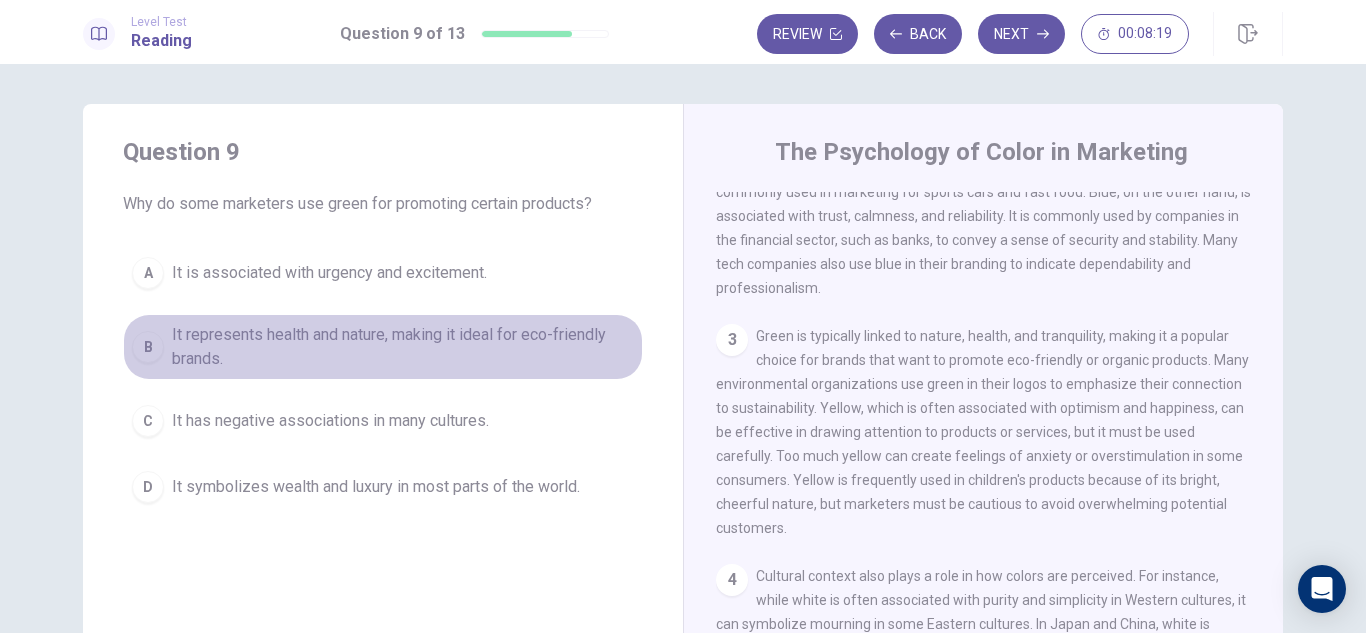 click on "B" at bounding box center [148, 347] 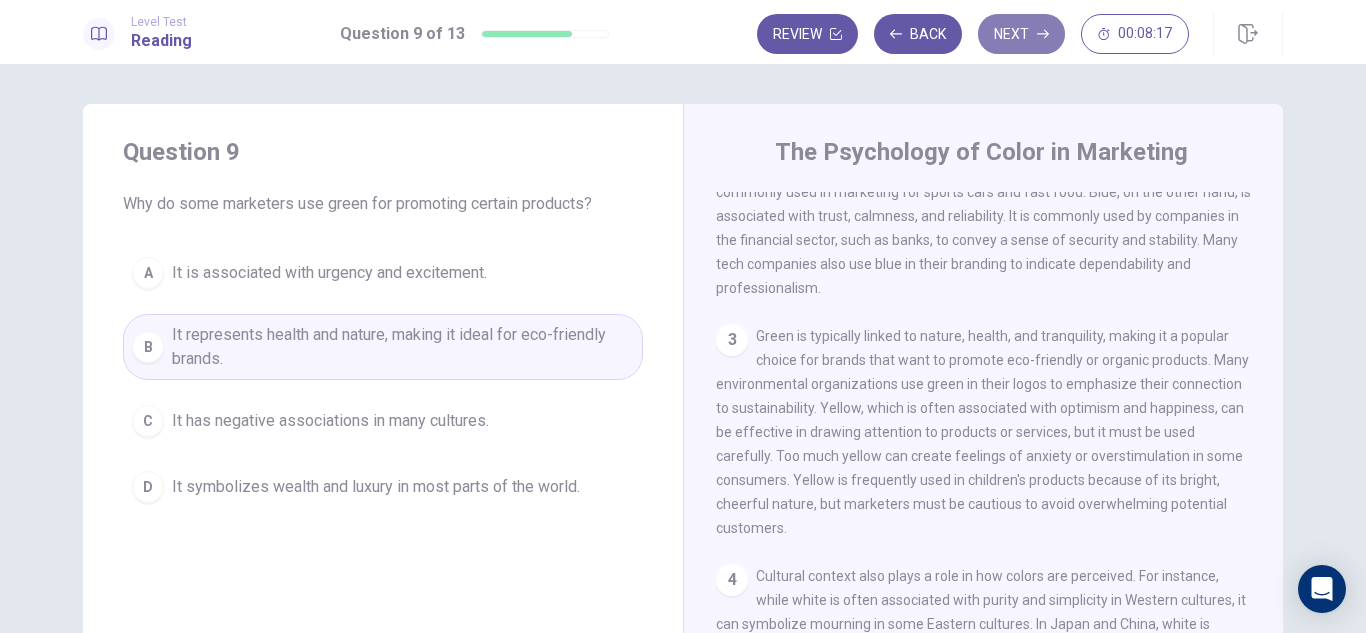click 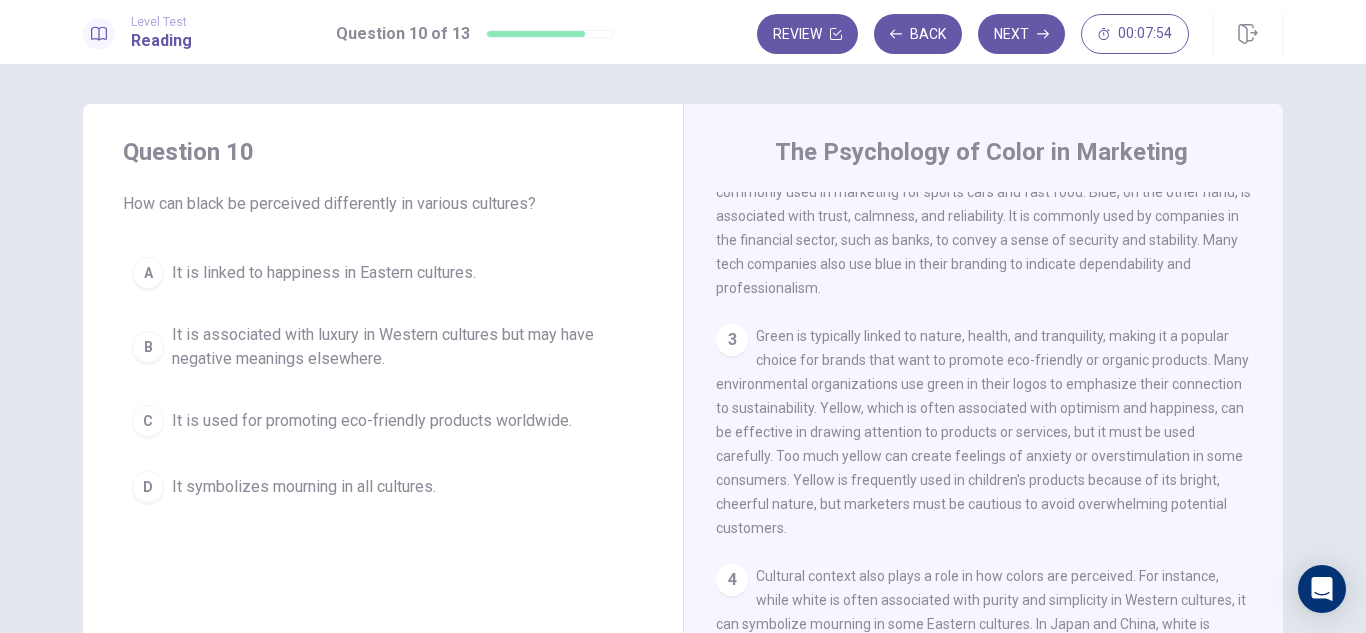 click on "D" at bounding box center (148, 487) 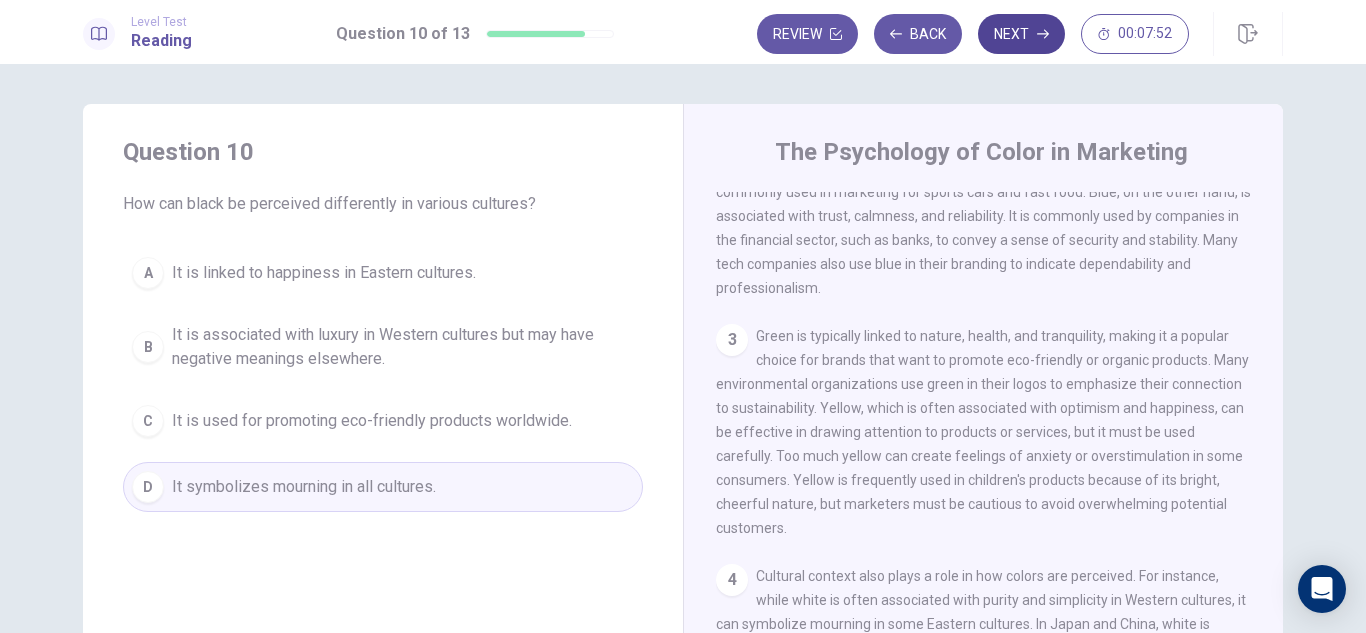 click on "Next" at bounding box center (1021, 34) 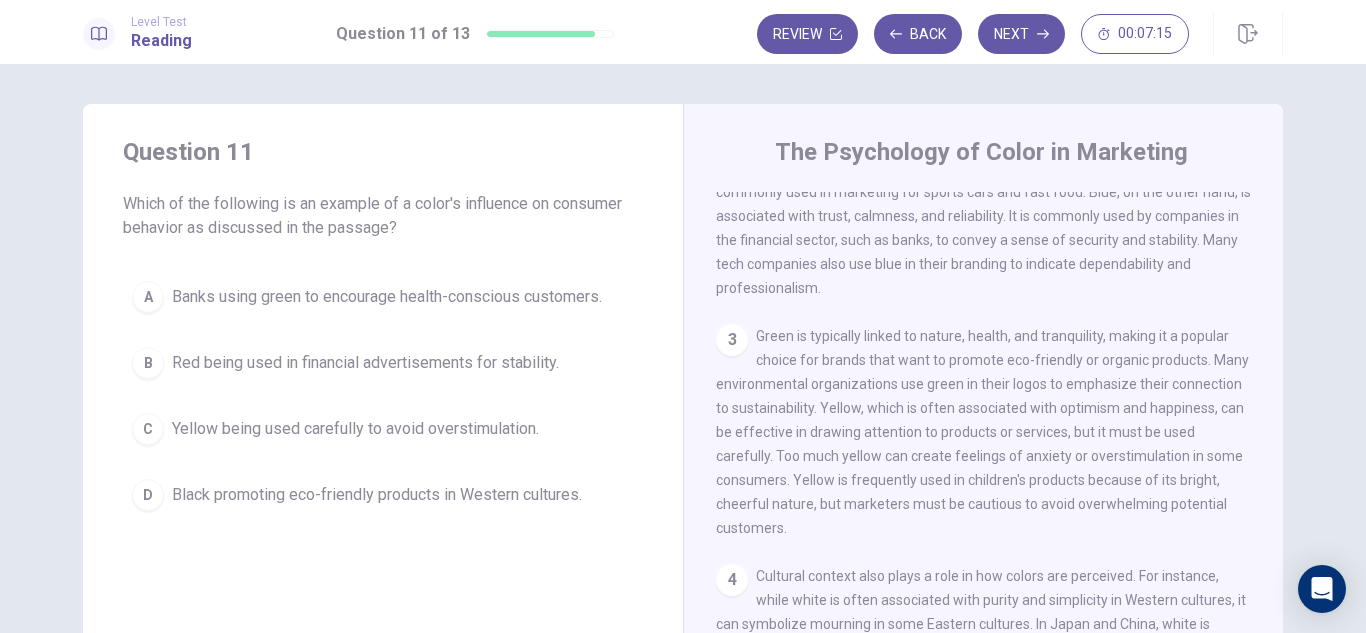 click on "C" at bounding box center (148, 429) 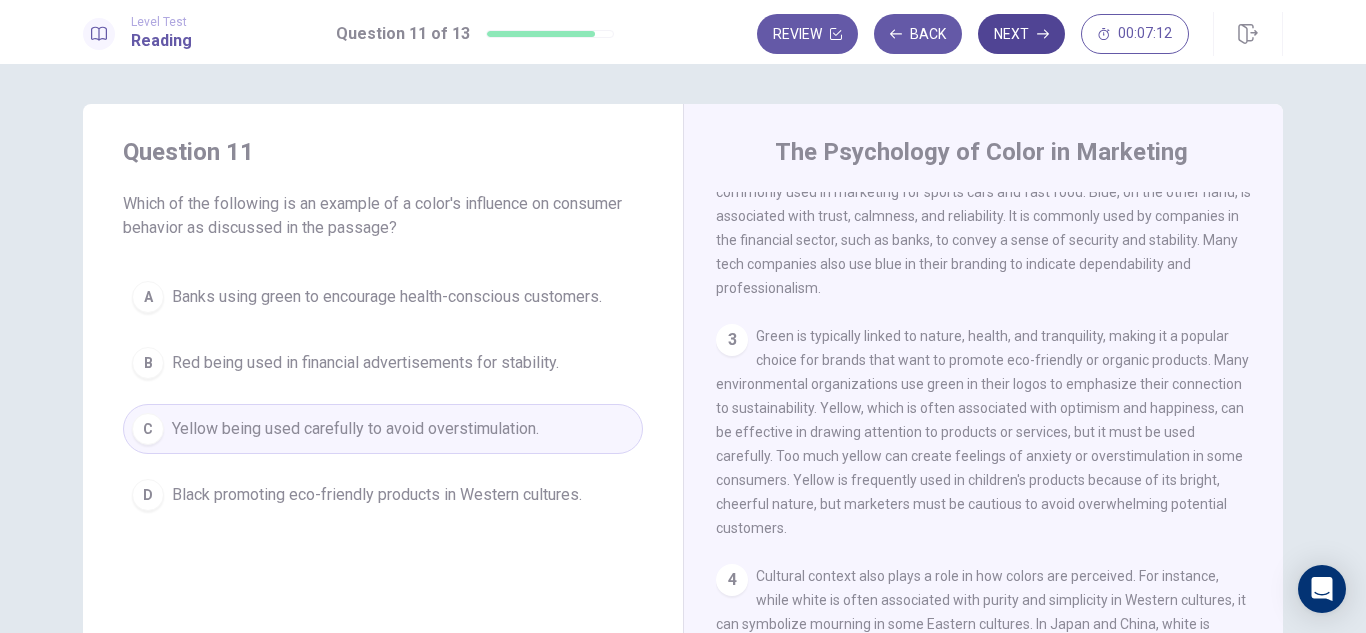 click on "Next" at bounding box center [1021, 34] 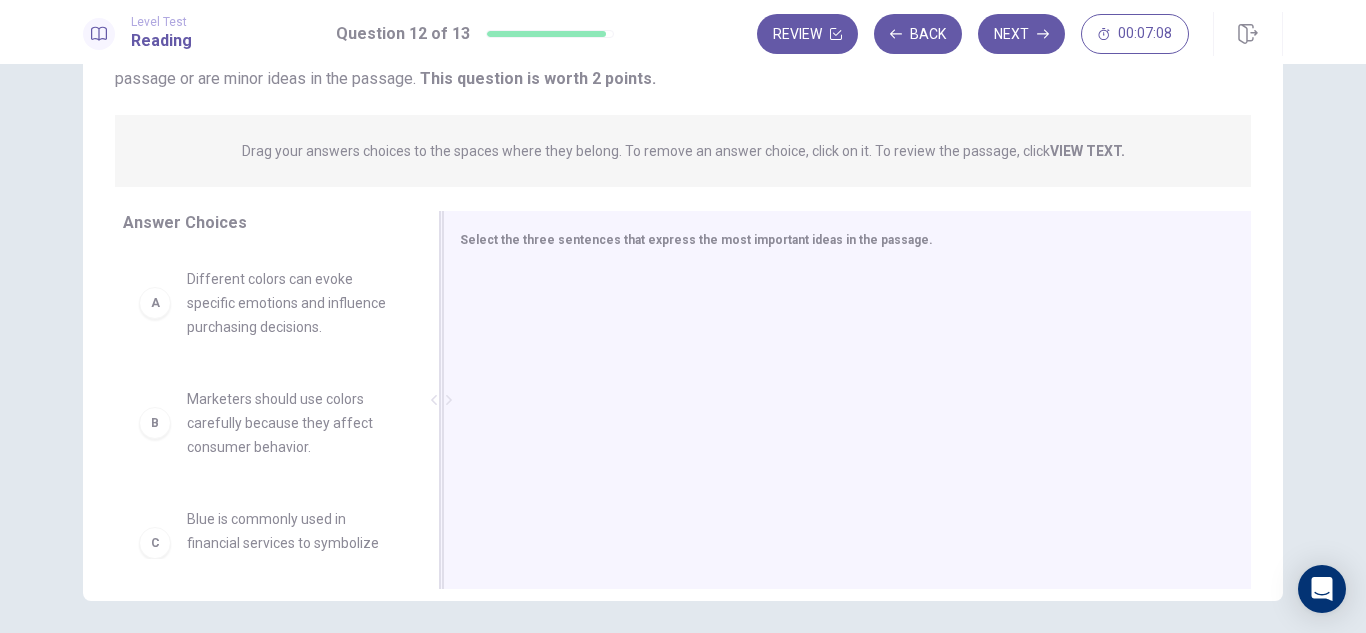 scroll, scrollTop: 200, scrollLeft: 0, axis: vertical 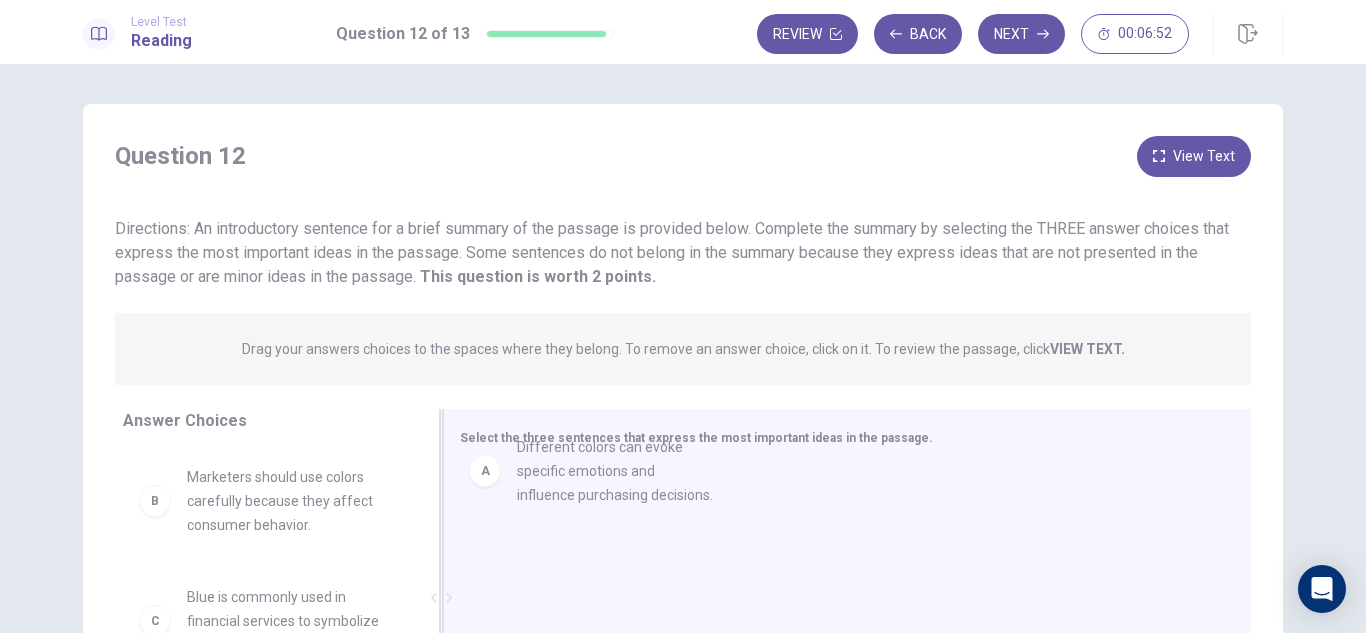 drag, startPoint x: 235, startPoint y: 494, endPoint x: 597, endPoint y: 457, distance: 363.886 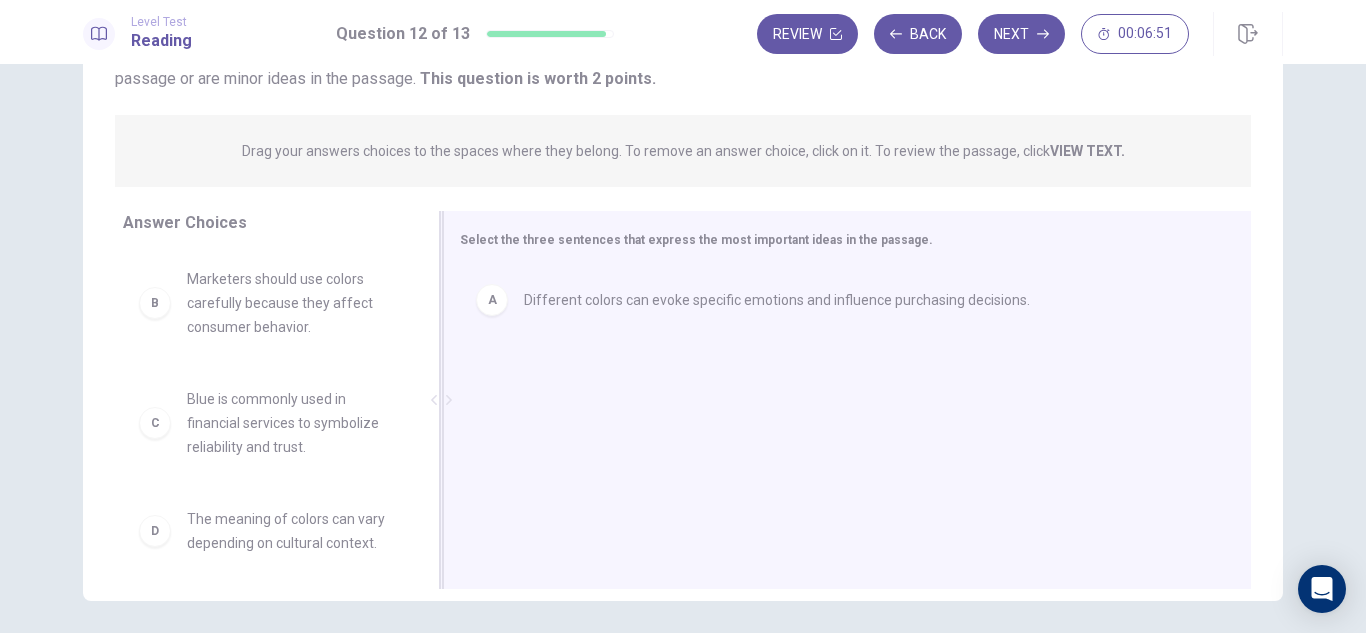 scroll, scrollTop: 200, scrollLeft: 0, axis: vertical 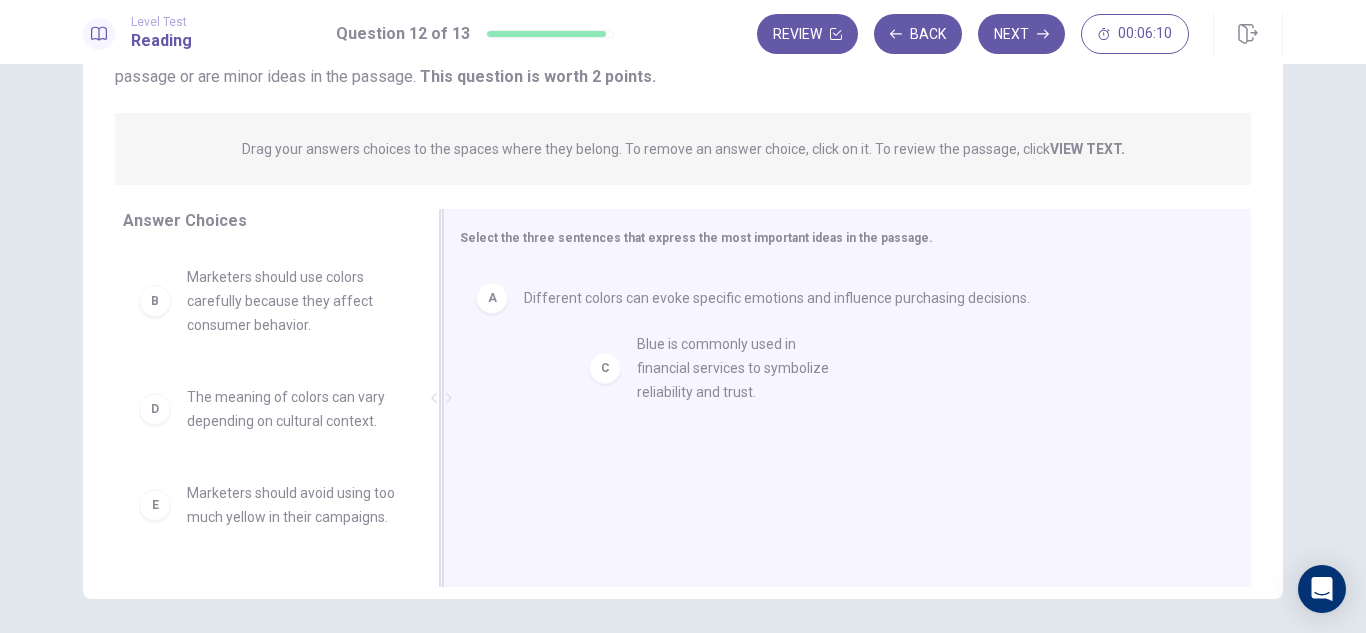drag, startPoint x: 261, startPoint y: 430, endPoint x: 724, endPoint y: 377, distance: 466.0236 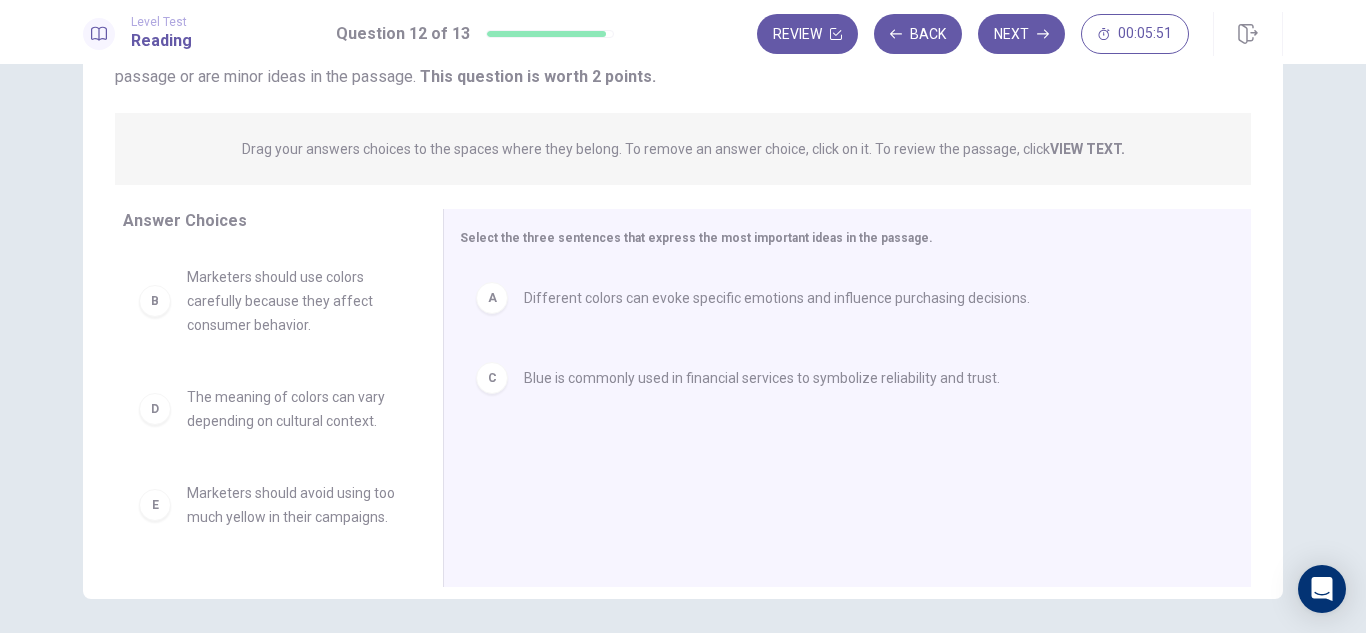 scroll, scrollTop: 132, scrollLeft: 0, axis: vertical 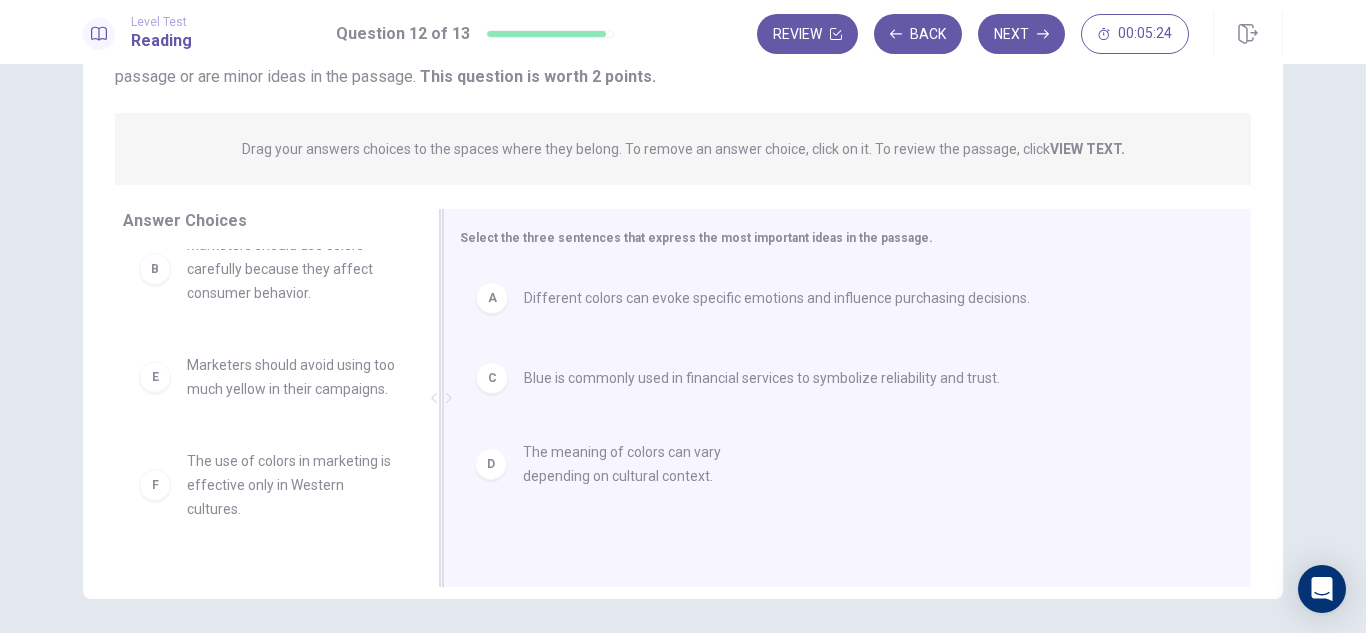 drag, startPoint x: 261, startPoint y: 374, endPoint x: 612, endPoint y: 463, distance: 362.10773 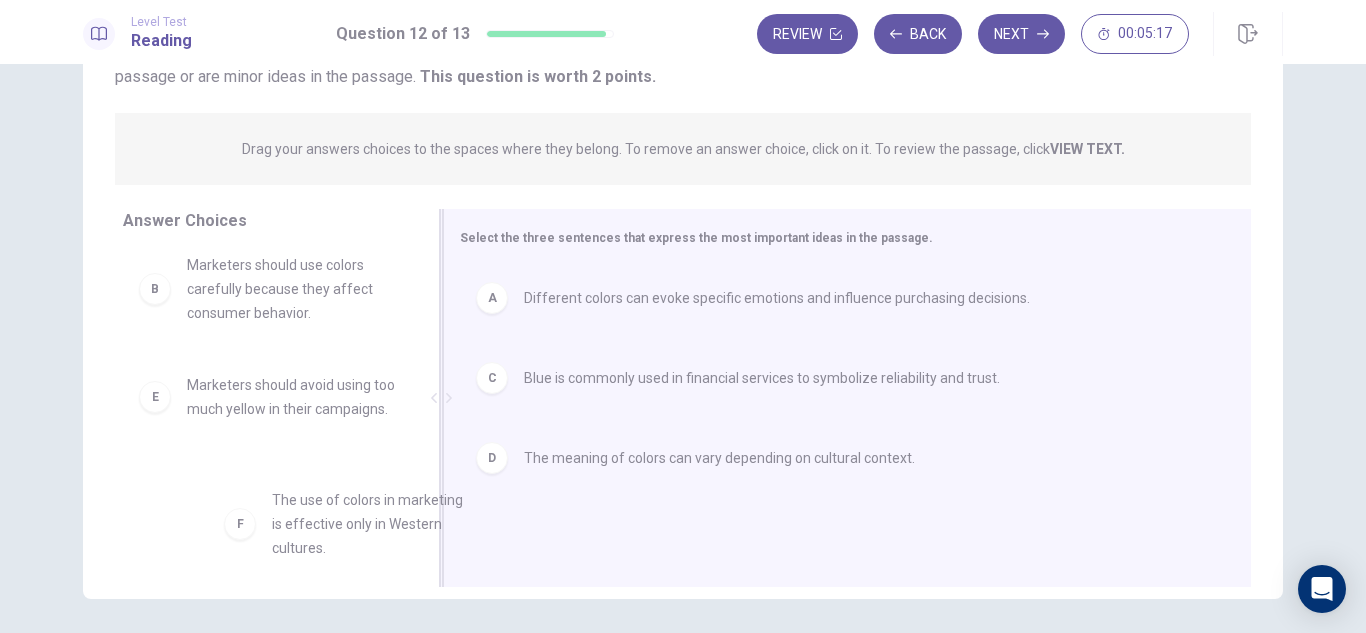 scroll, scrollTop: 36, scrollLeft: 0, axis: vertical 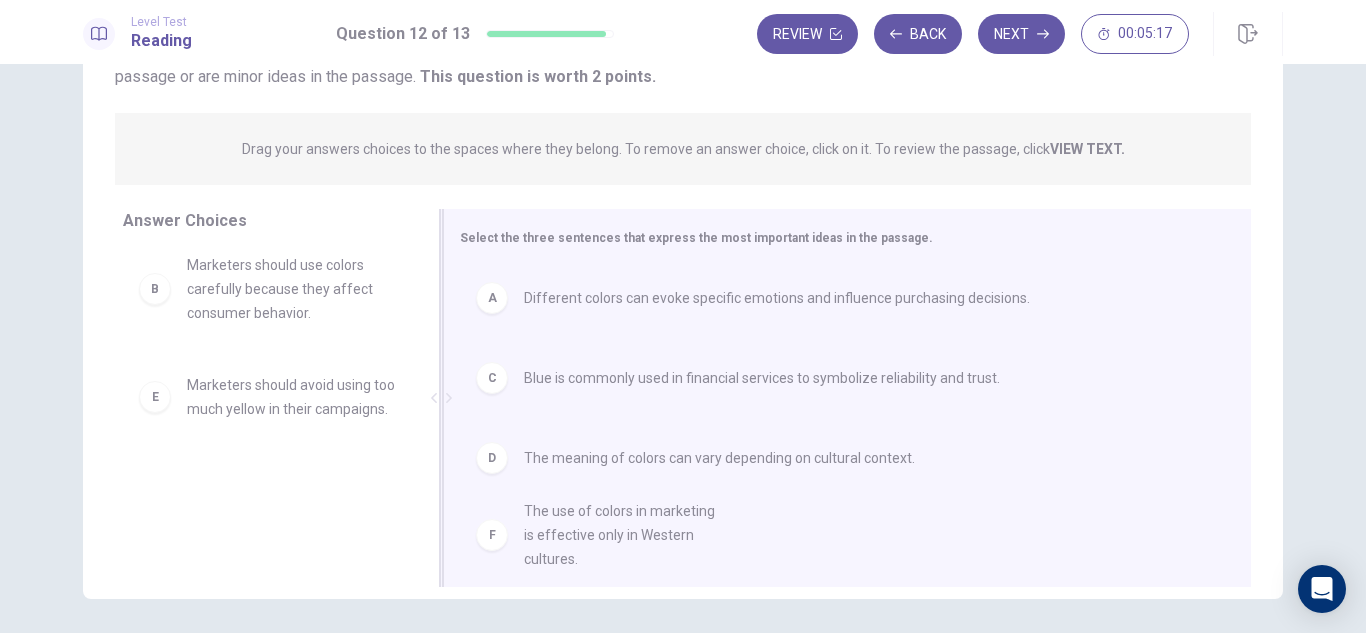 drag, startPoint x: 257, startPoint y: 506, endPoint x: 652, endPoint y: 536, distance: 396.1376 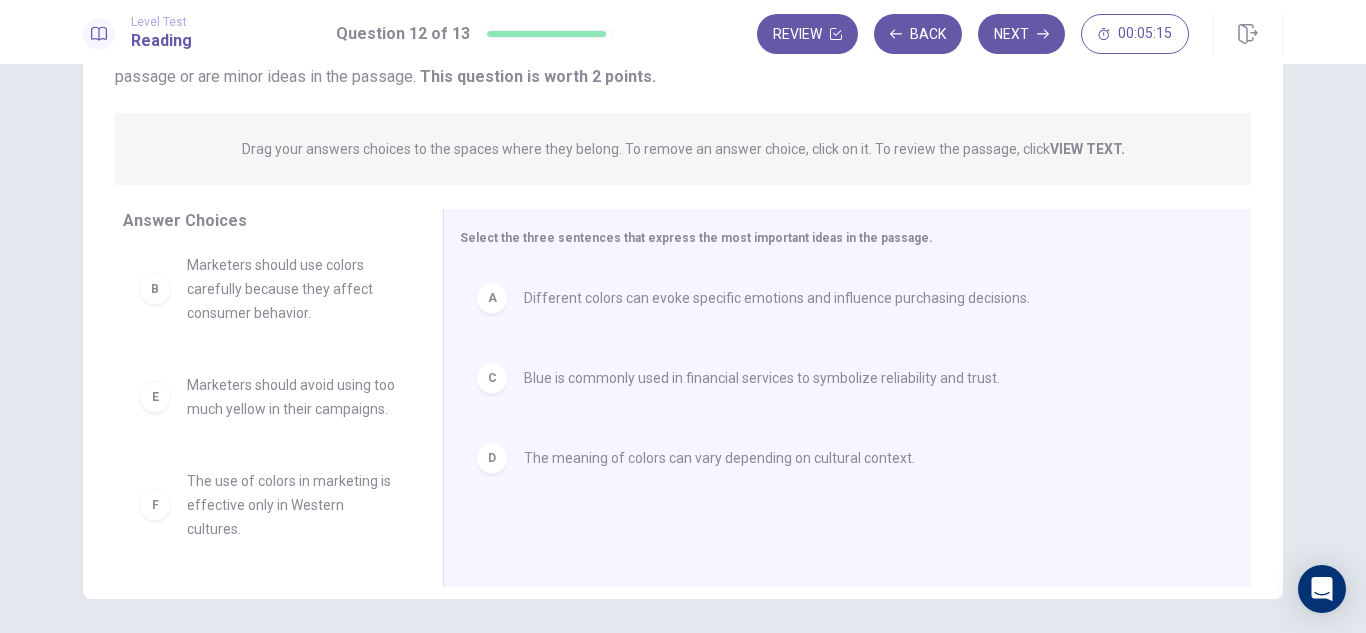 click on "The use of colors in marketing is effective only in Western cultures." at bounding box center (291, 505) 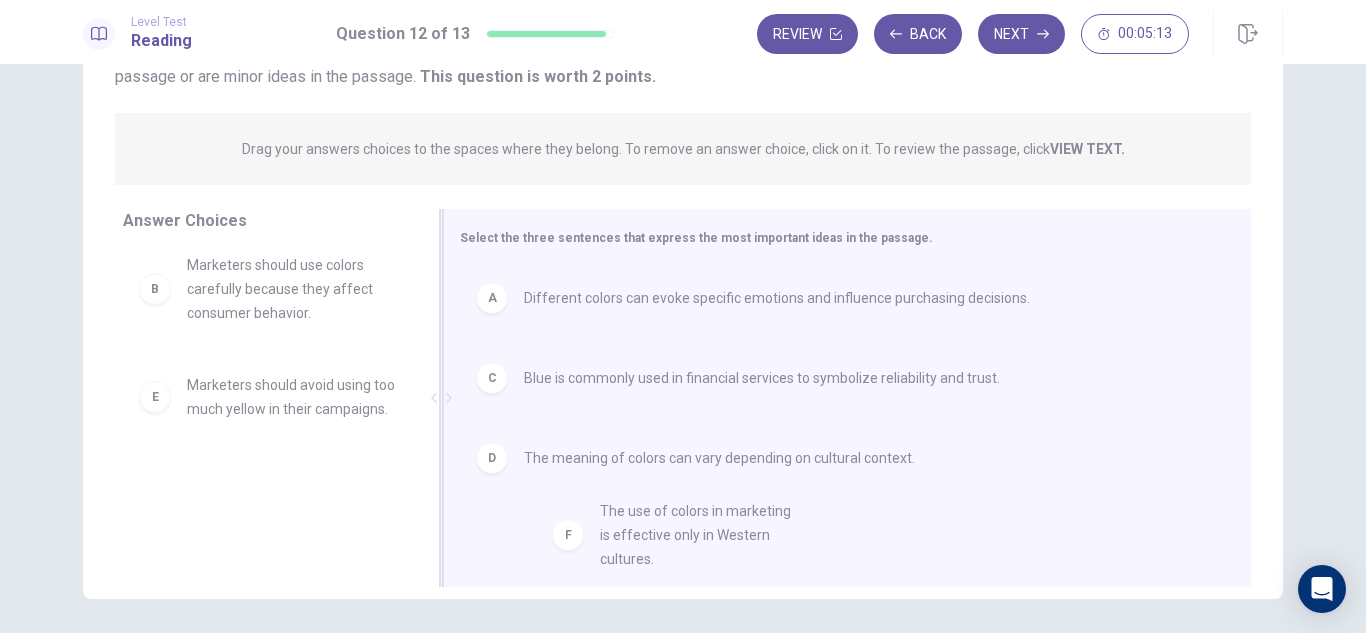 drag, startPoint x: 227, startPoint y: 498, endPoint x: 658, endPoint y: 532, distance: 432.339 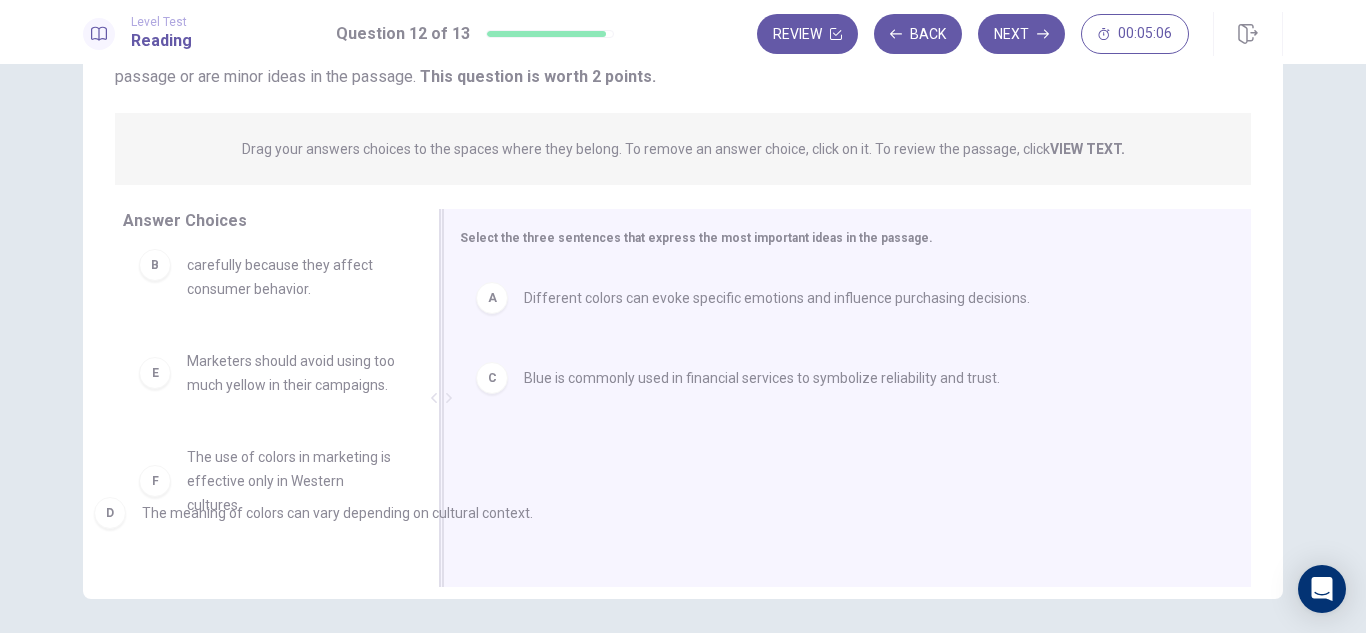 scroll, scrollTop: 108, scrollLeft: 0, axis: vertical 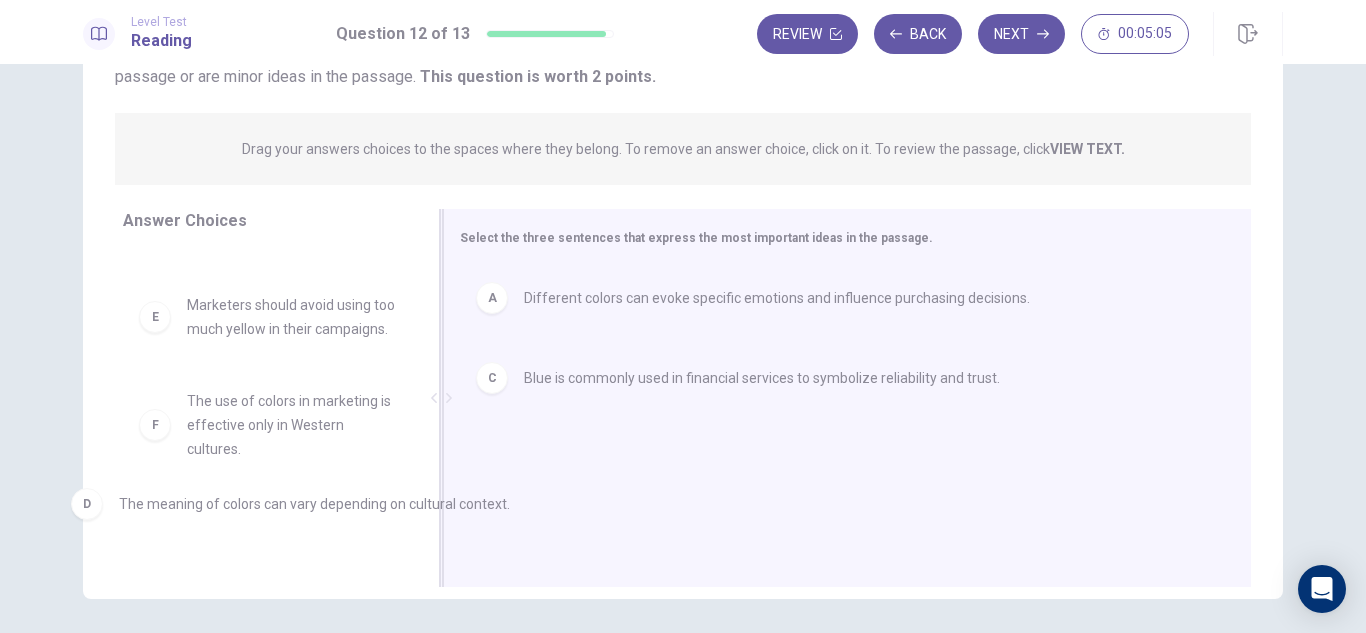 drag, startPoint x: 625, startPoint y: 467, endPoint x: 212, endPoint y: 520, distance: 416.38684 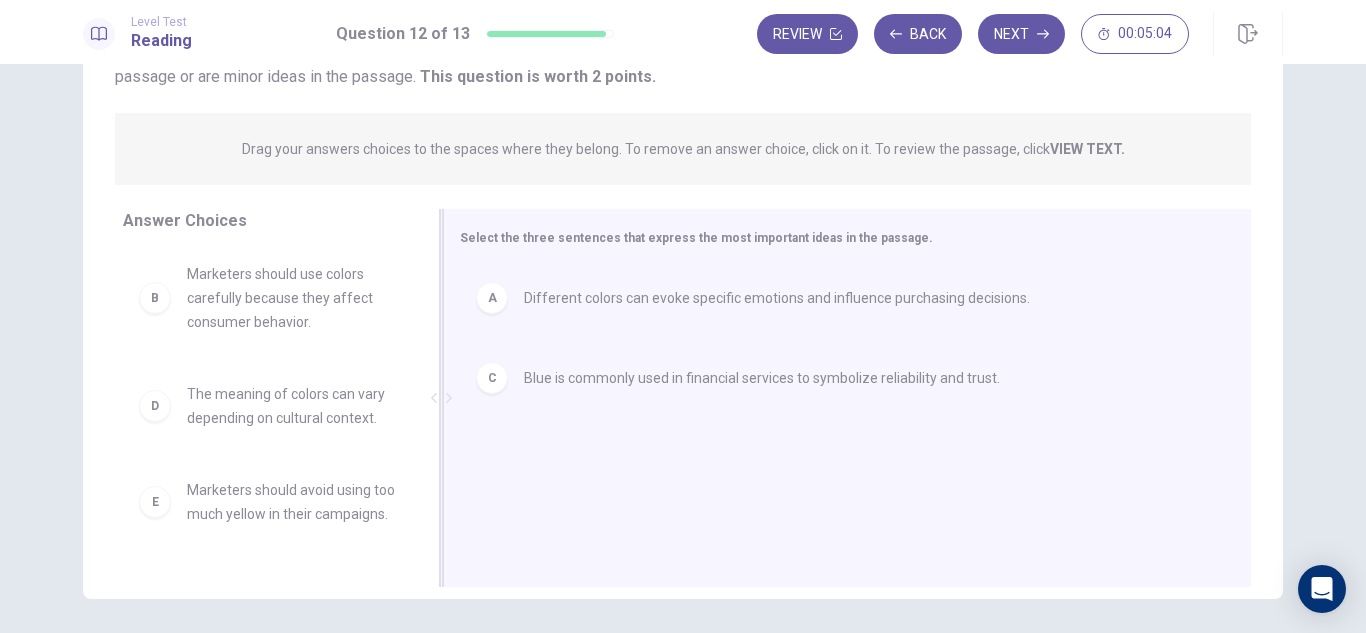 scroll, scrollTop: 0, scrollLeft: 0, axis: both 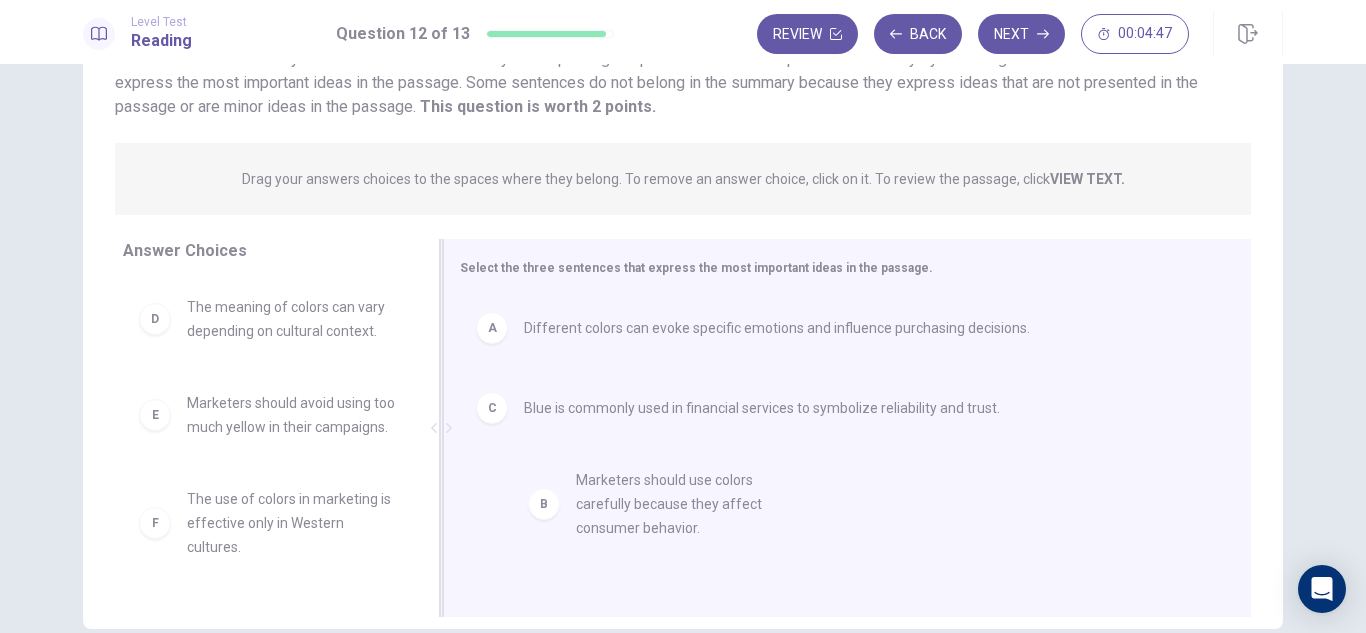 drag, startPoint x: 282, startPoint y: 332, endPoint x: 685, endPoint y: 521, distance: 445.11795 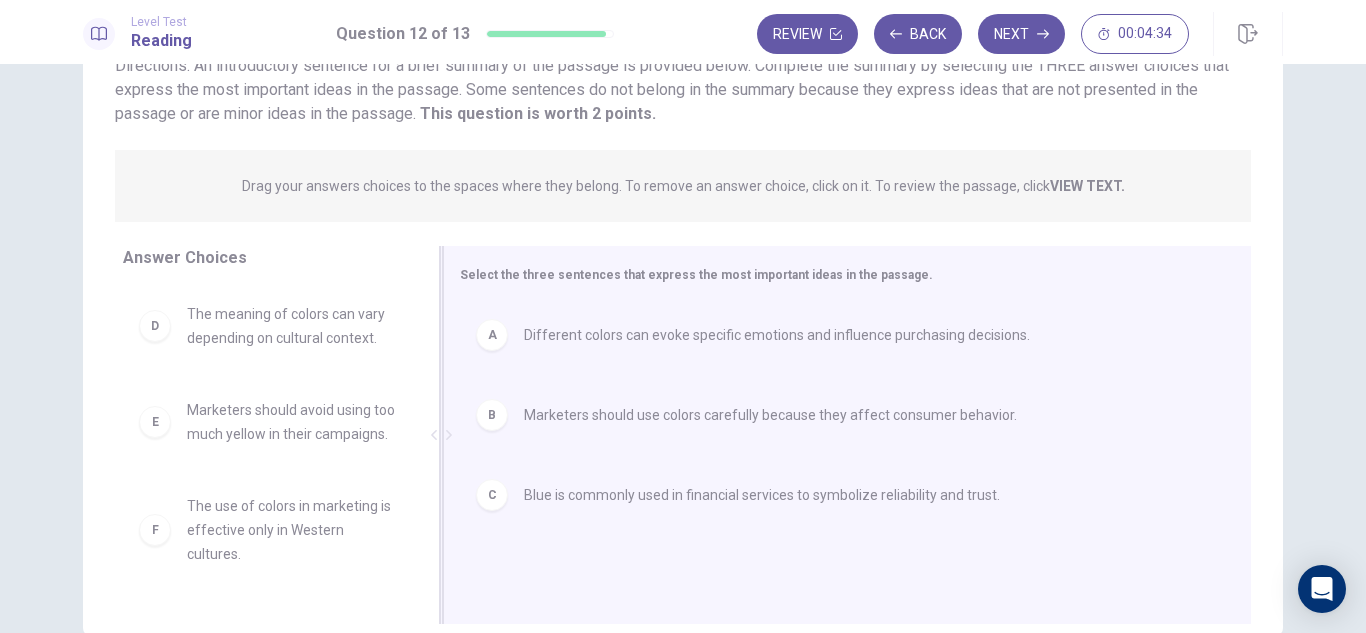scroll, scrollTop: 200, scrollLeft: 0, axis: vertical 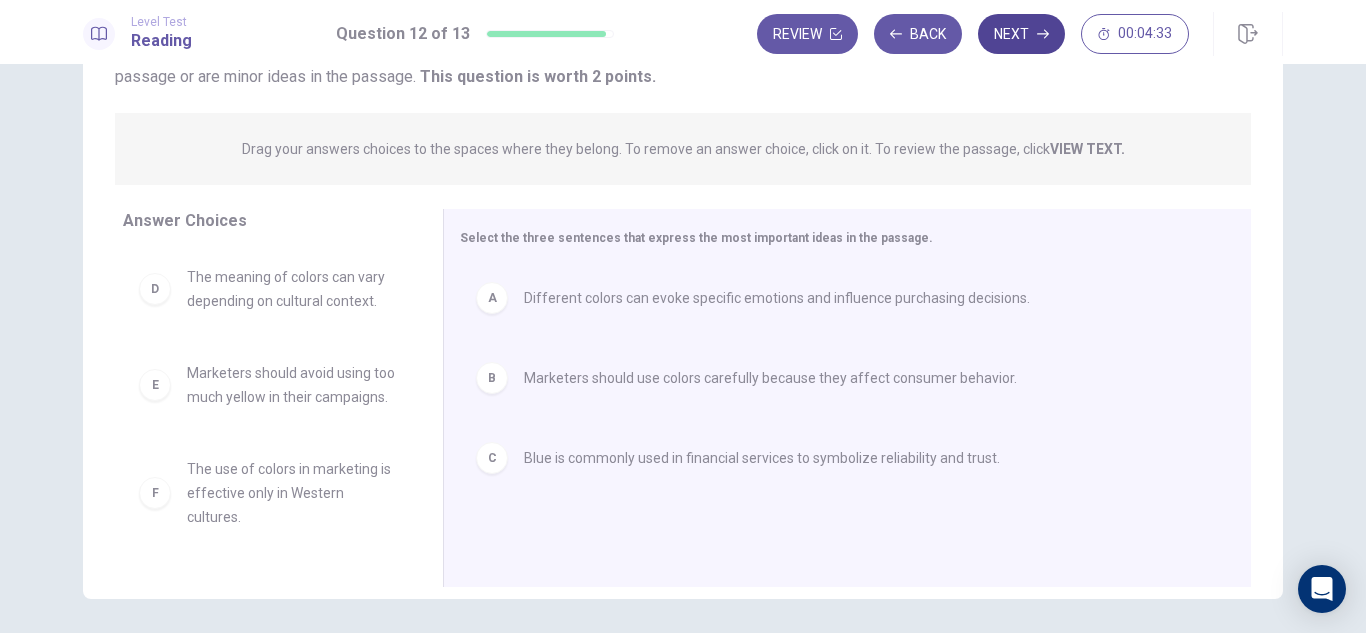 click on "Next" at bounding box center [1021, 34] 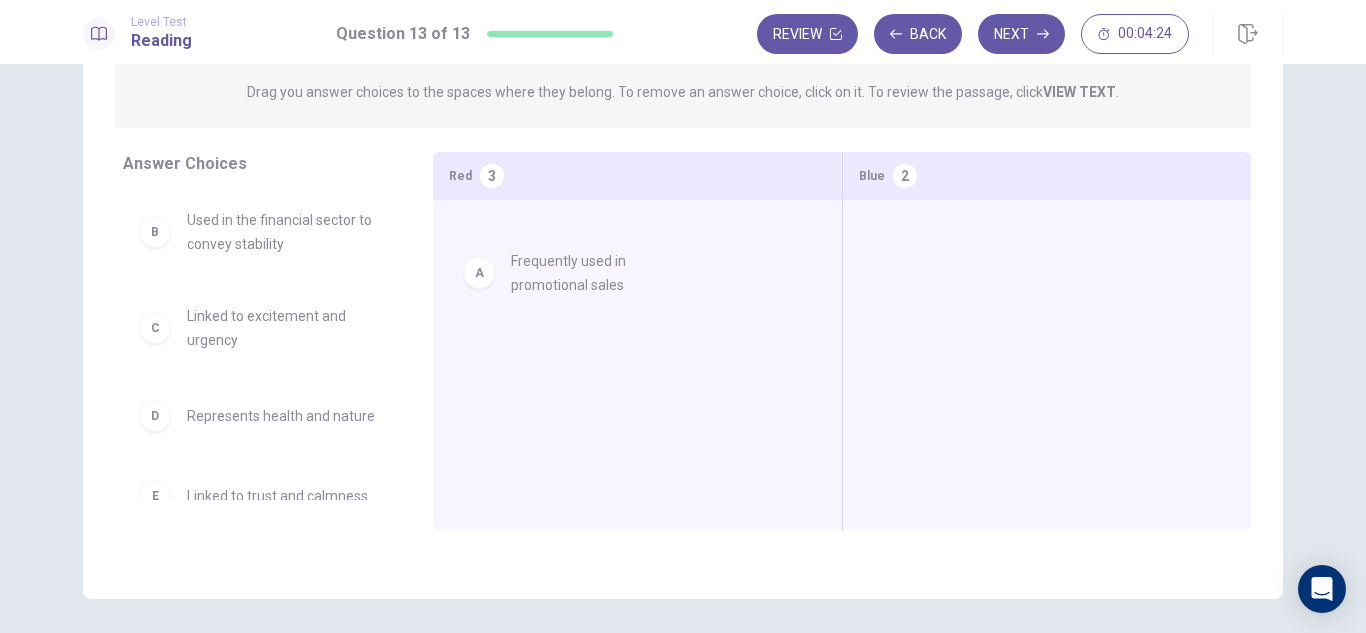drag, startPoint x: 242, startPoint y: 266, endPoint x: 571, endPoint y: 289, distance: 329.80298 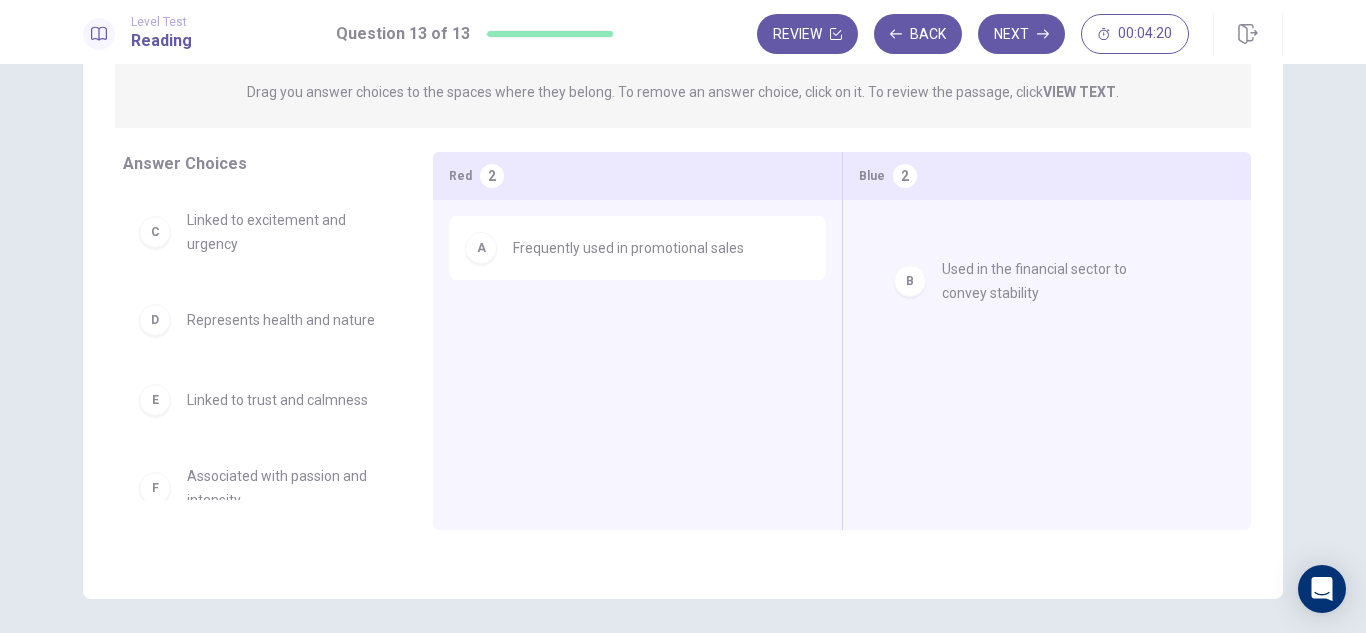 drag, startPoint x: 263, startPoint y: 260, endPoint x: 1025, endPoint y: 292, distance: 762.67163 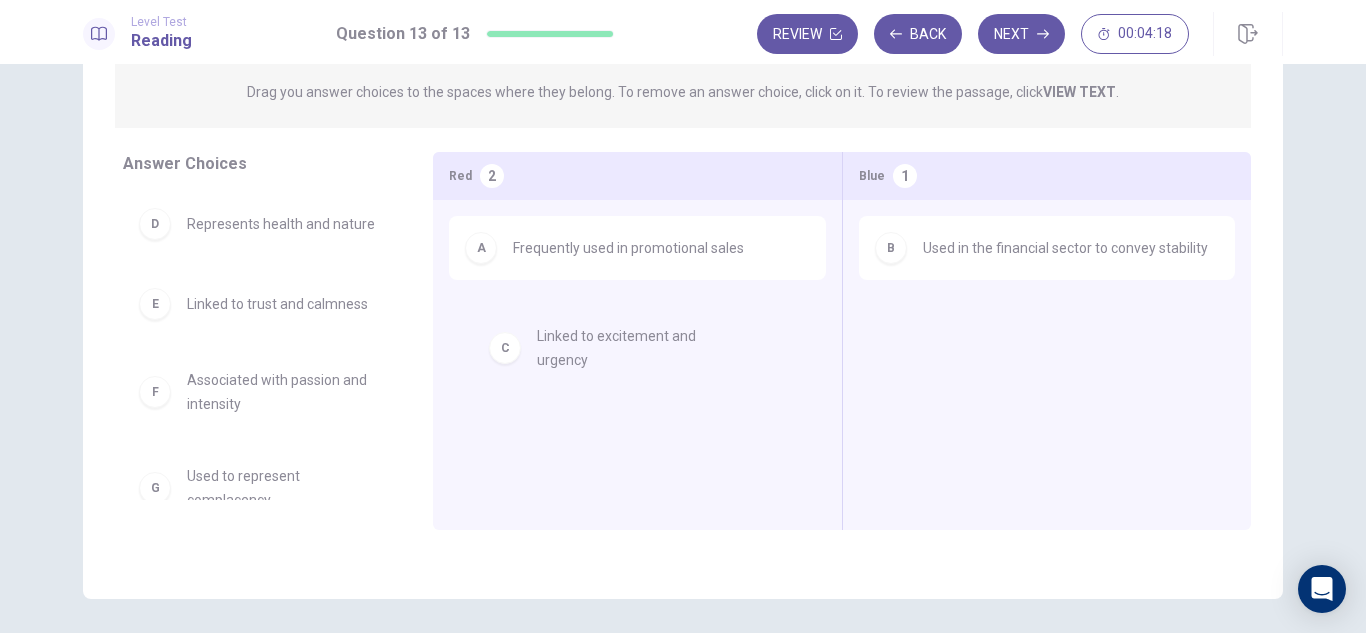 drag, startPoint x: 253, startPoint y: 262, endPoint x: 609, endPoint y: 364, distance: 370.3242 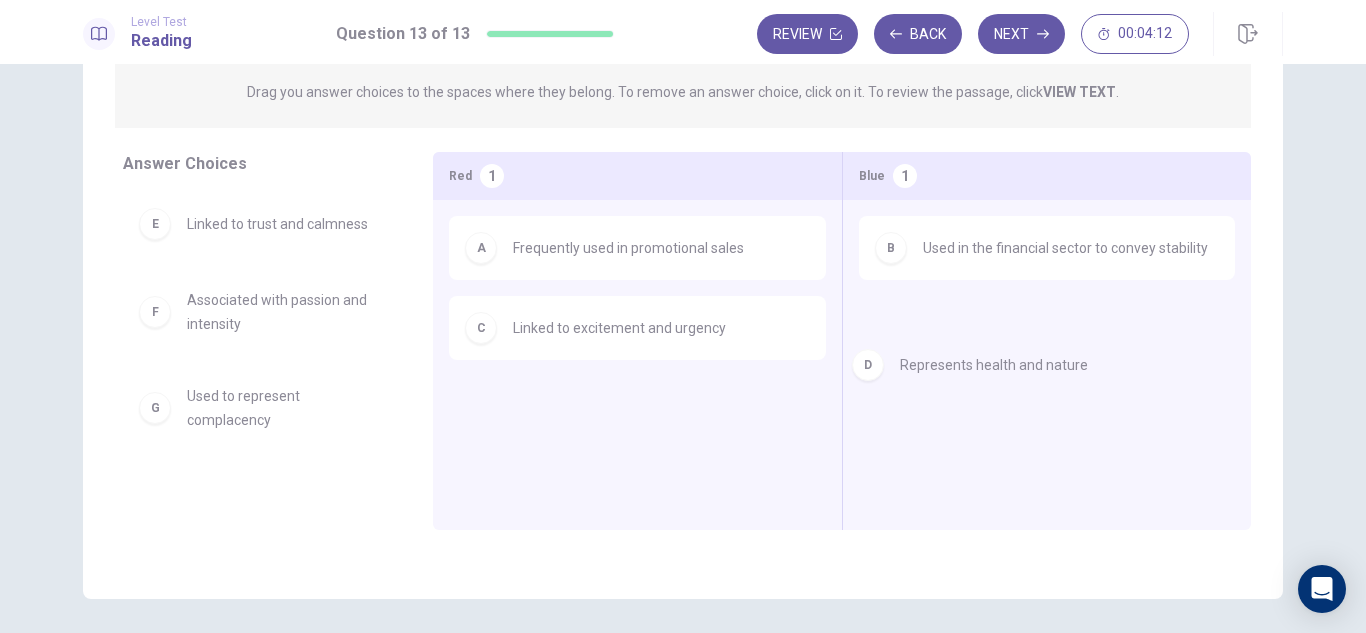drag, startPoint x: 233, startPoint y: 254, endPoint x: 954, endPoint y: 381, distance: 732.09973 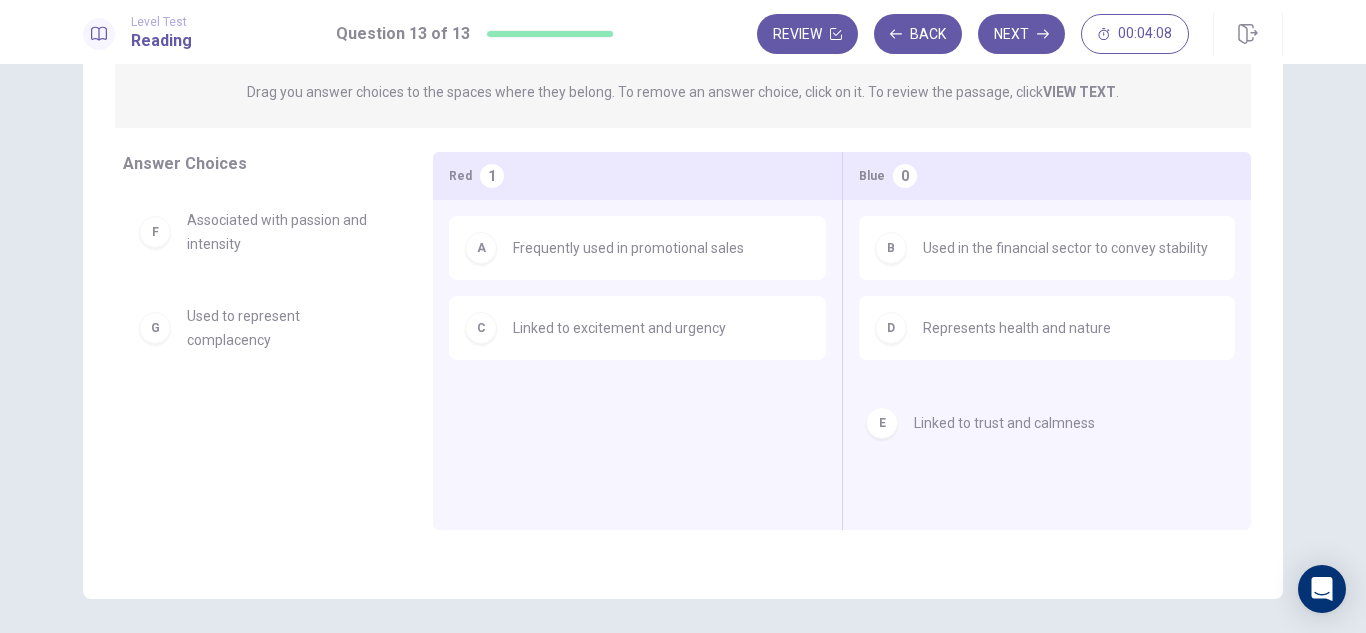 drag, startPoint x: 271, startPoint y: 252, endPoint x: 1006, endPoint y: 438, distance: 758.1695 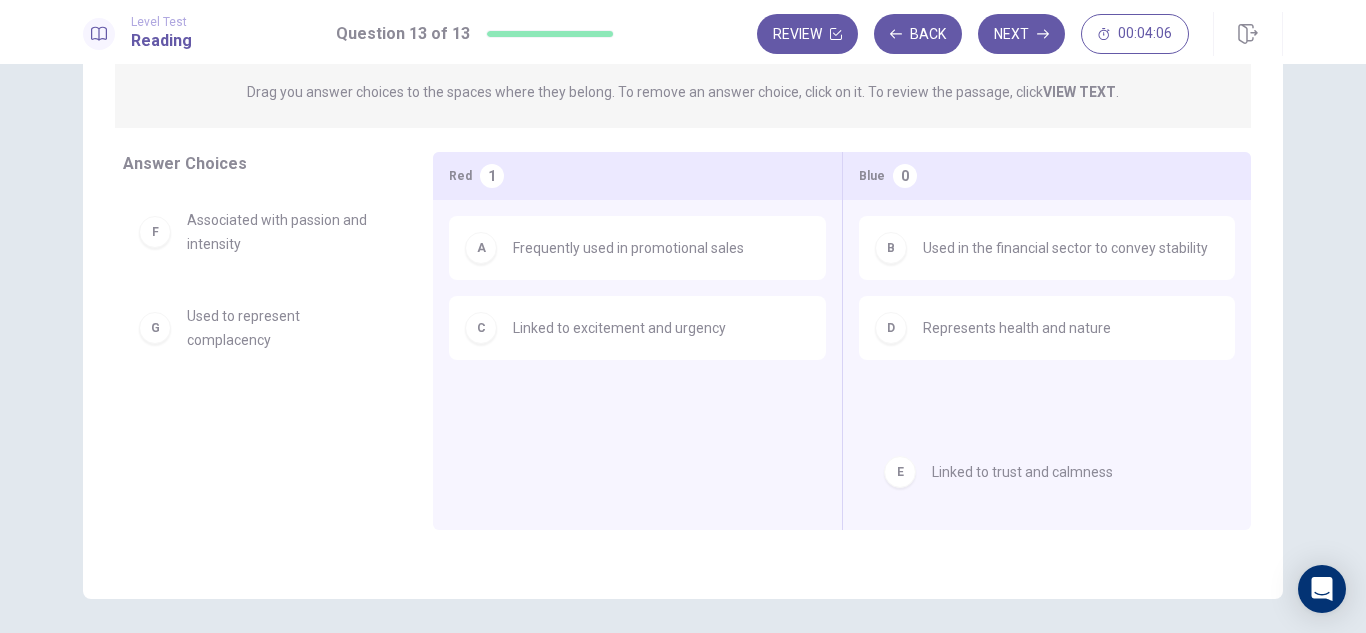 drag, startPoint x: 292, startPoint y: 248, endPoint x: 1041, endPoint y: 477, distance: 783.2254 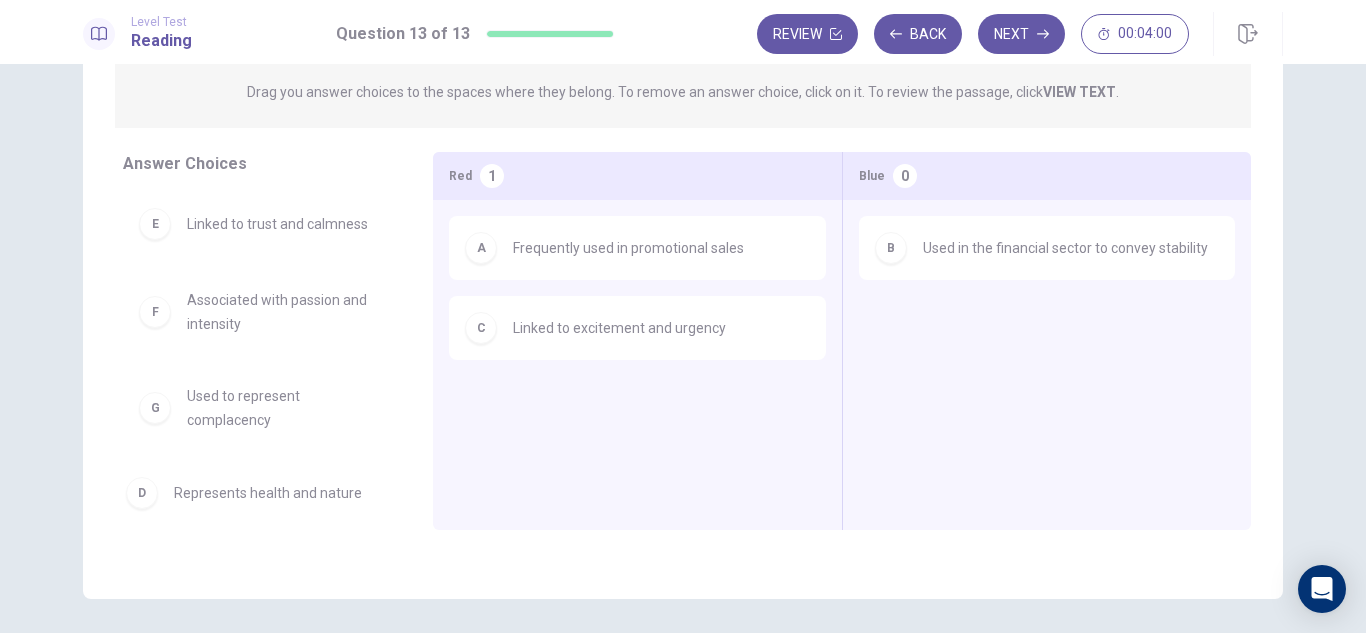 drag, startPoint x: 1024, startPoint y: 356, endPoint x: 277, endPoint y: 504, distance: 761.5202 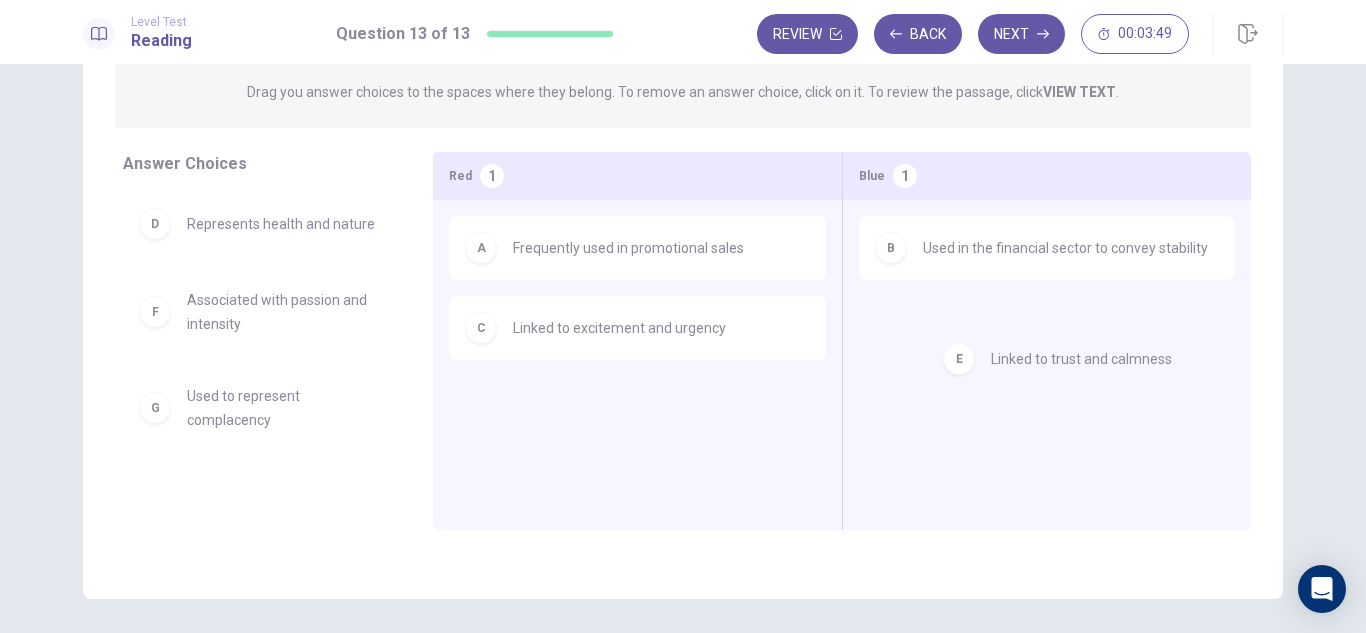 drag, startPoint x: 306, startPoint y: 333, endPoint x: 1131, endPoint y: 364, distance: 825.5822 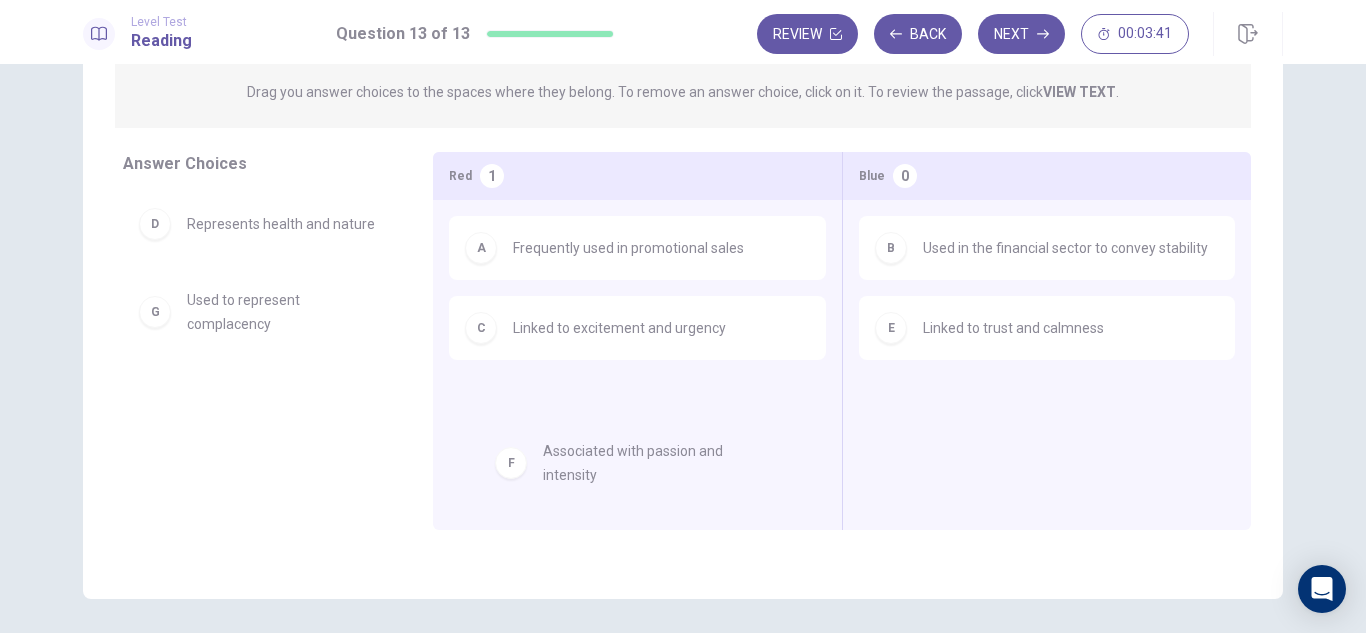 drag, startPoint x: 229, startPoint y: 336, endPoint x: 593, endPoint y: 468, distance: 387.19504 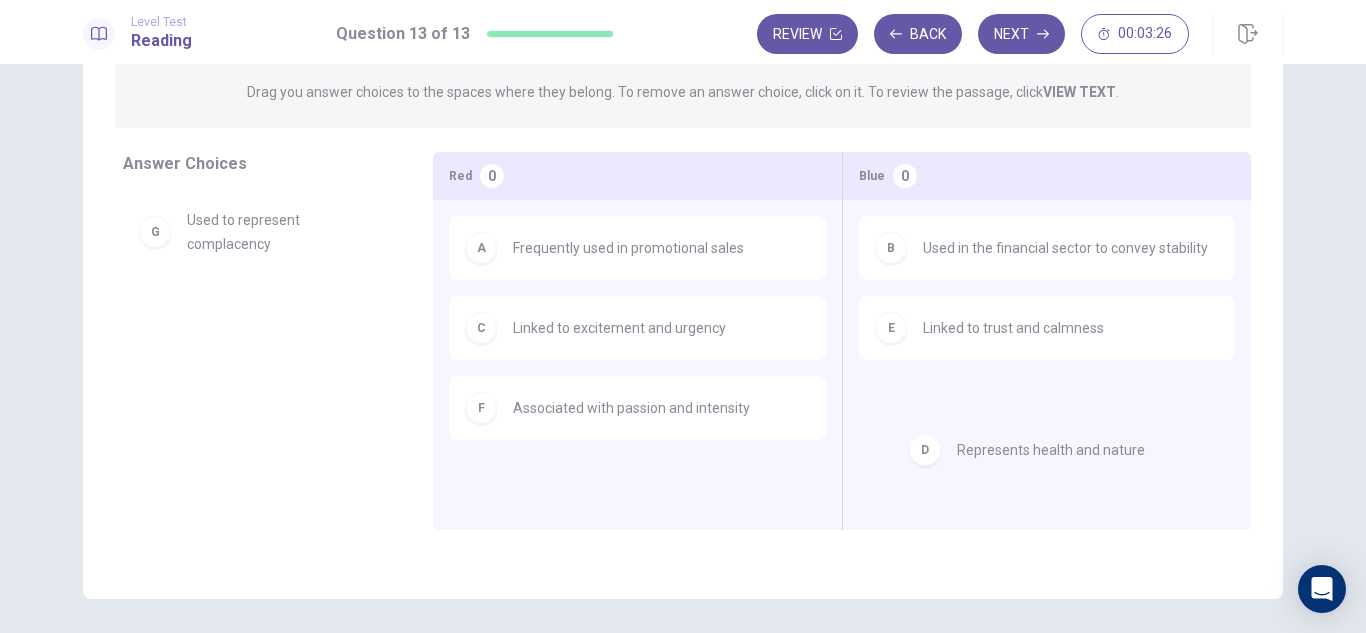 drag, startPoint x: 286, startPoint y: 255, endPoint x: 1070, endPoint y: 457, distance: 809.60486 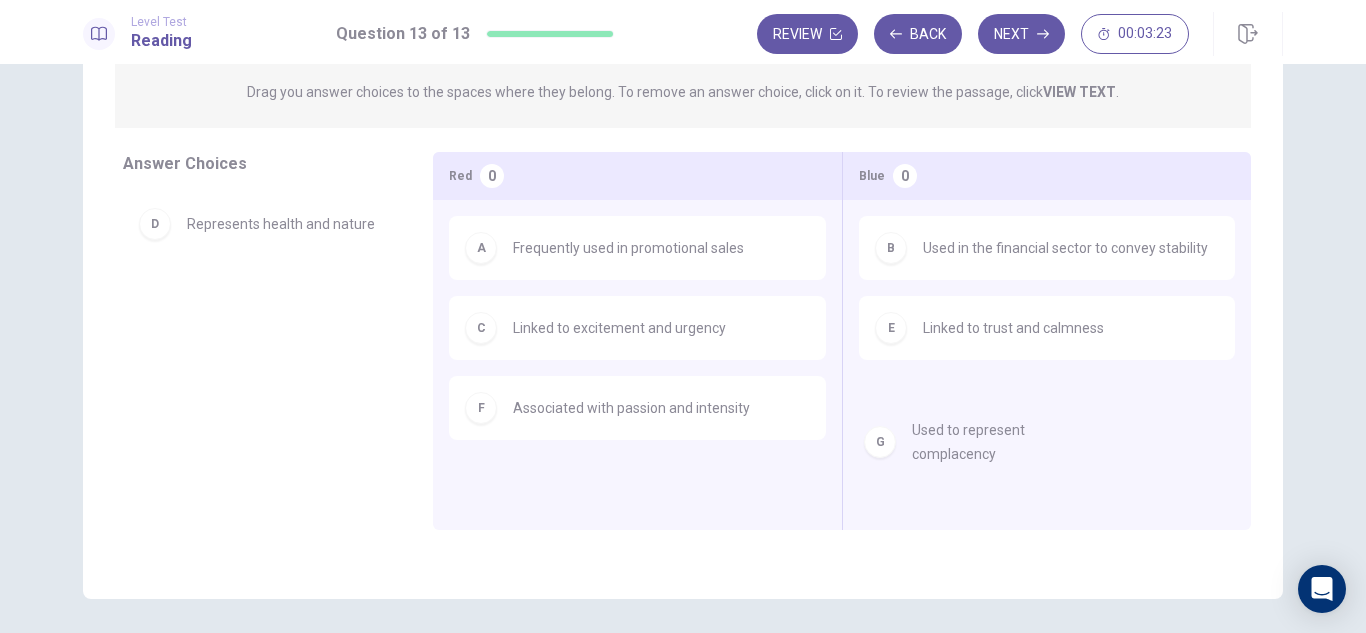 drag, startPoint x: 260, startPoint y: 342, endPoint x: 1011, endPoint y: 457, distance: 759.7539 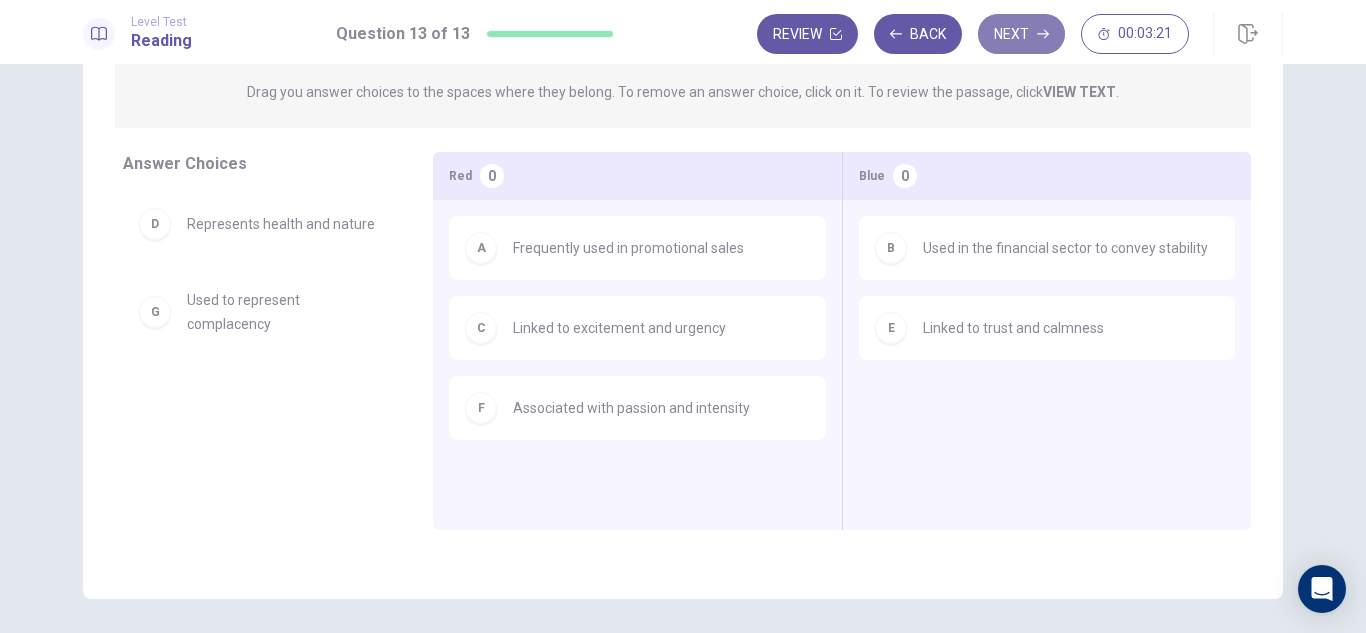 click on "Next" at bounding box center (1021, 34) 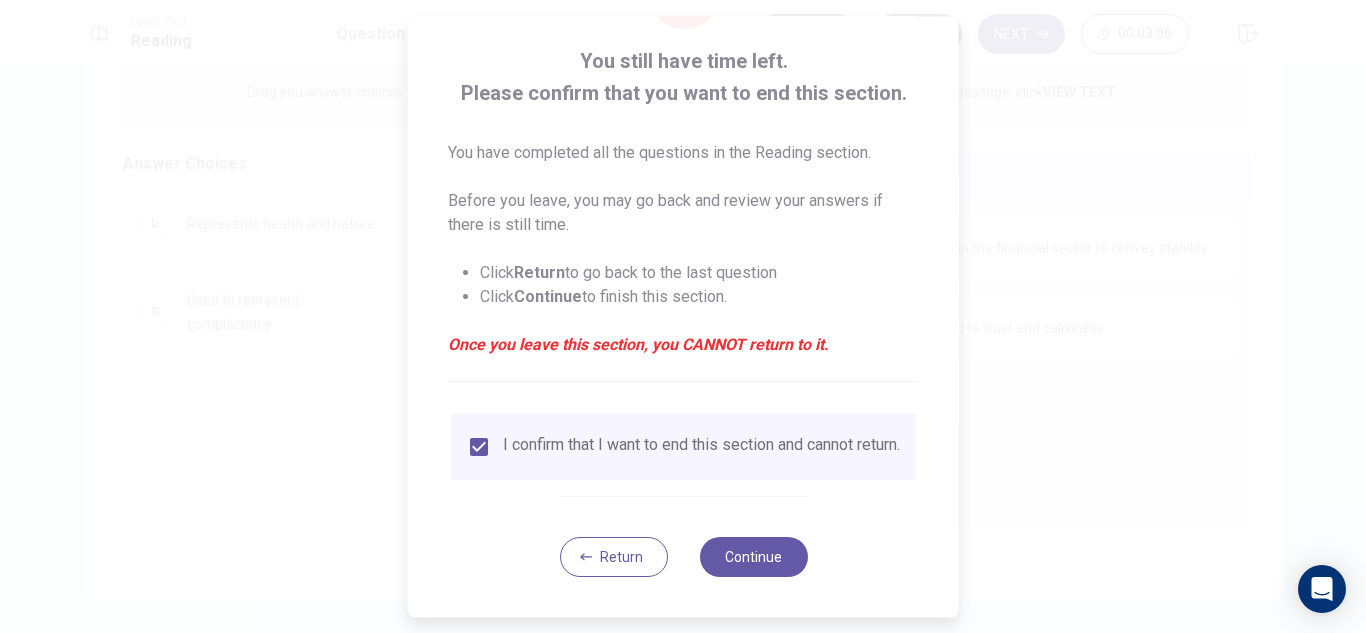 scroll, scrollTop: 113, scrollLeft: 0, axis: vertical 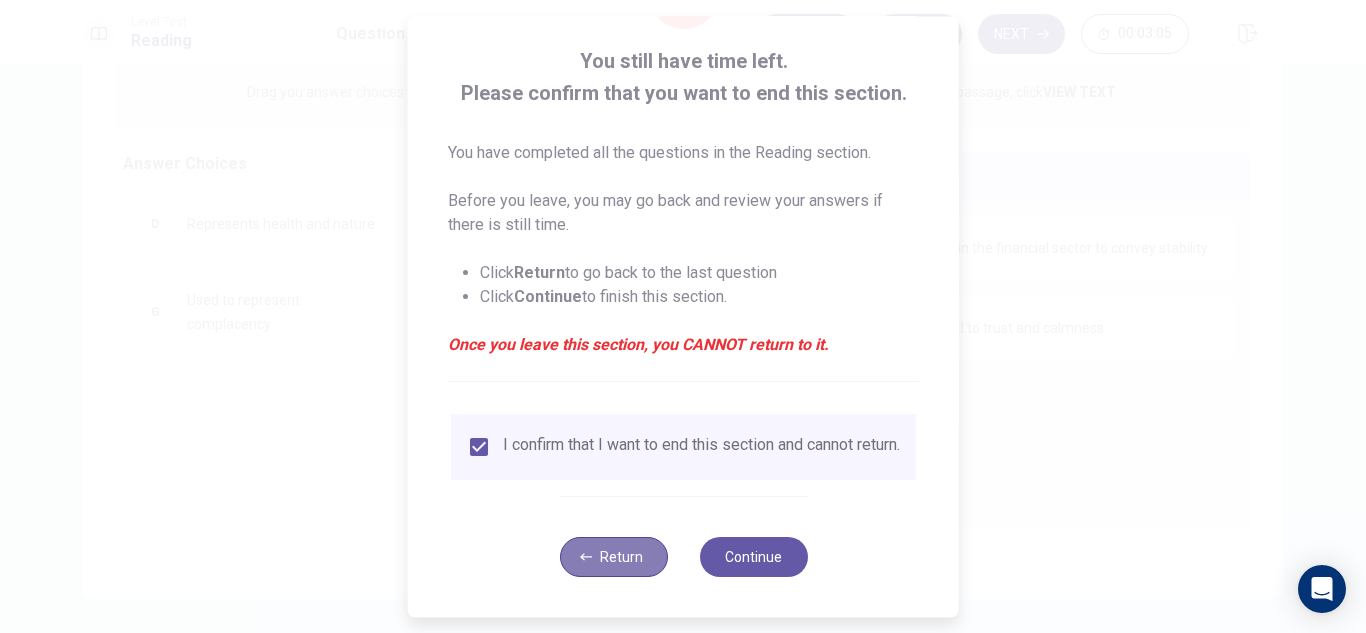 click on "Return" at bounding box center (613, 557) 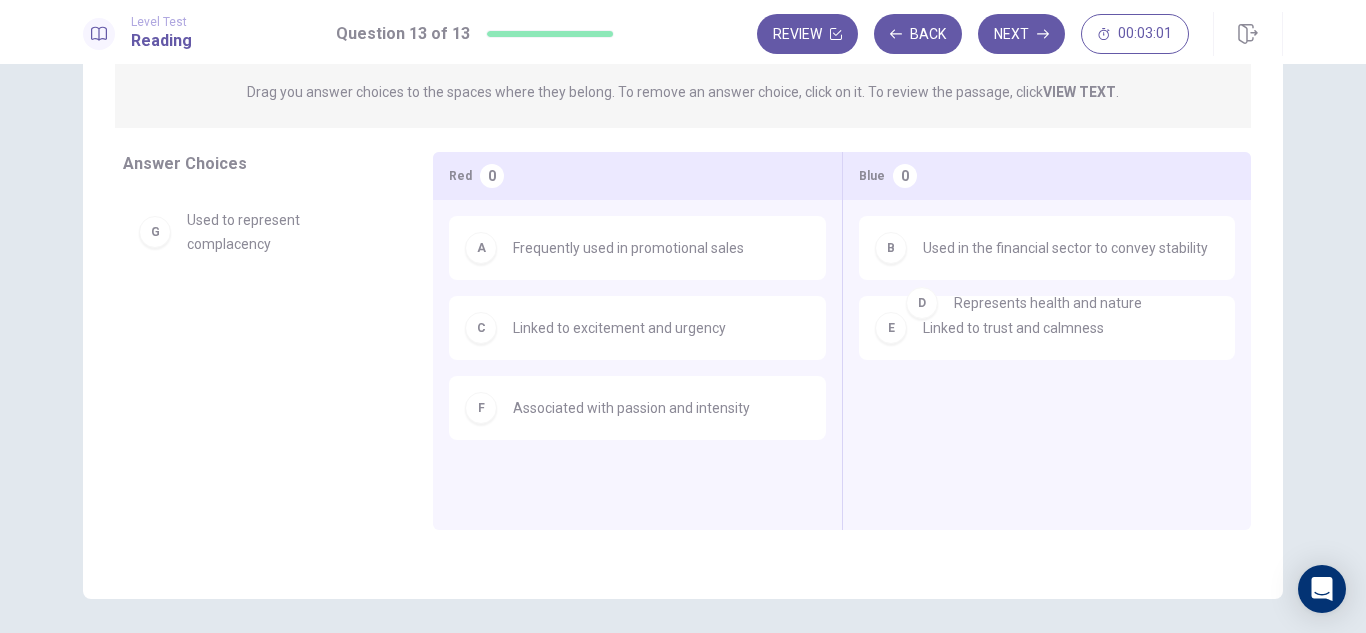 drag, startPoint x: 225, startPoint y: 248, endPoint x: 1007, endPoint y: 307, distance: 784.22253 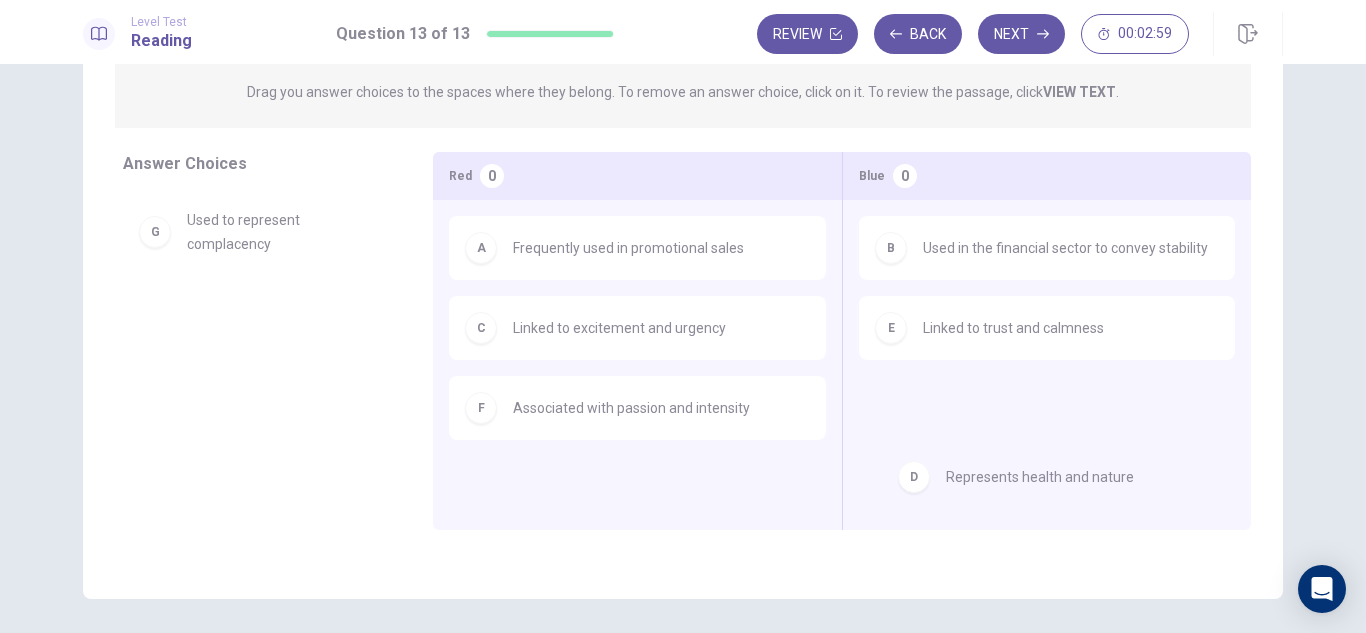 drag, startPoint x: 274, startPoint y: 251, endPoint x: 1050, endPoint y: 483, distance: 809.9383 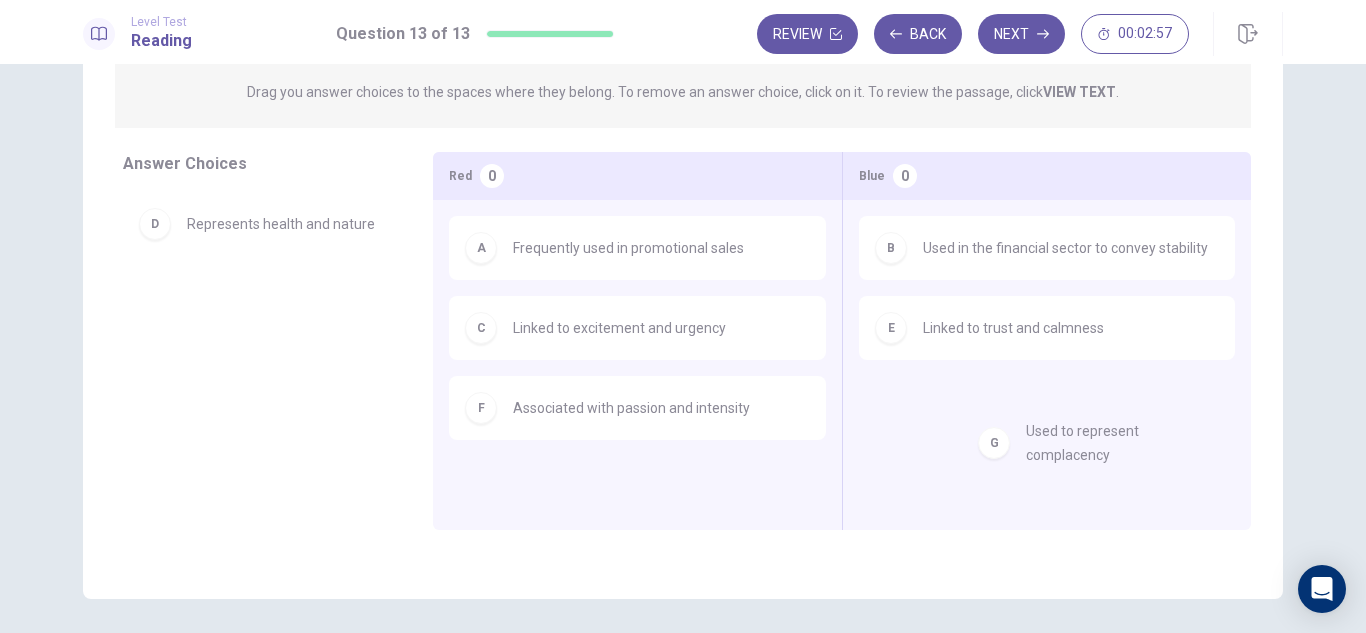 drag, startPoint x: 191, startPoint y: 333, endPoint x: 1041, endPoint y: 440, distance: 856.70825 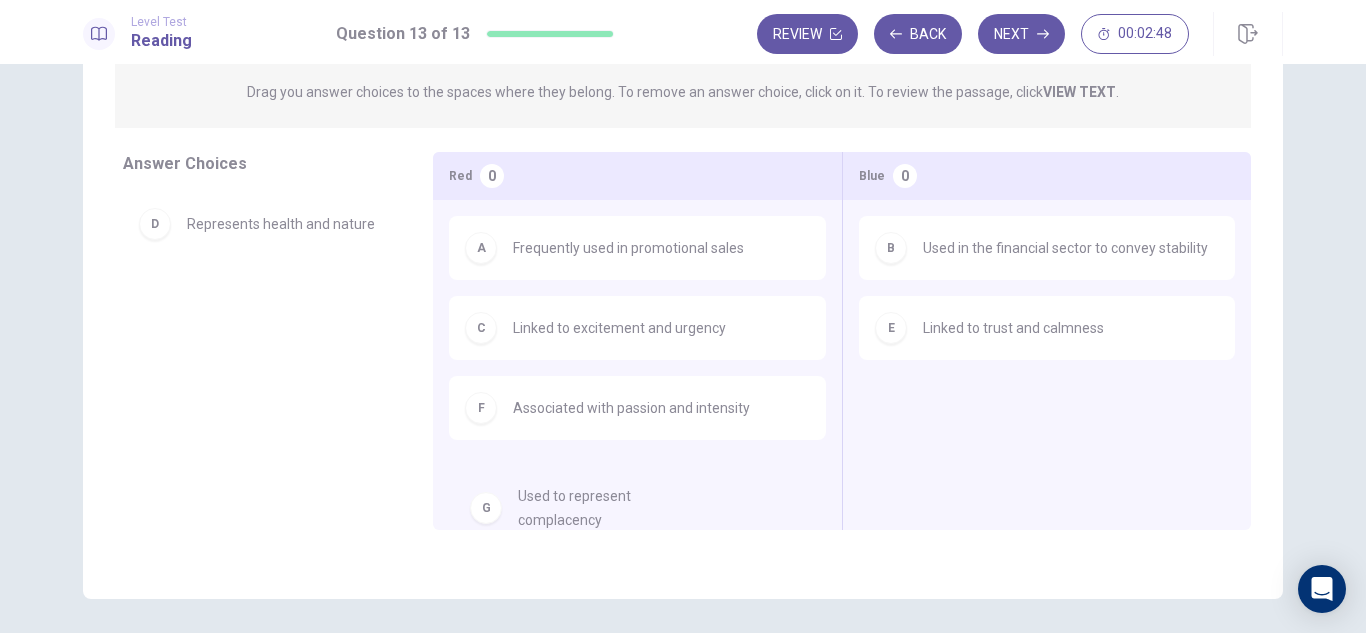 drag, startPoint x: 300, startPoint y: 337, endPoint x: 646, endPoint y: 514, distance: 388.64508 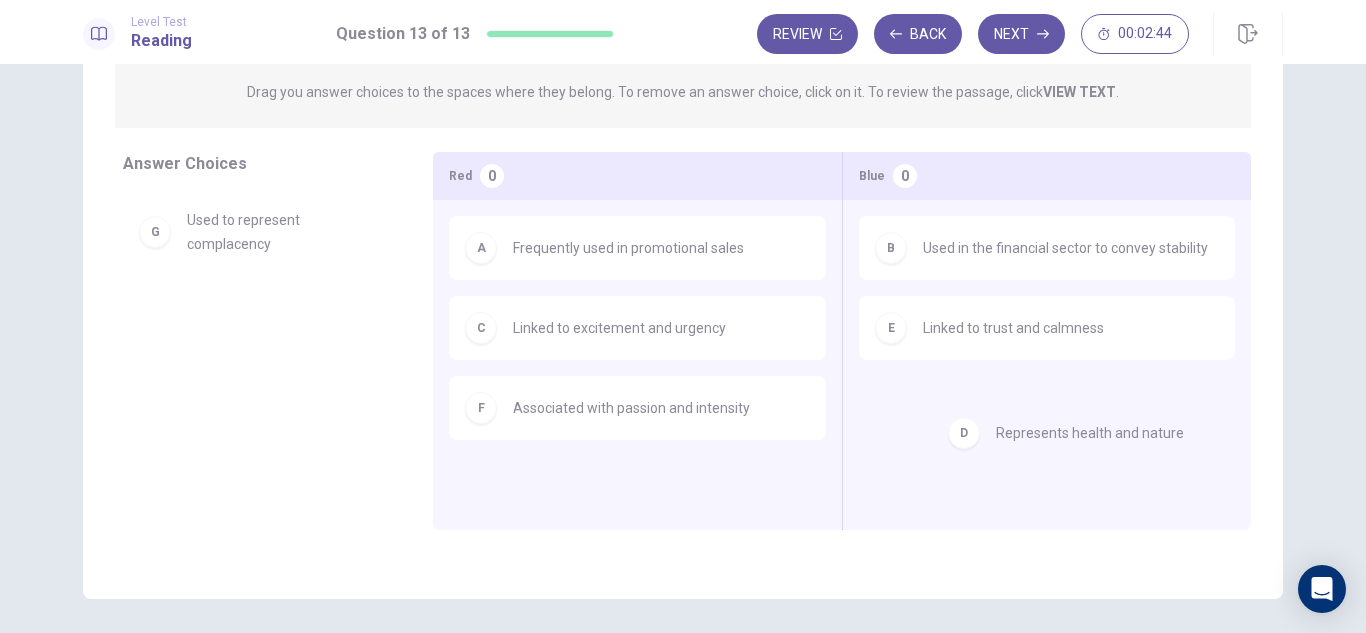 drag, startPoint x: 320, startPoint y: 260, endPoint x: 1140, endPoint y: 445, distance: 840.6099 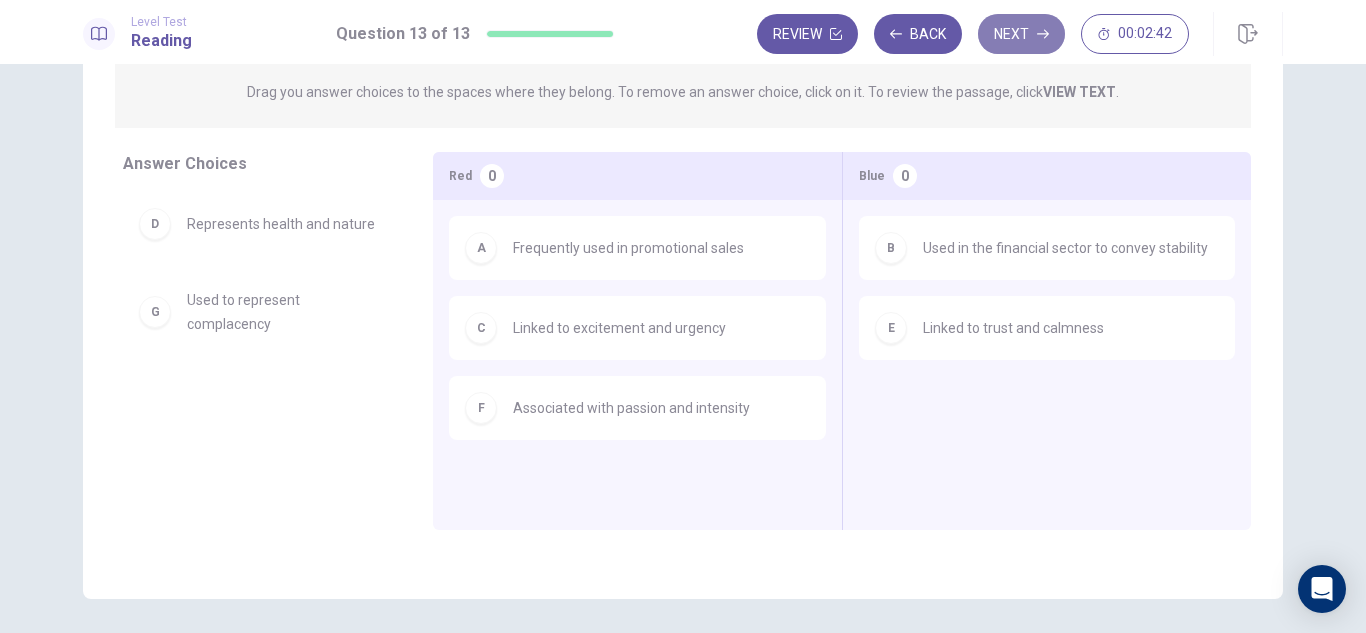 click on "Next" at bounding box center [1021, 34] 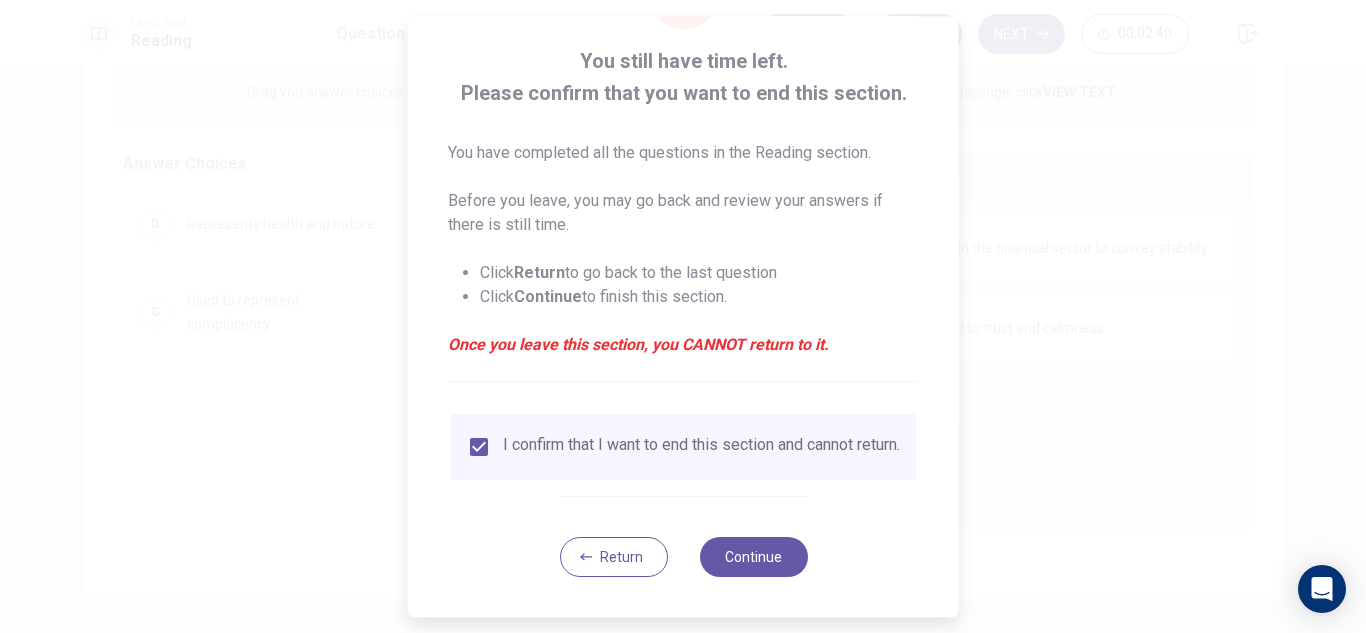 scroll, scrollTop: 113, scrollLeft: 0, axis: vertical 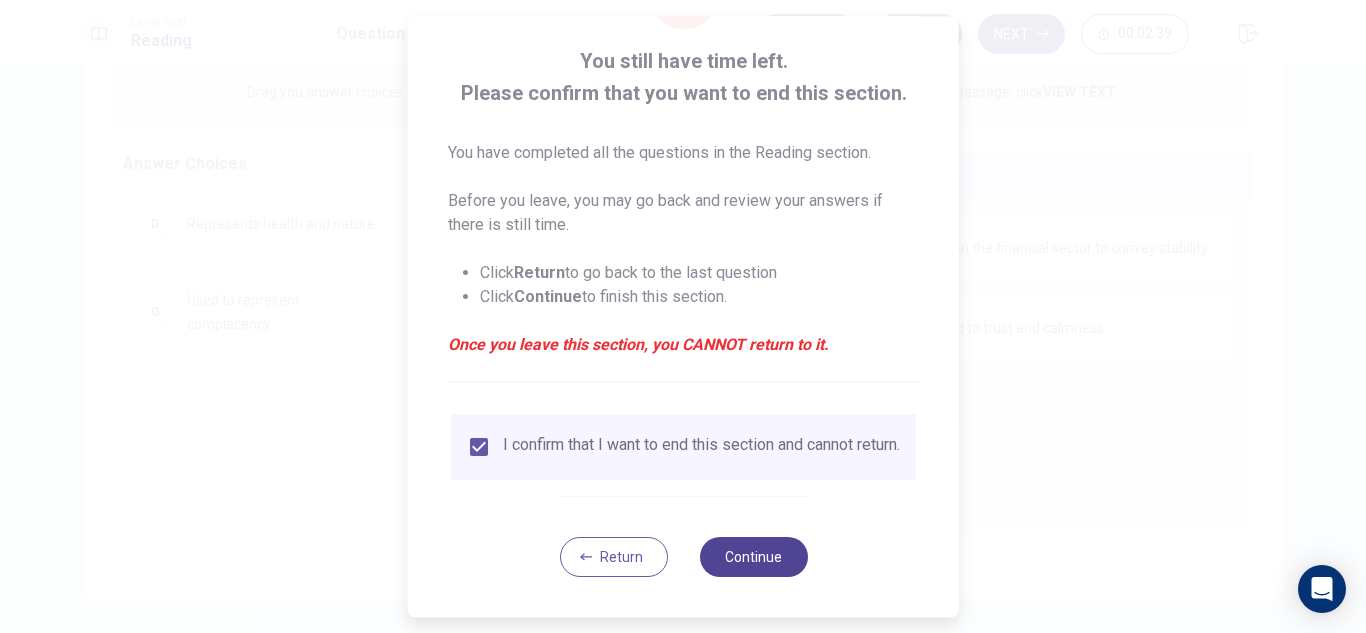 click on "Continue" at bounding box center [753, 557] 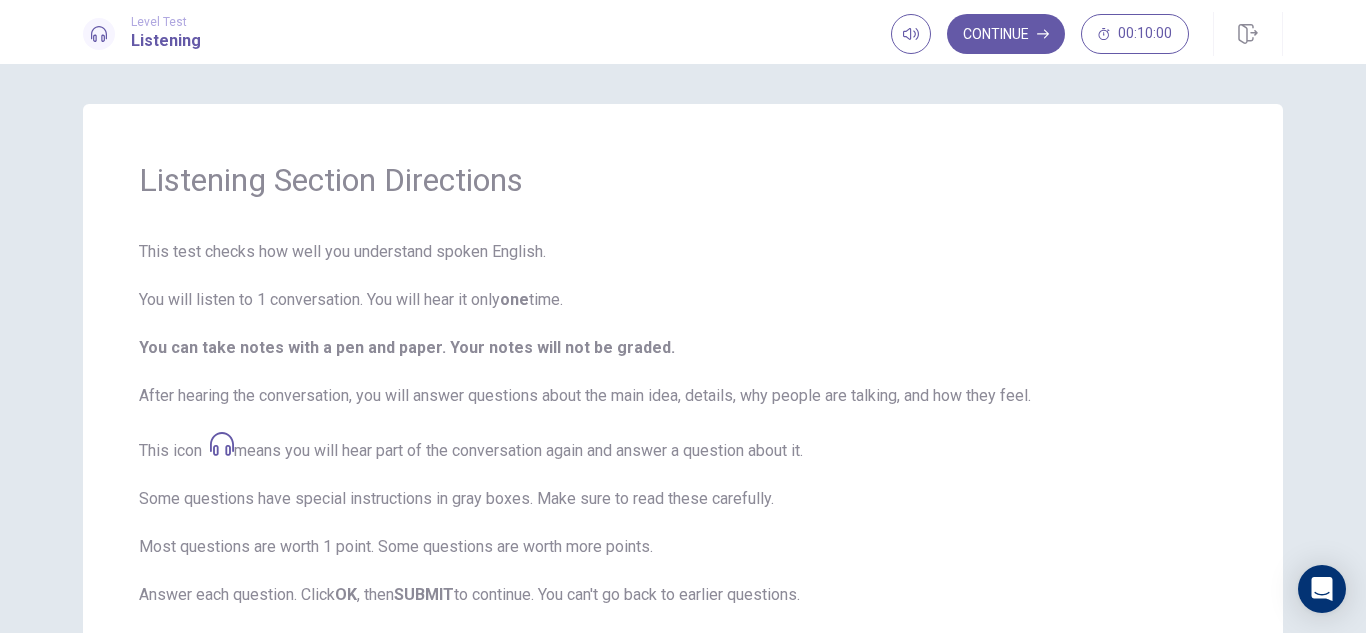 scroll, scrollTop: 100, scrollLeft: 0, axis: vertical 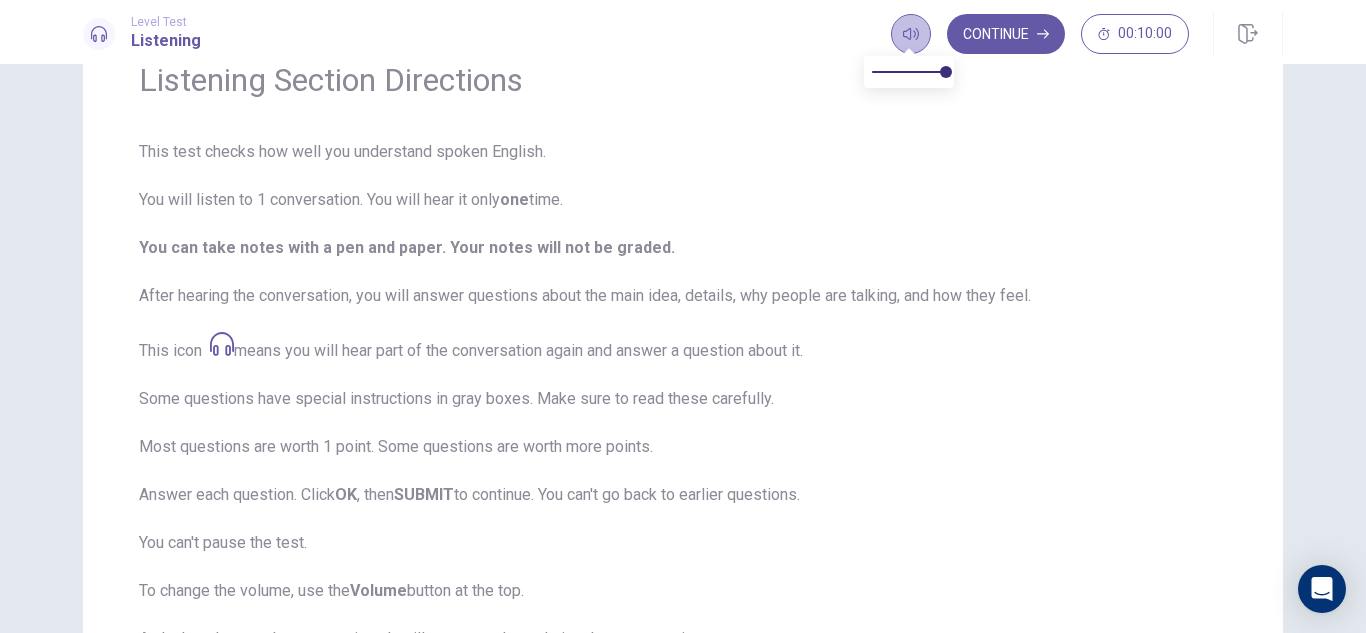 click 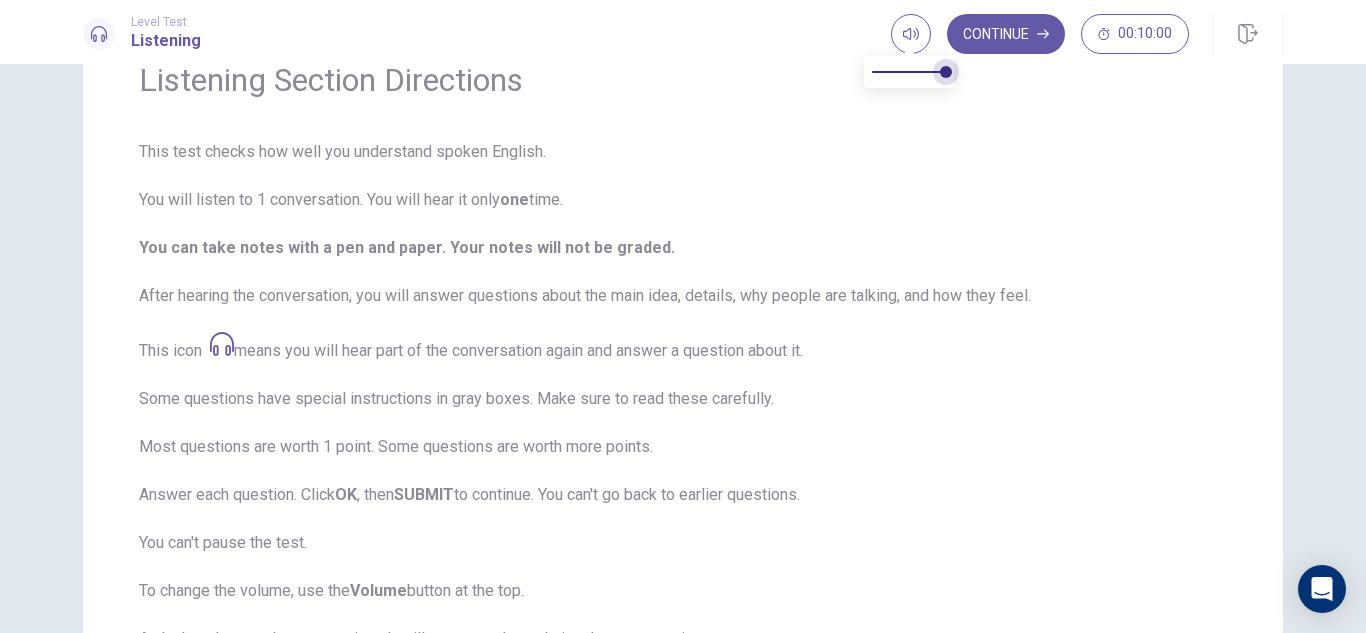 drag, startPoint x: 943, startPoint y: 74, endPoint x: 966, endPoint y: 74, distance: 23 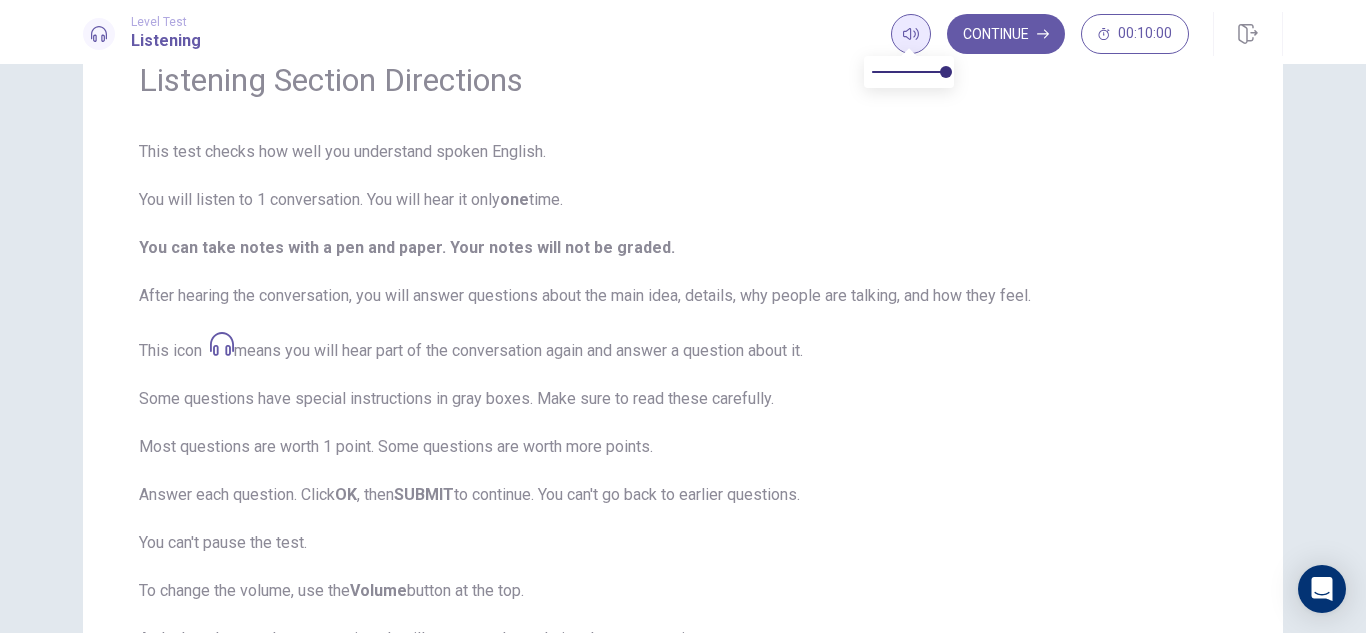 click at bounding box center [911, 34] 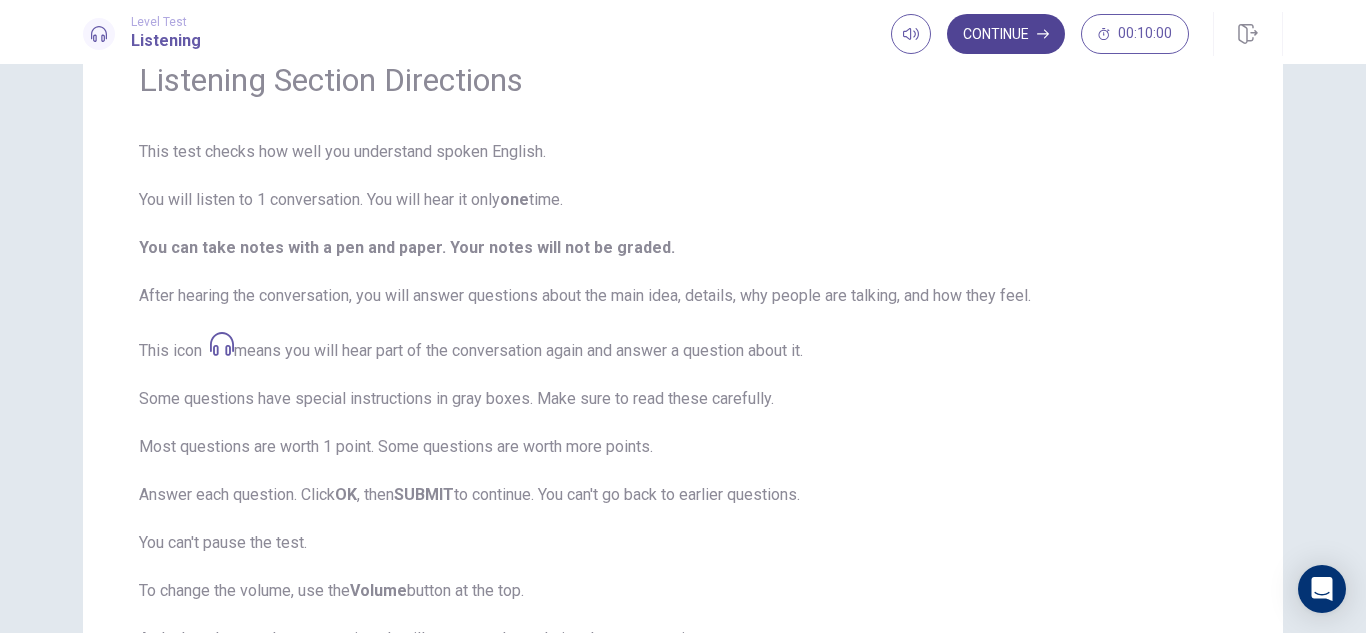 click on "Continue" at bounding box center [1006, 34] 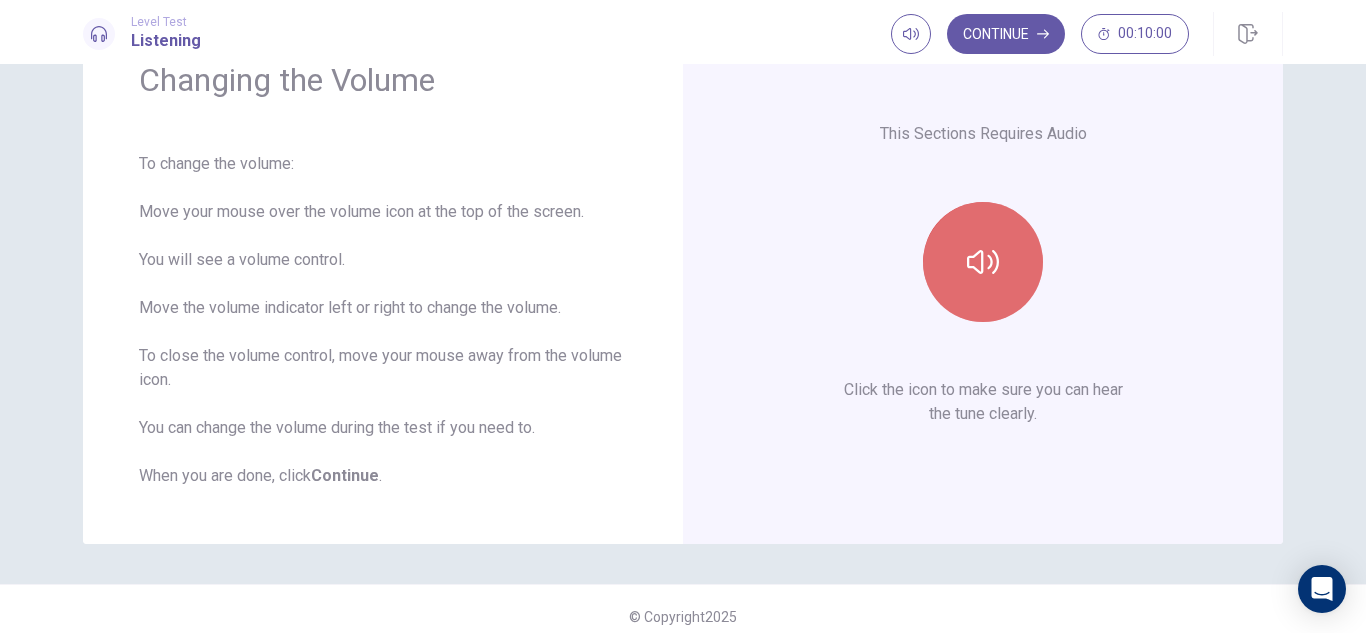 click at bounding box center [983, 262] 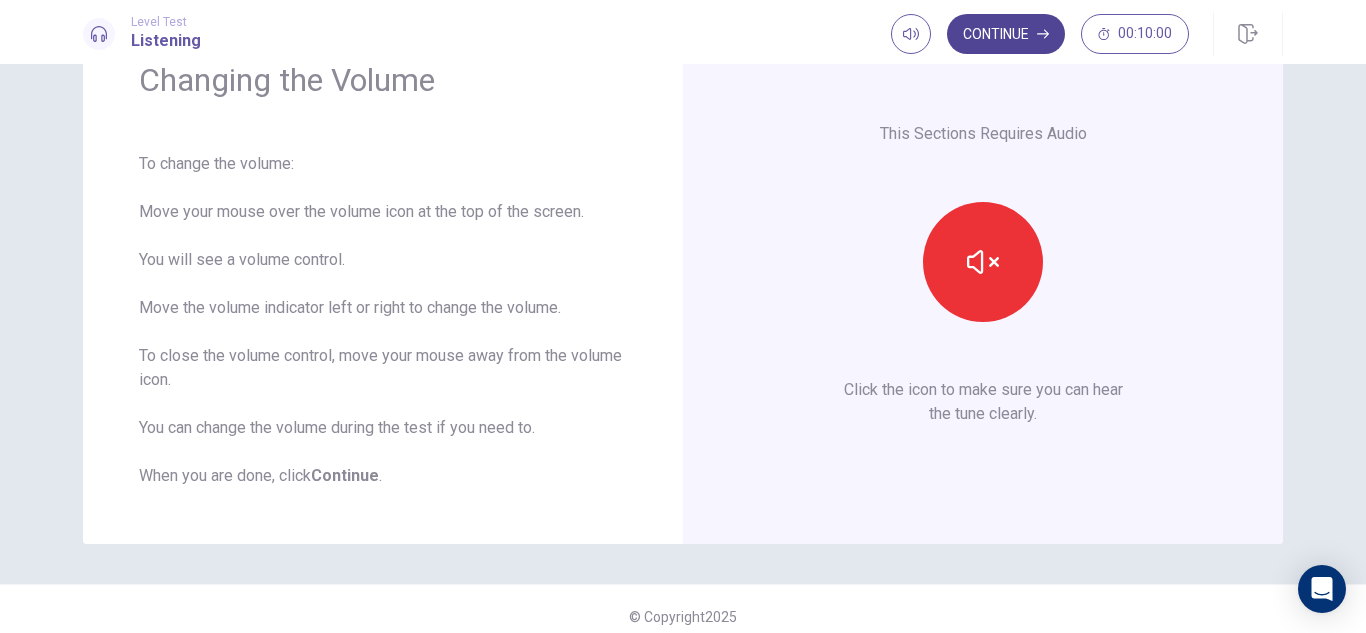 click on "Continue" at bounding box center (1006, 34) 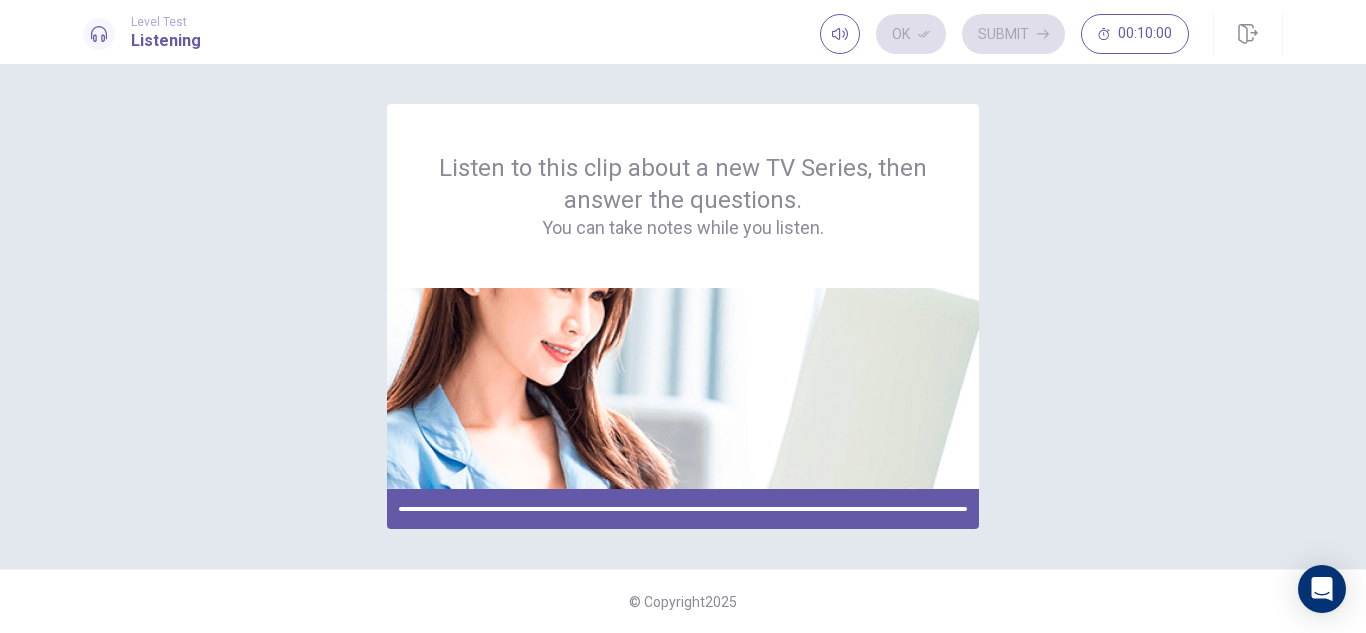 scroll, scrollTop: 0, scrollLeft: 0, axis: both 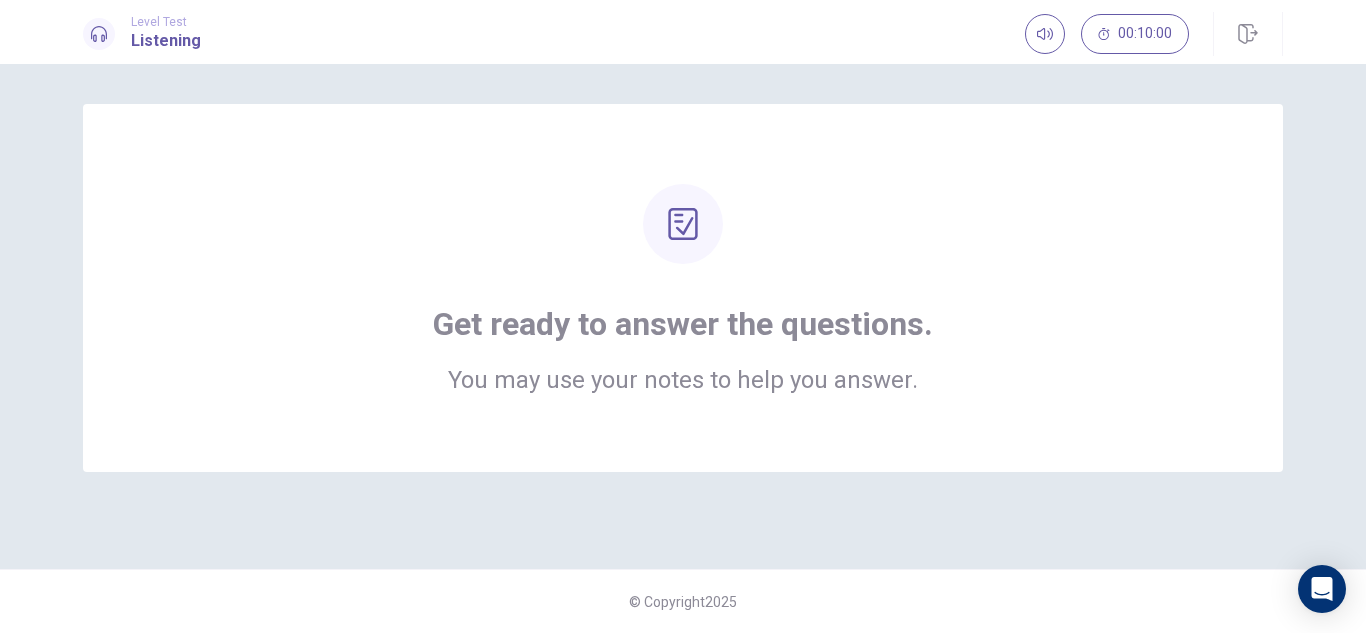 click at bounding box center [683, 224] 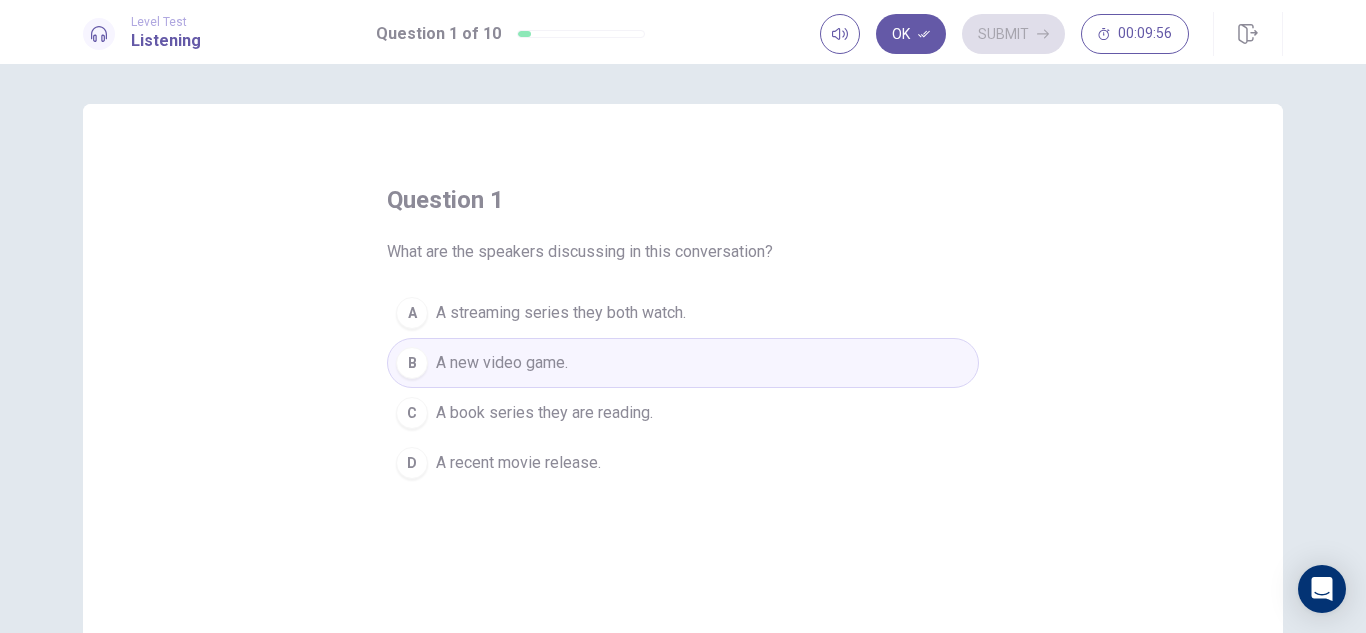 click on "A streaming series they both watch." at bounding box center (561, 313) 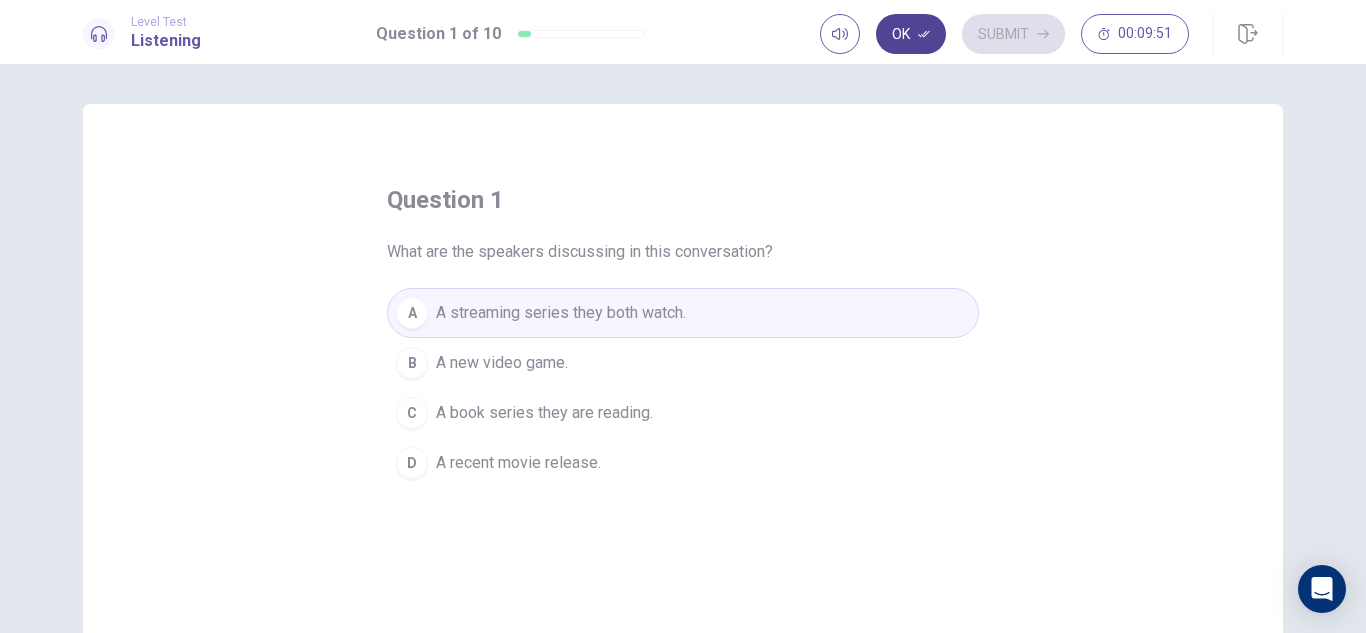 click 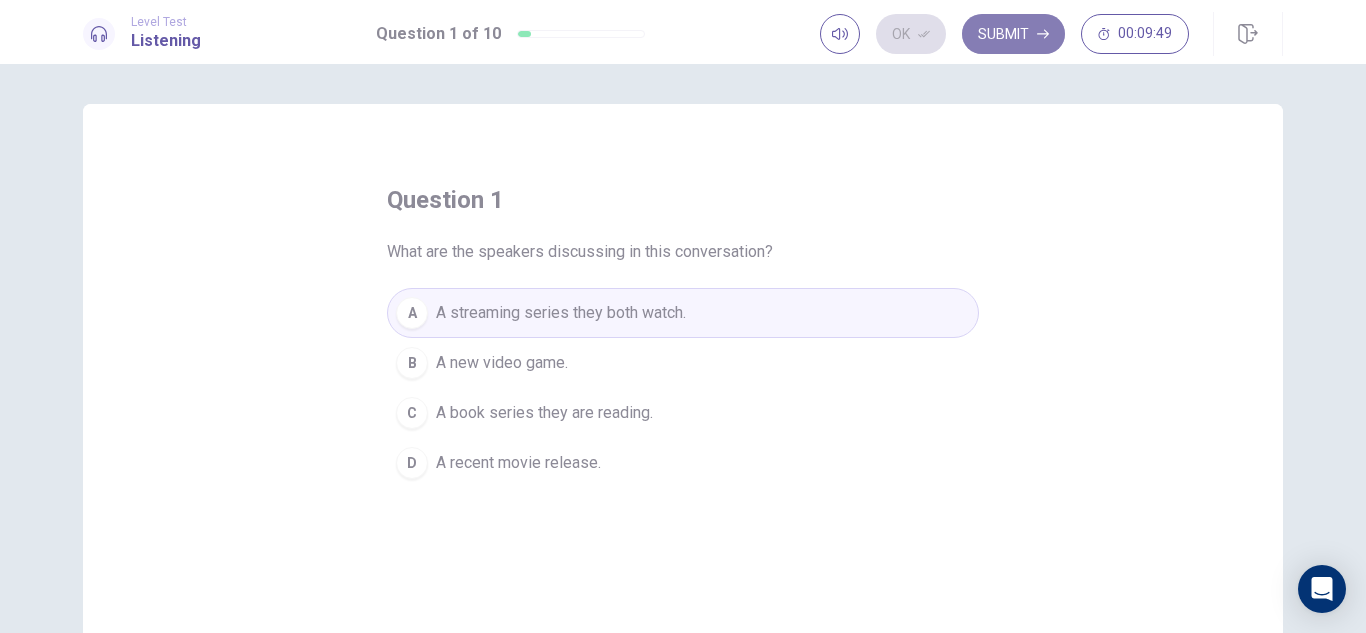 click on "Submit" at bounding box center [1013, 34] 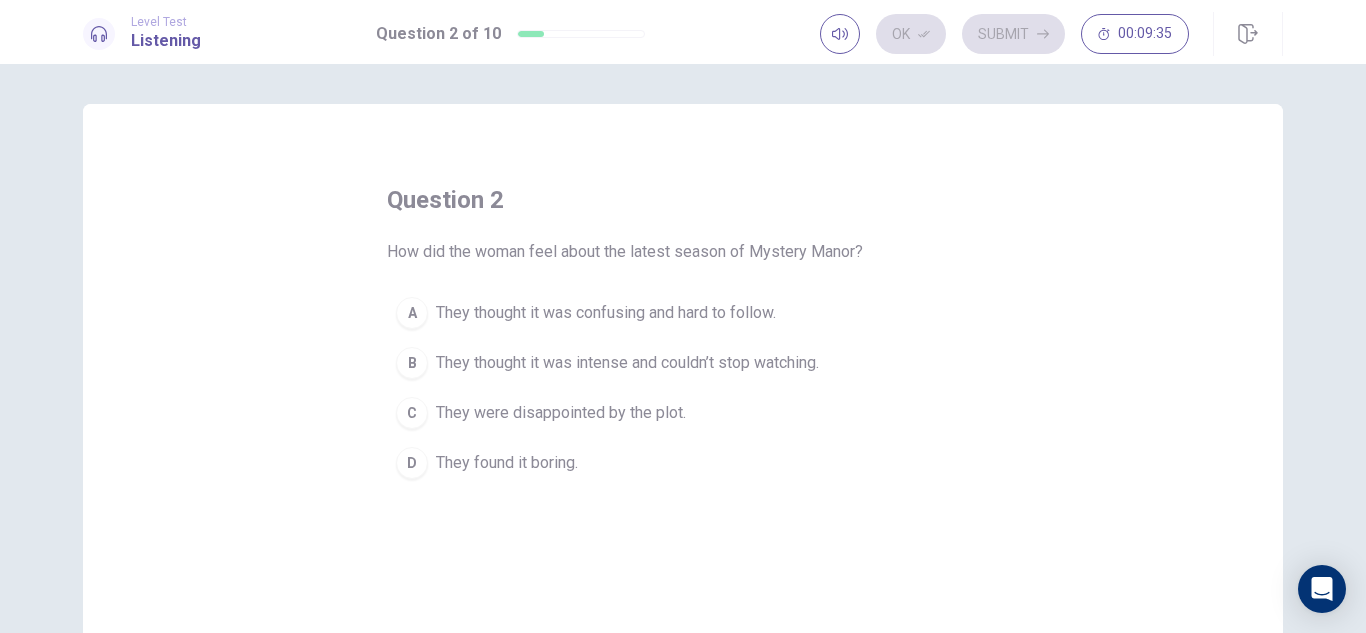 click on "B" at bounding box center (412, 363) 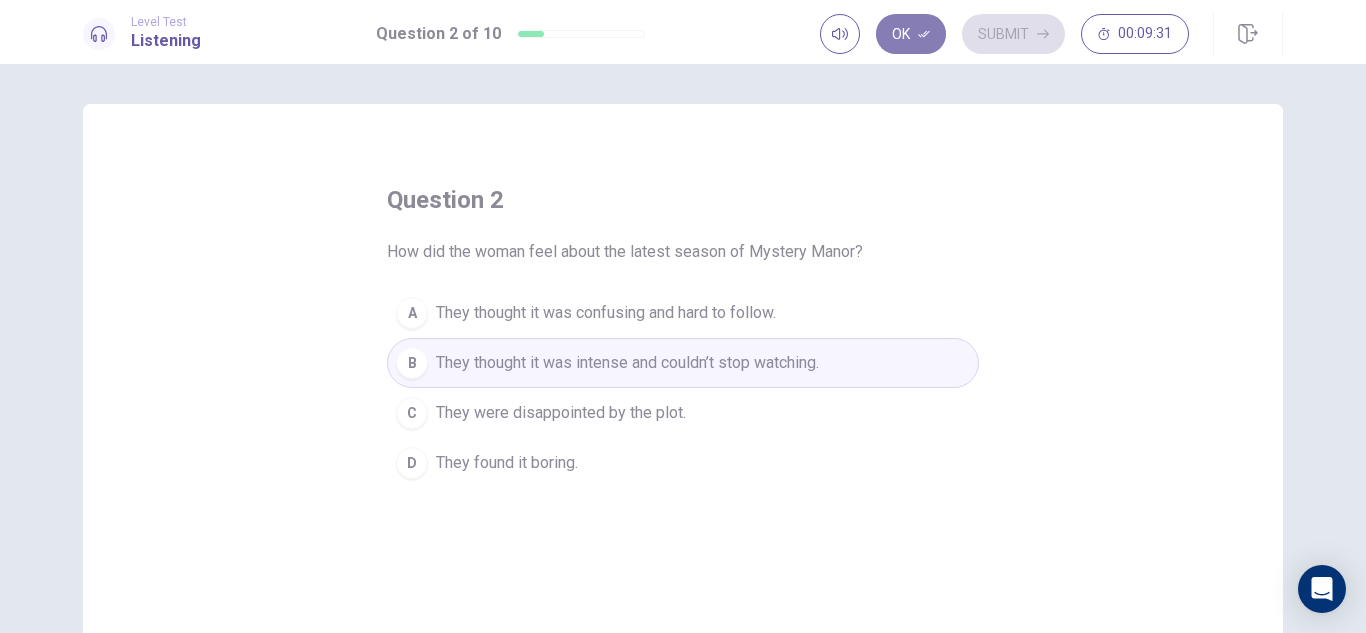 click 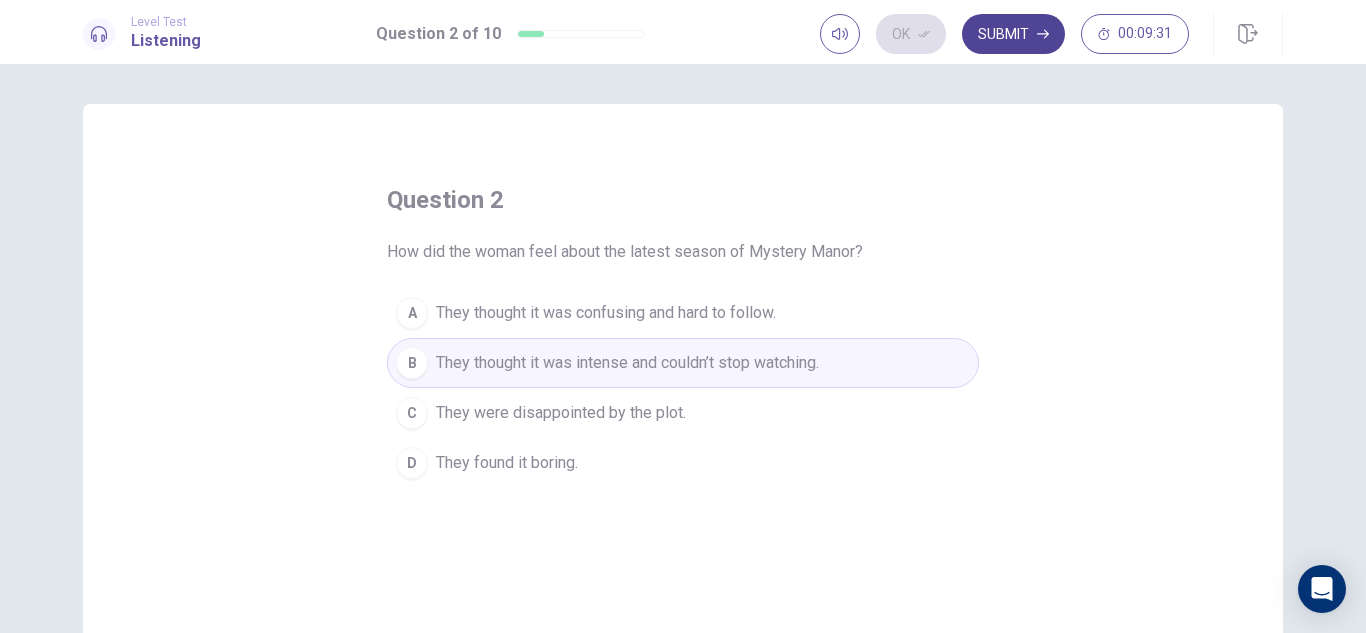 click on "Submit" at bounding box center (1013, 34) 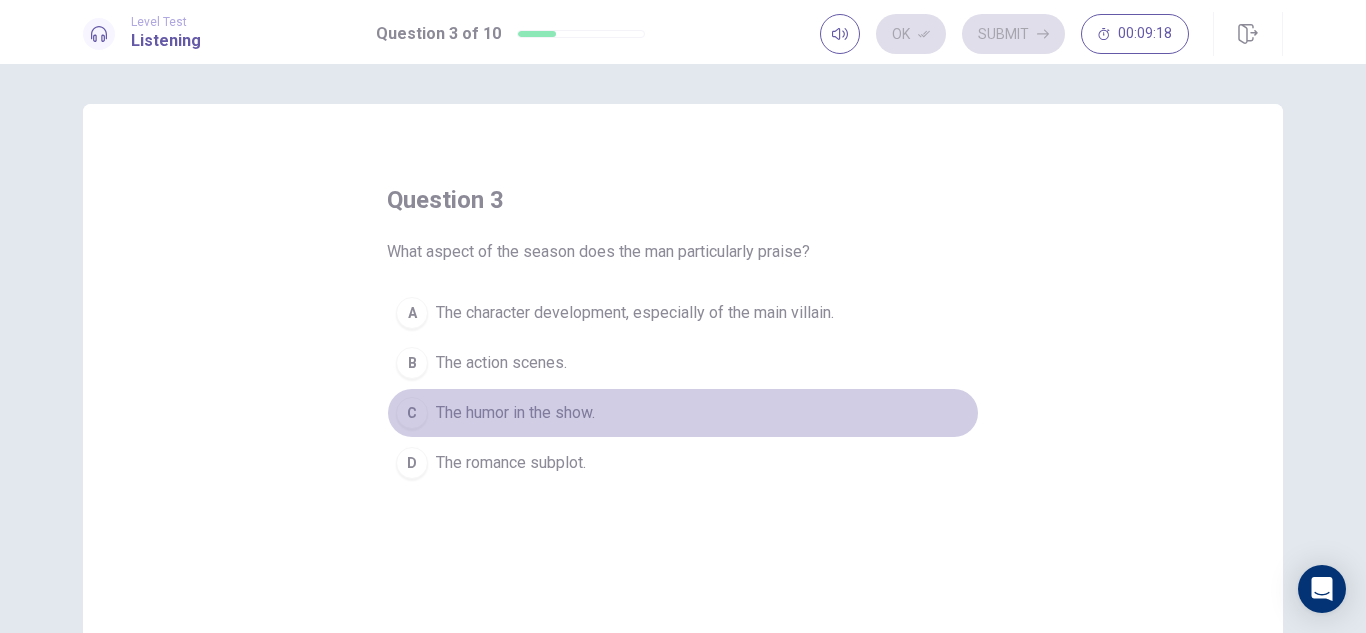click on "C" at bounding box center (412, 413) 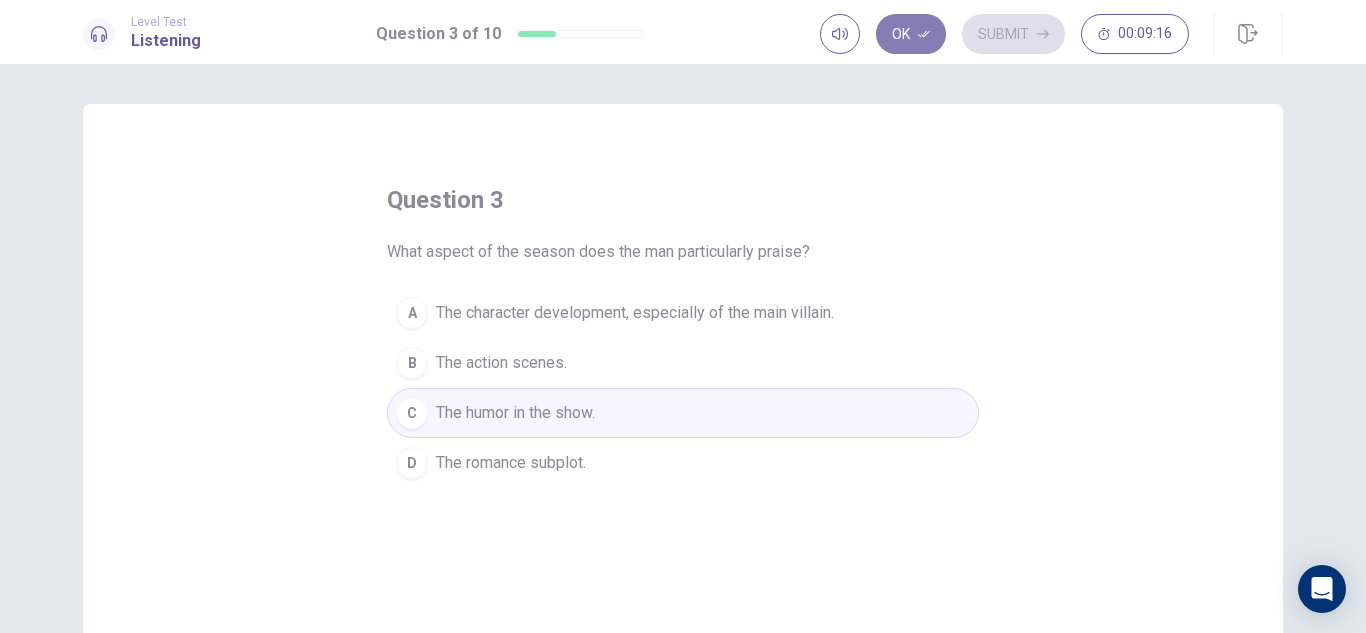 click on "Ok" at bounding box center [911, 34] 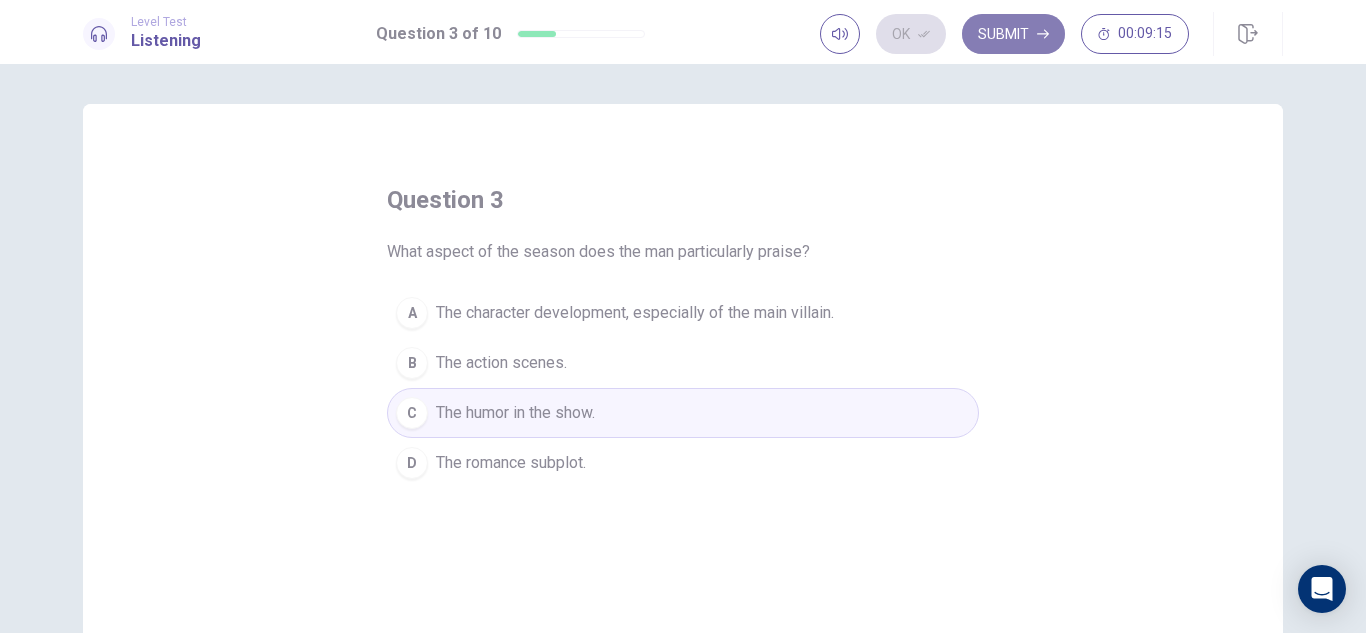click on "Submit" at bounding box center [1013, 34] 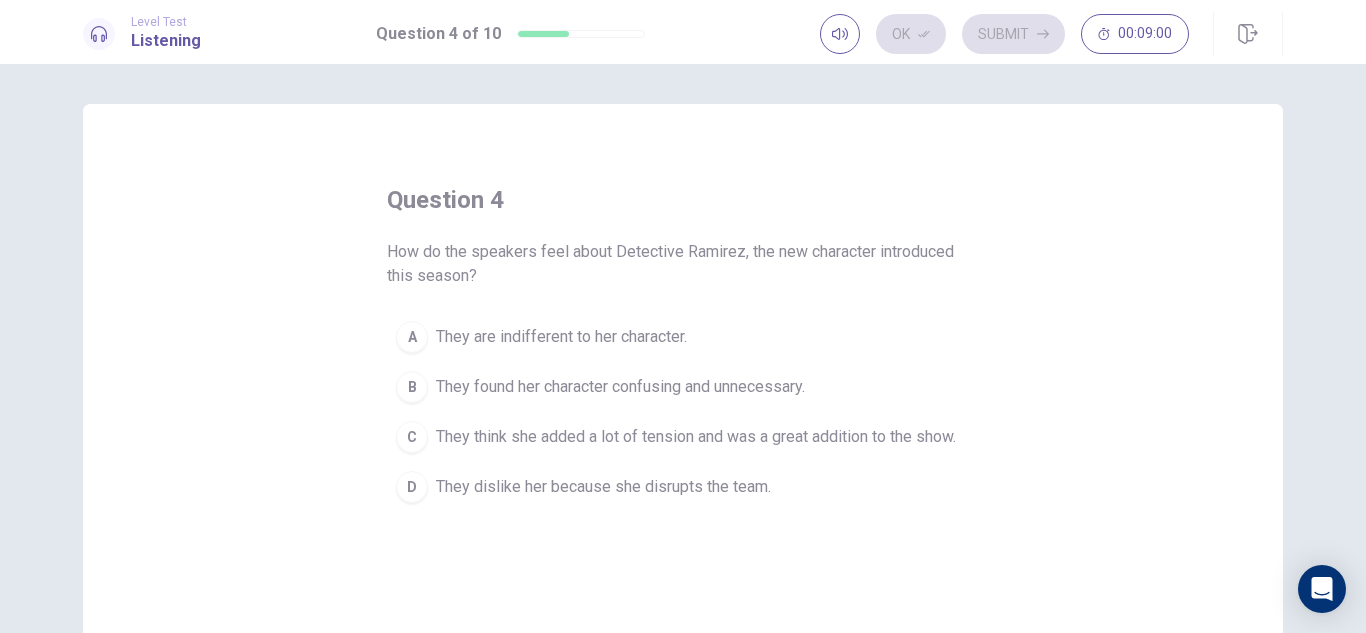 click on "C" at bounding box center (412, 437) 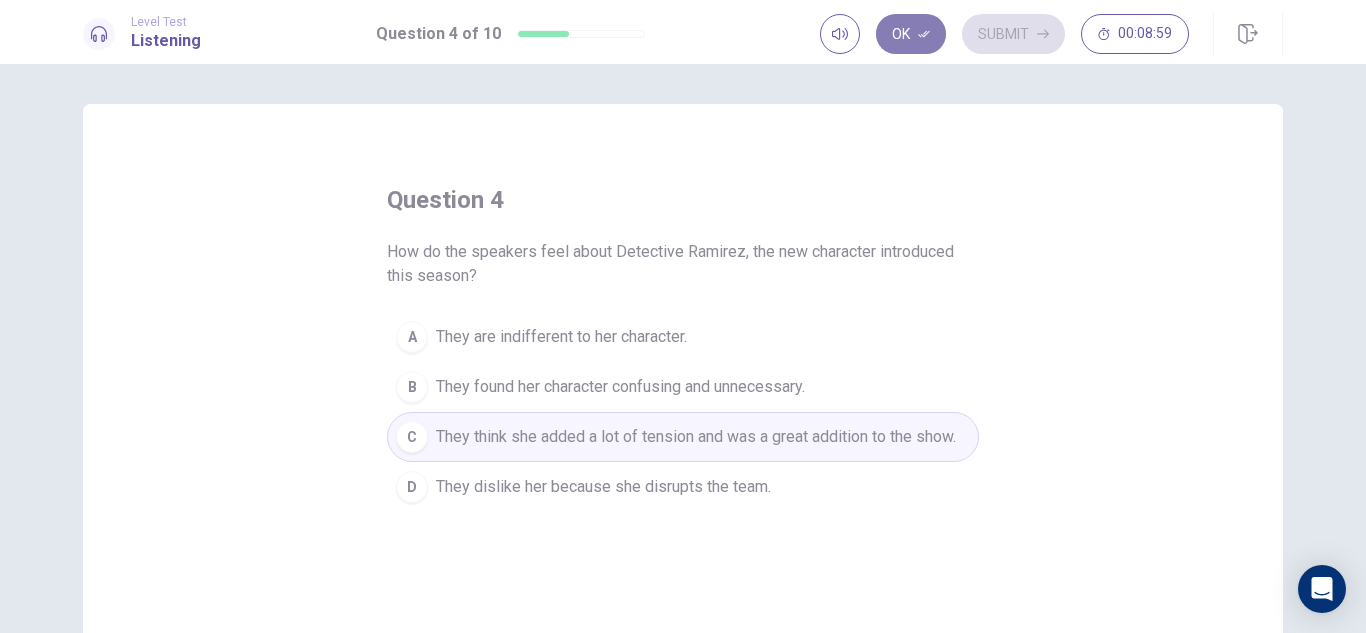 click on "Ok" at bounding box center [911, 34] 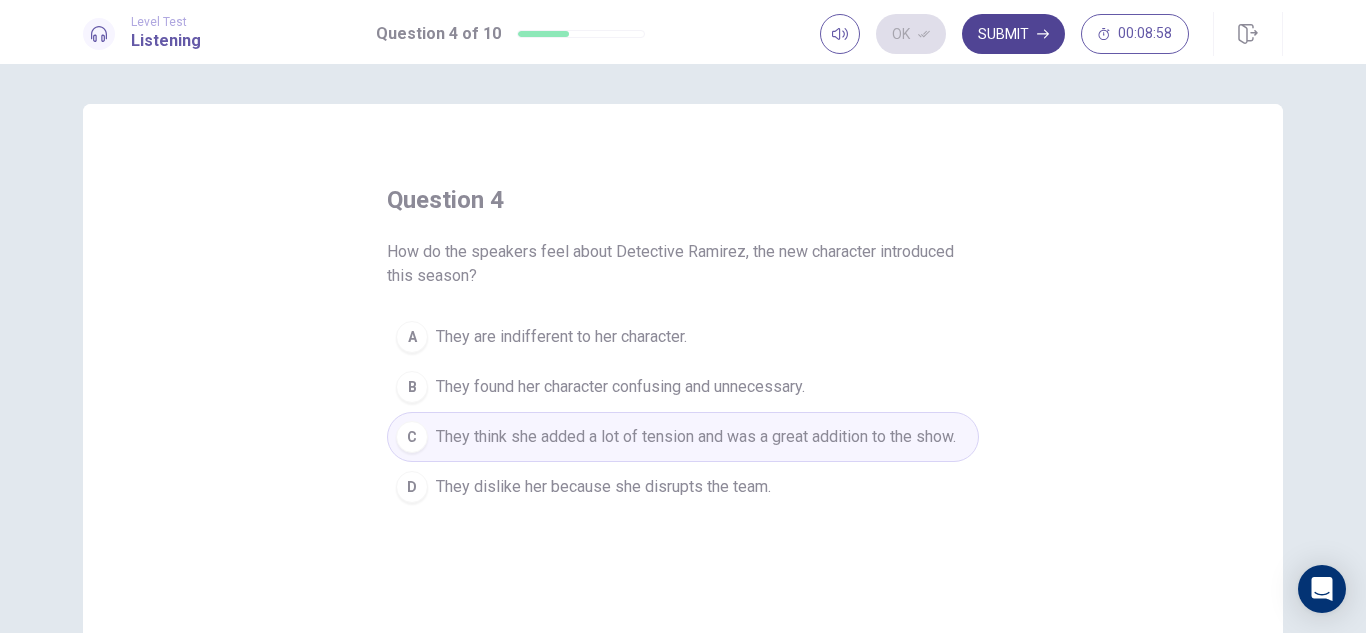 click on "Submit" at bounding box center [1013, 34] 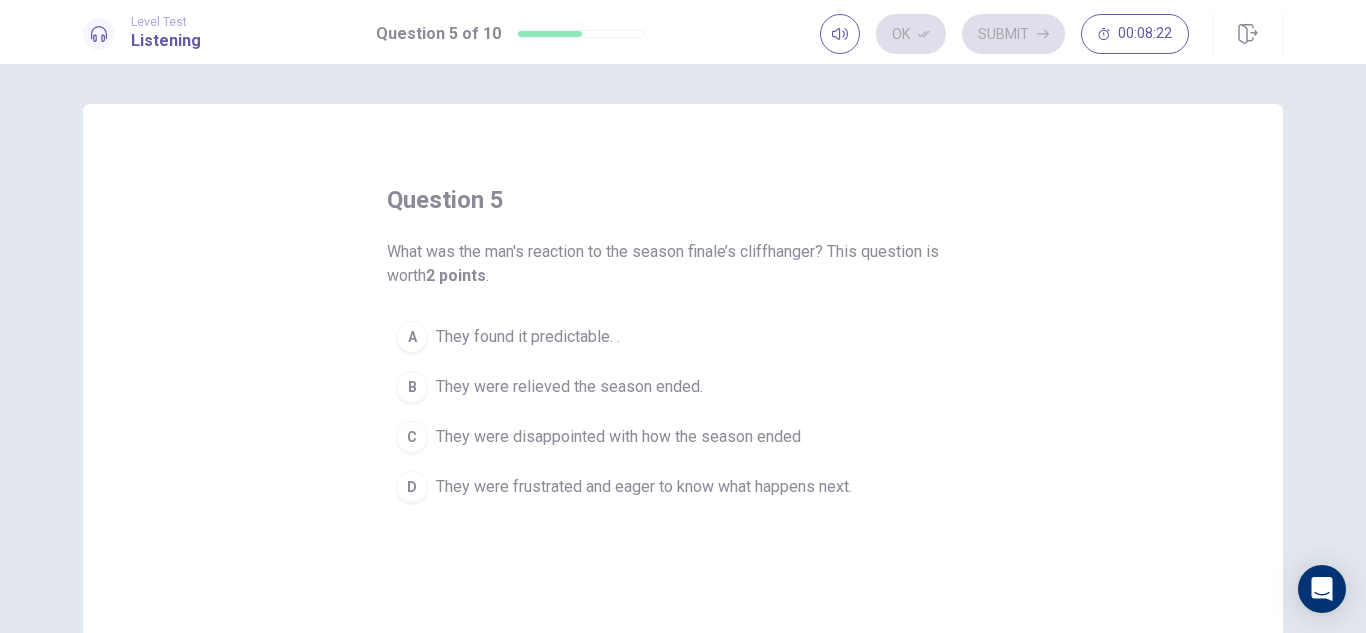 click on "D" at bounding box center [412, 487] 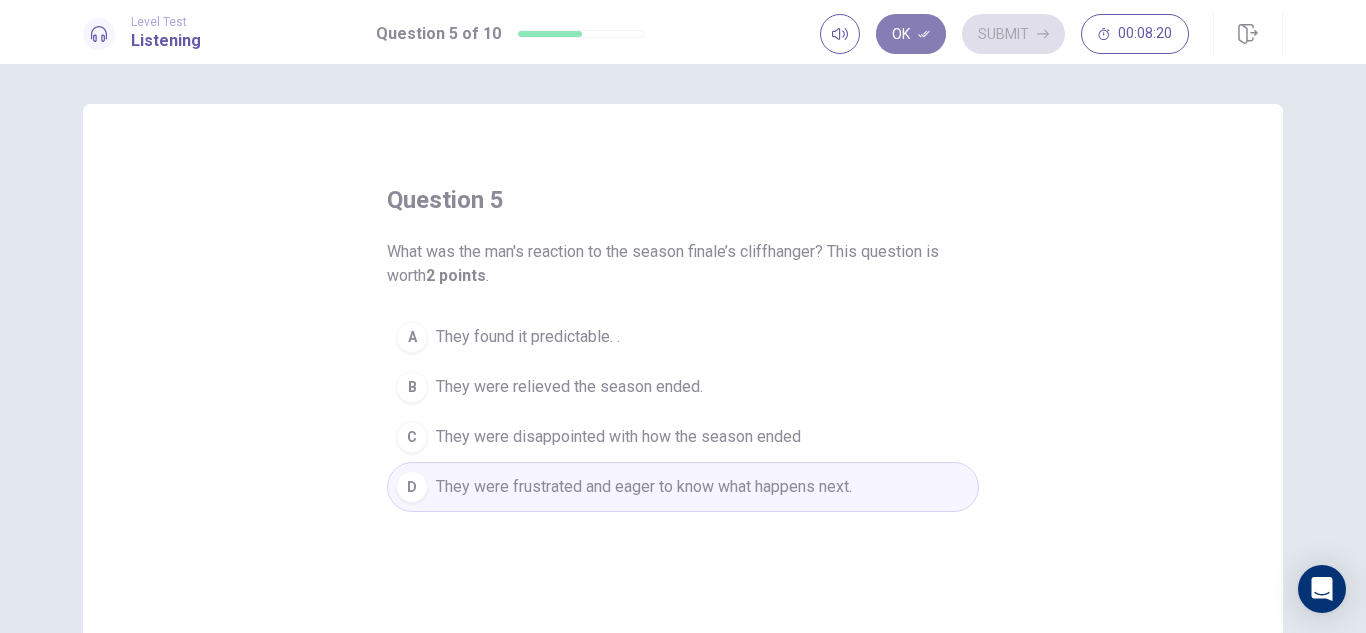 click on "Ok" at bounding box center [911, 34] 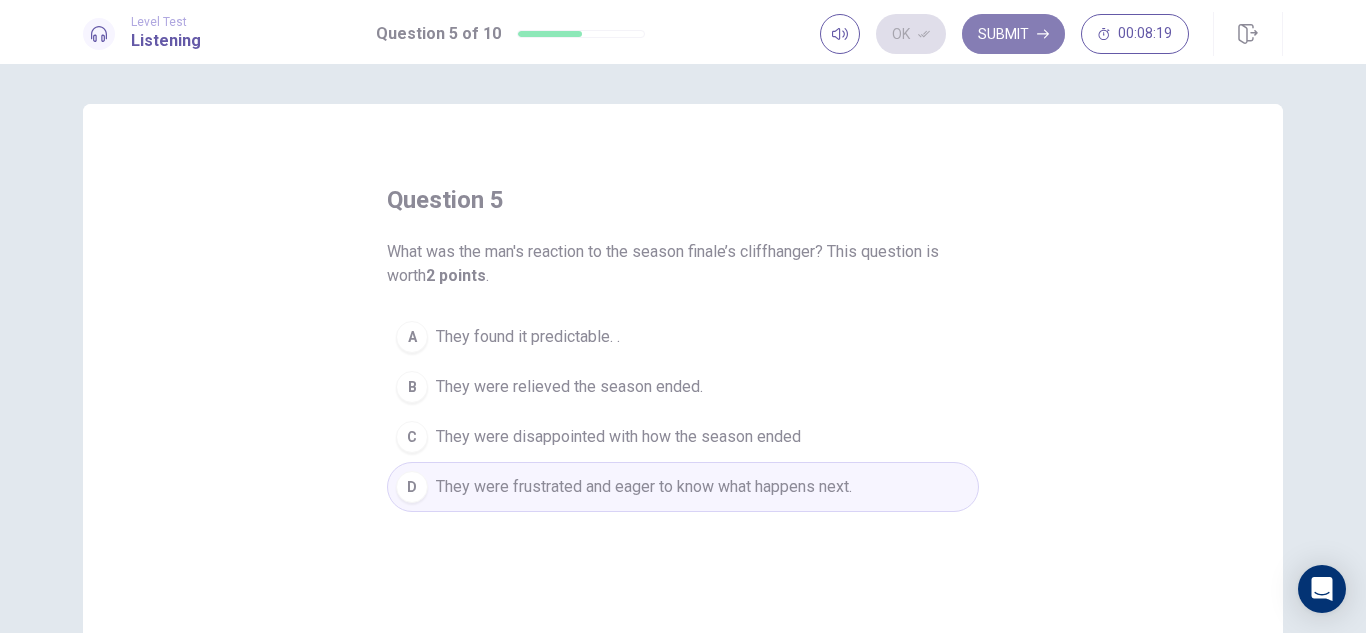 click on "Submit" at bounding box center [1013, 34] 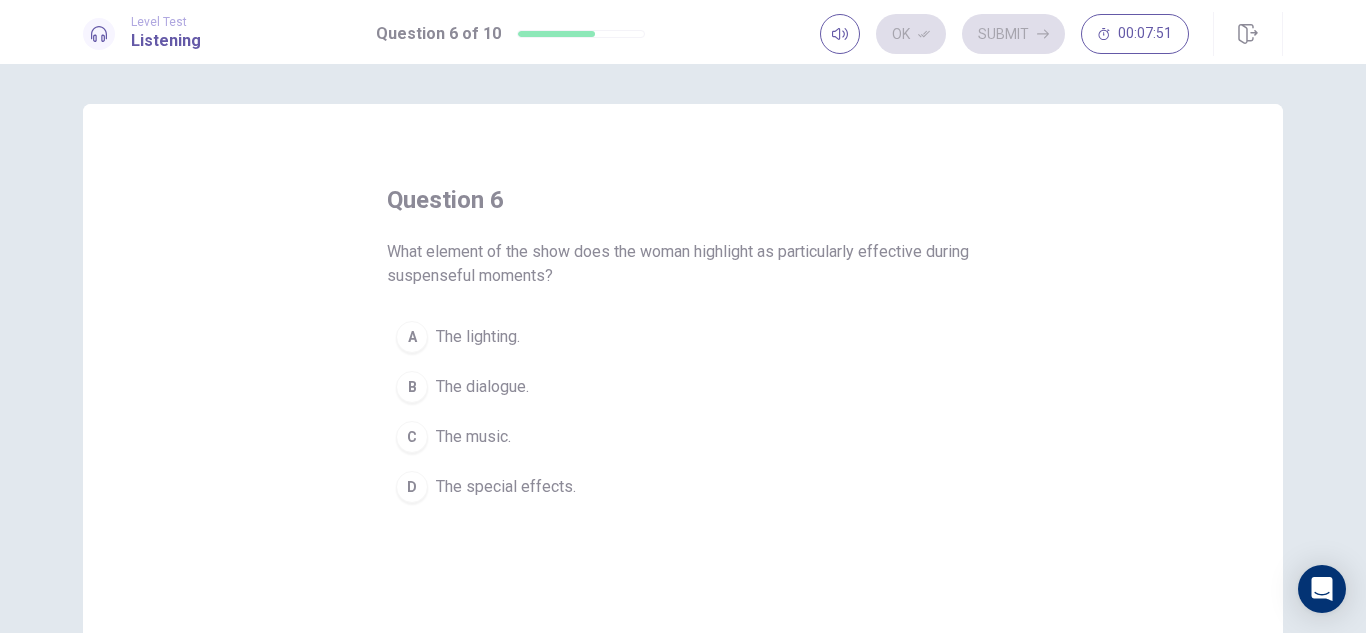 click on "D" at bounding box center (412, 487) 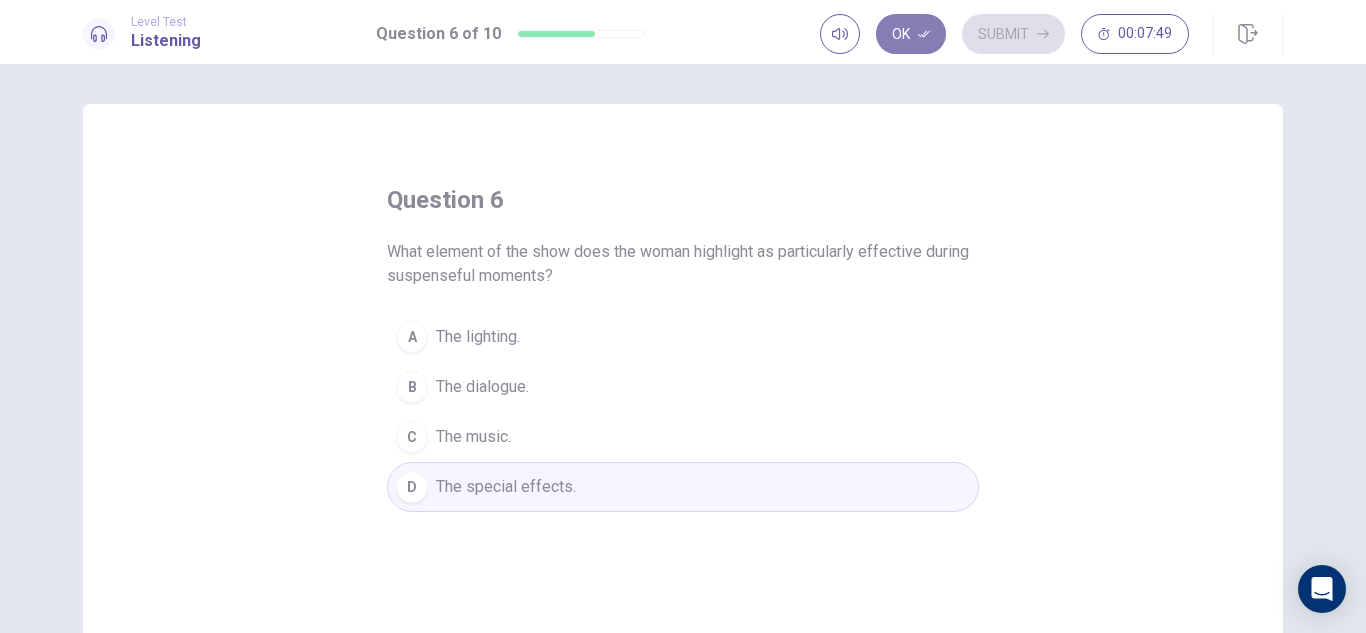click on "Ok" at bounding box center [911, 34] 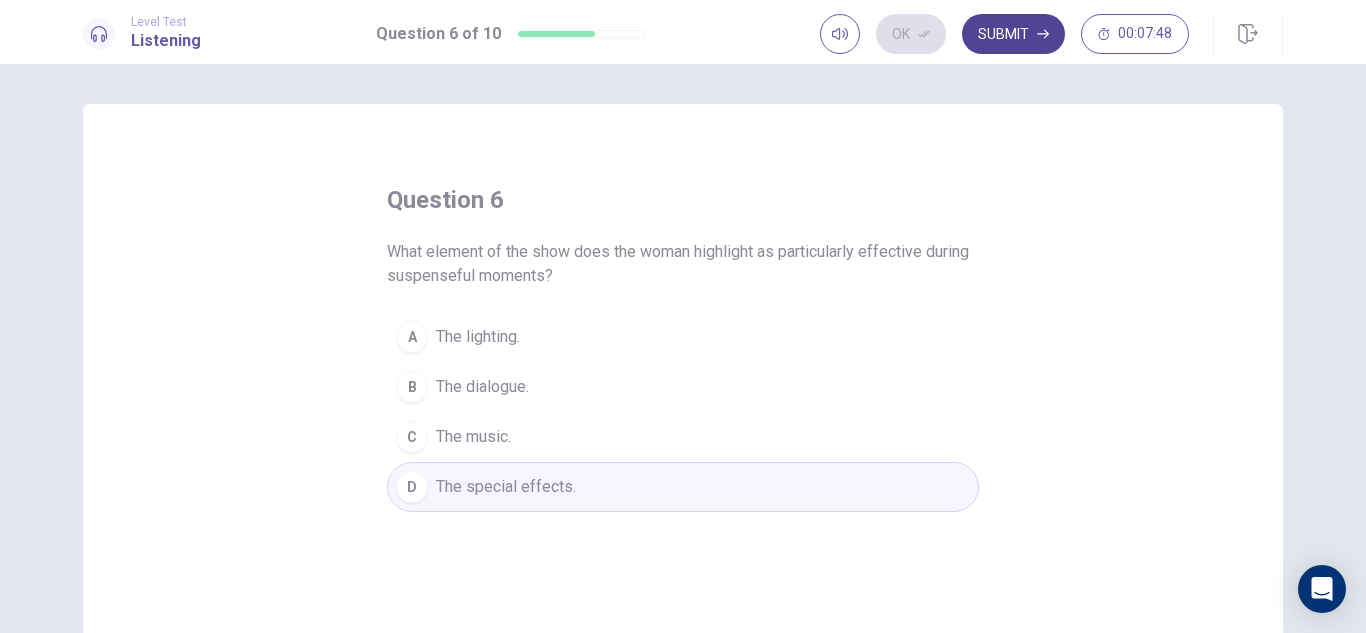 click on "Submit" at bounding box center [1013, 34] 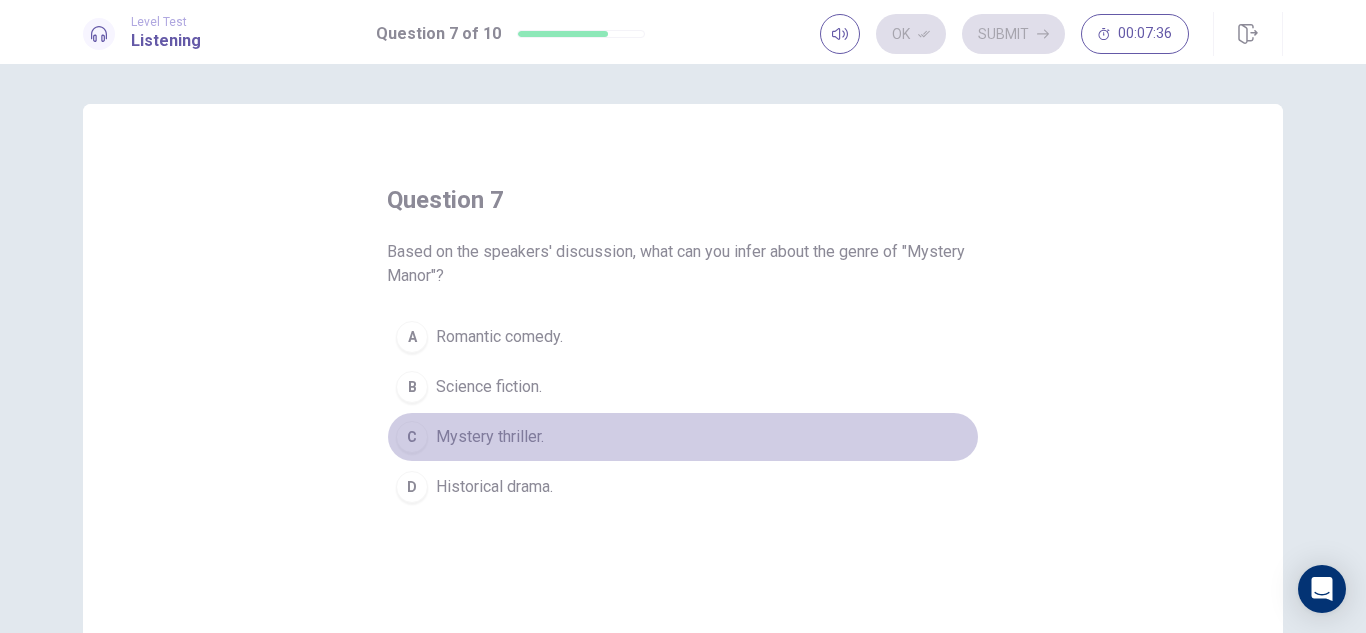 click on "C Mystery thriller." at bounding box center (683, 437) 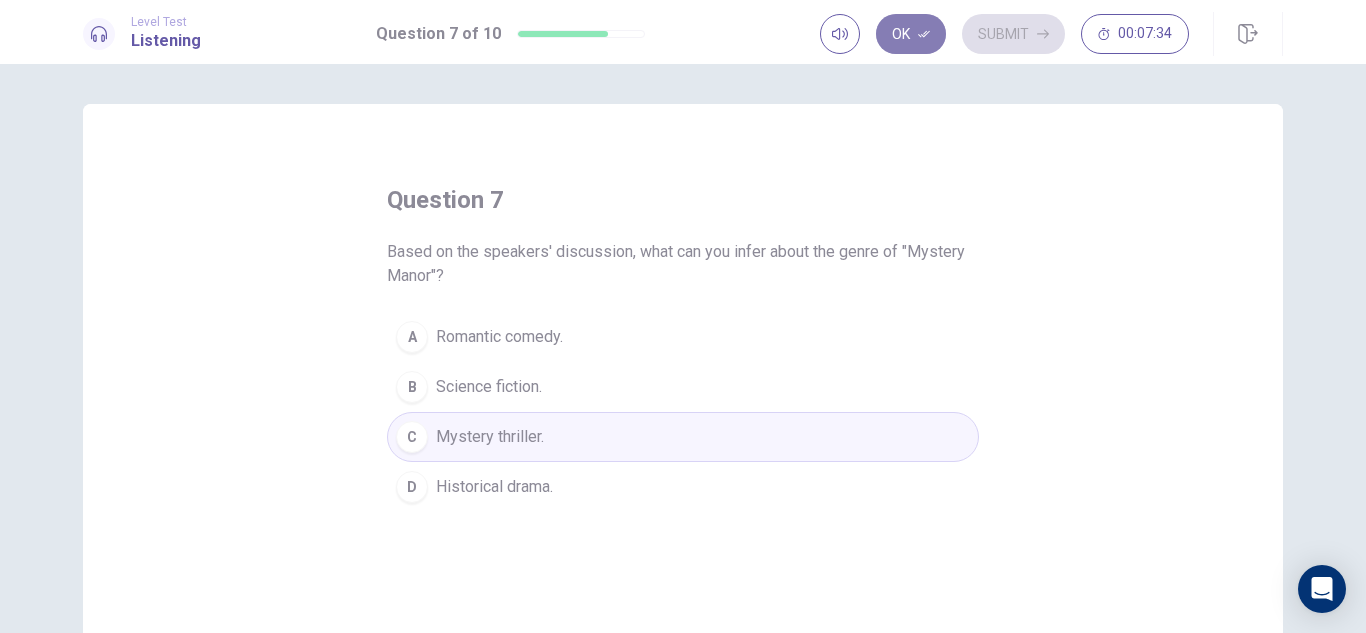 click on "Ok" at bounding box center [911, 34] 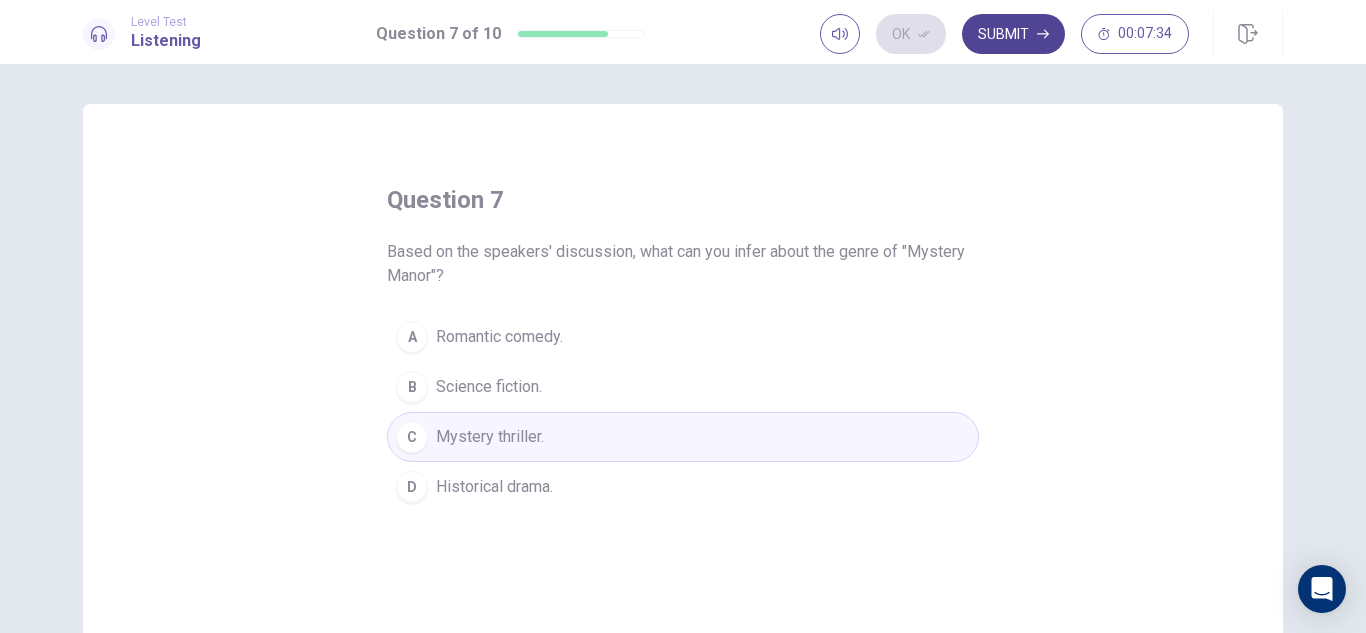 click on "Submit" at bounding box center (1013, 34) 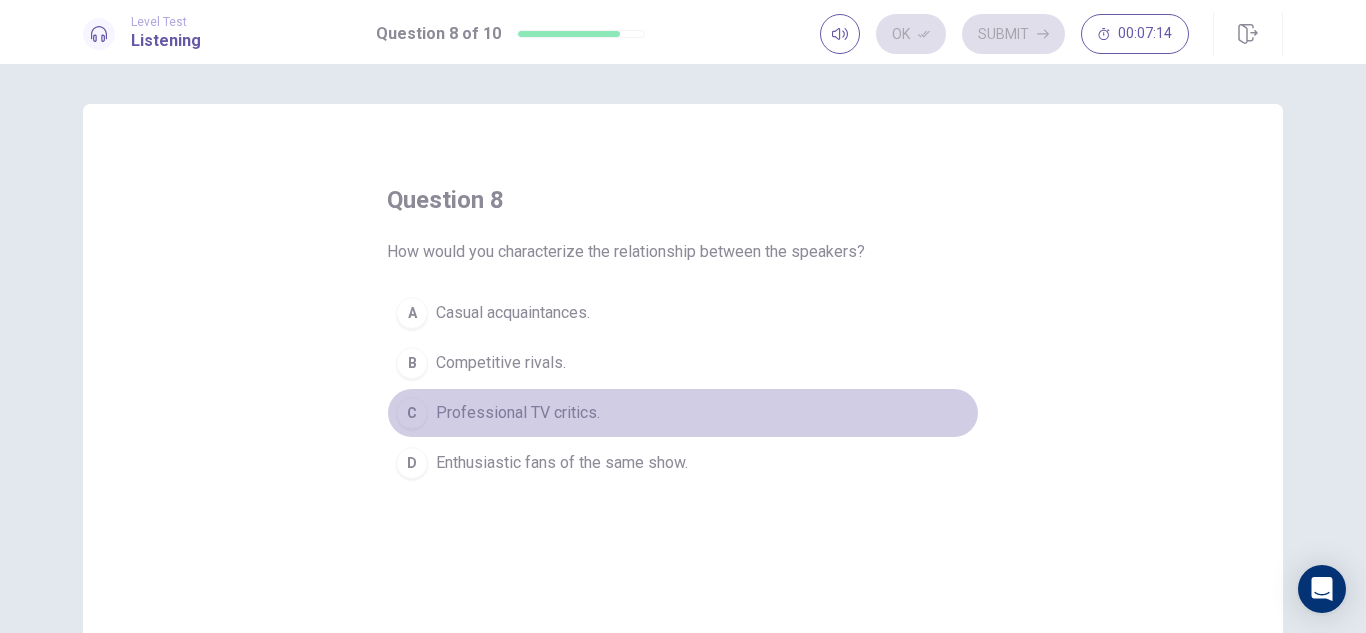 click on "C" at bounding box center (412, 413) 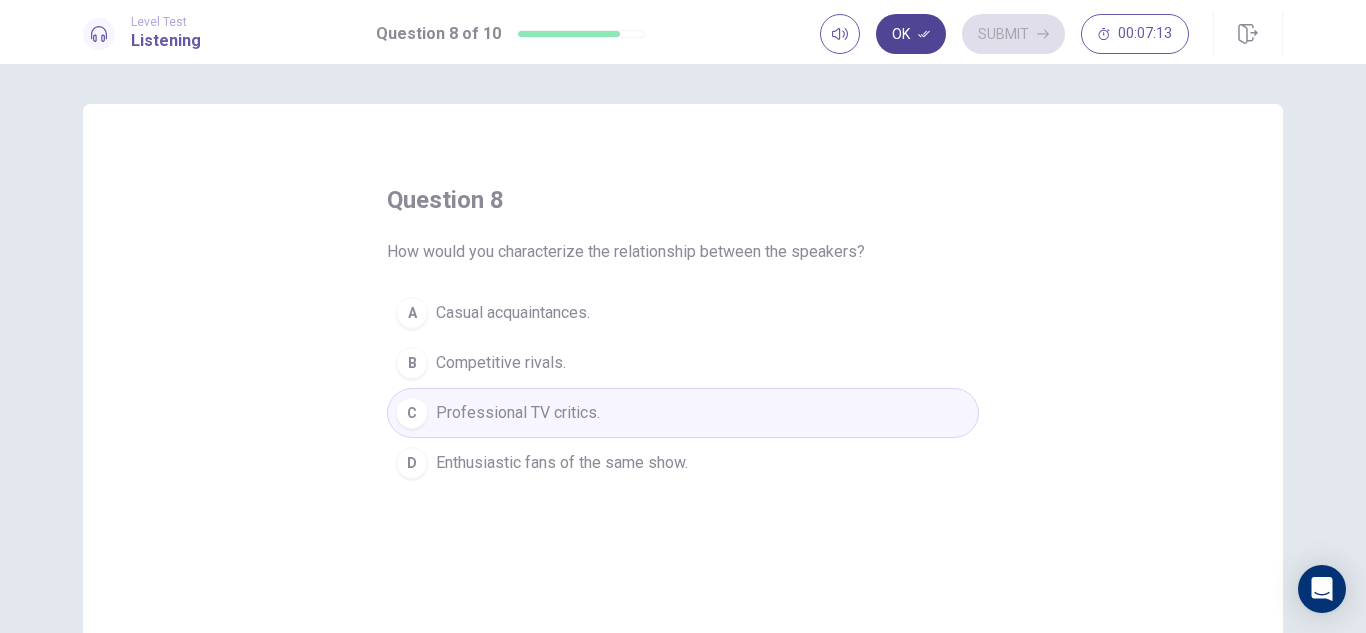 click on "Ok" at bounding box center (911, 34) 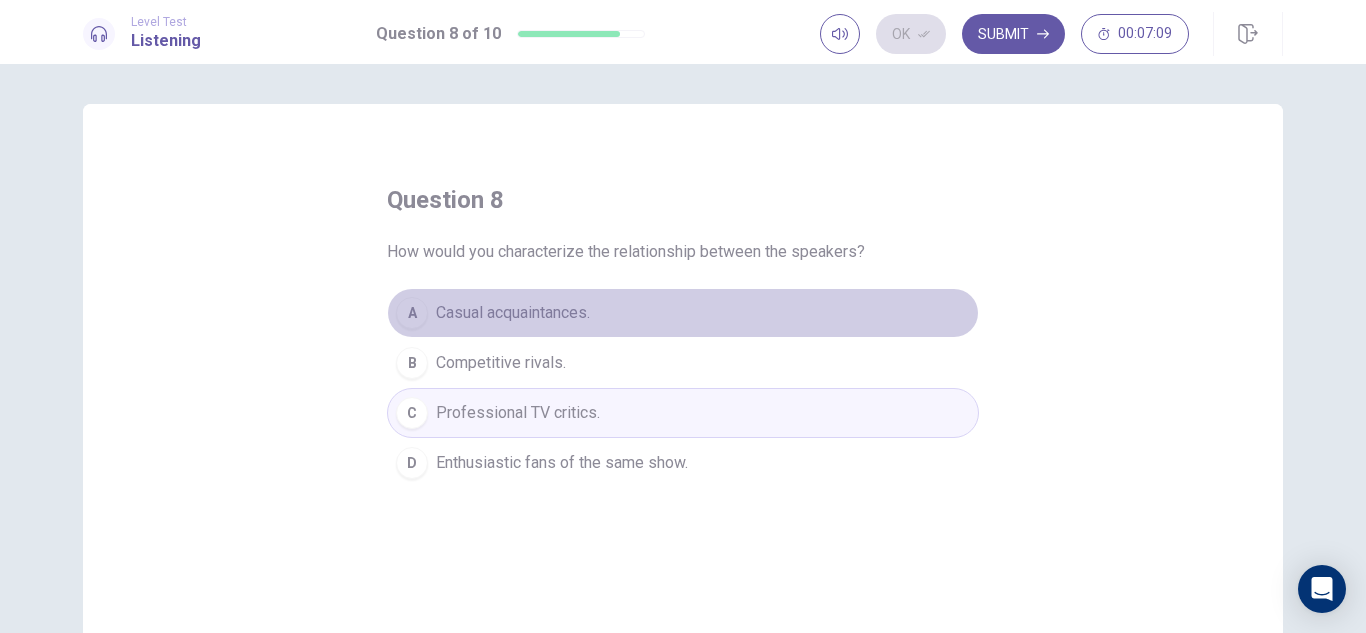 click on "Casual acquaintances." at bounding box center [513, 313] 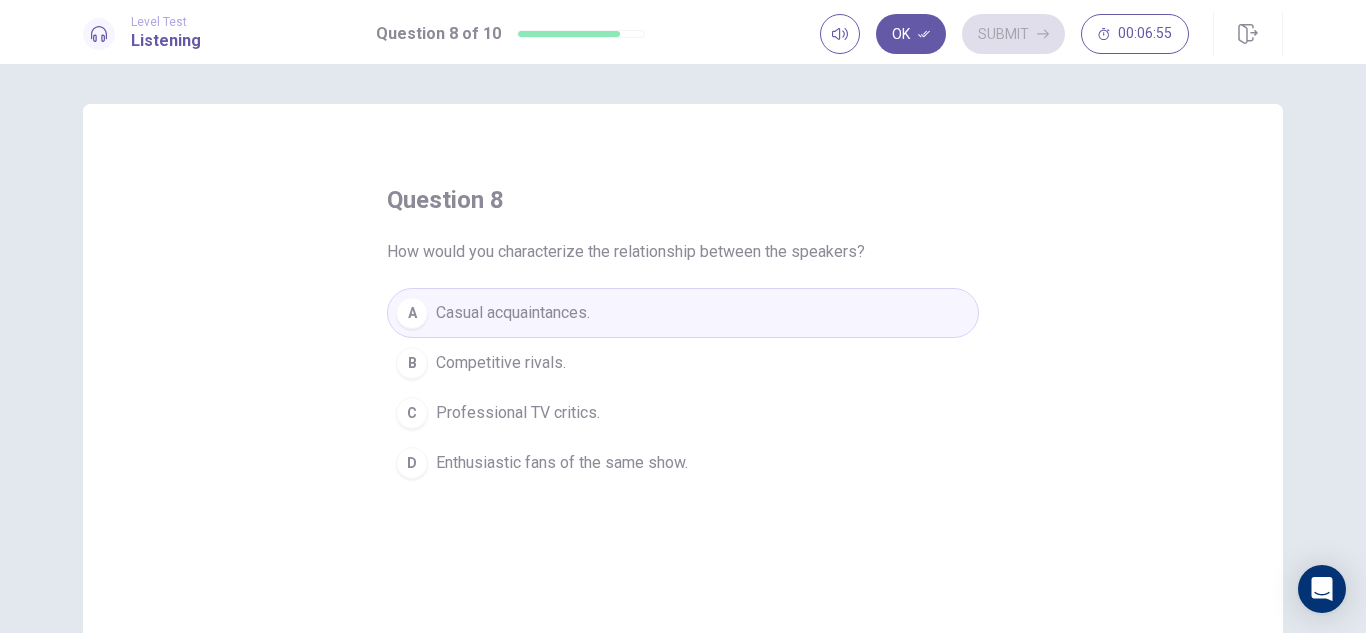 click on "Competitive rivals." at bounding box center [501, 363] 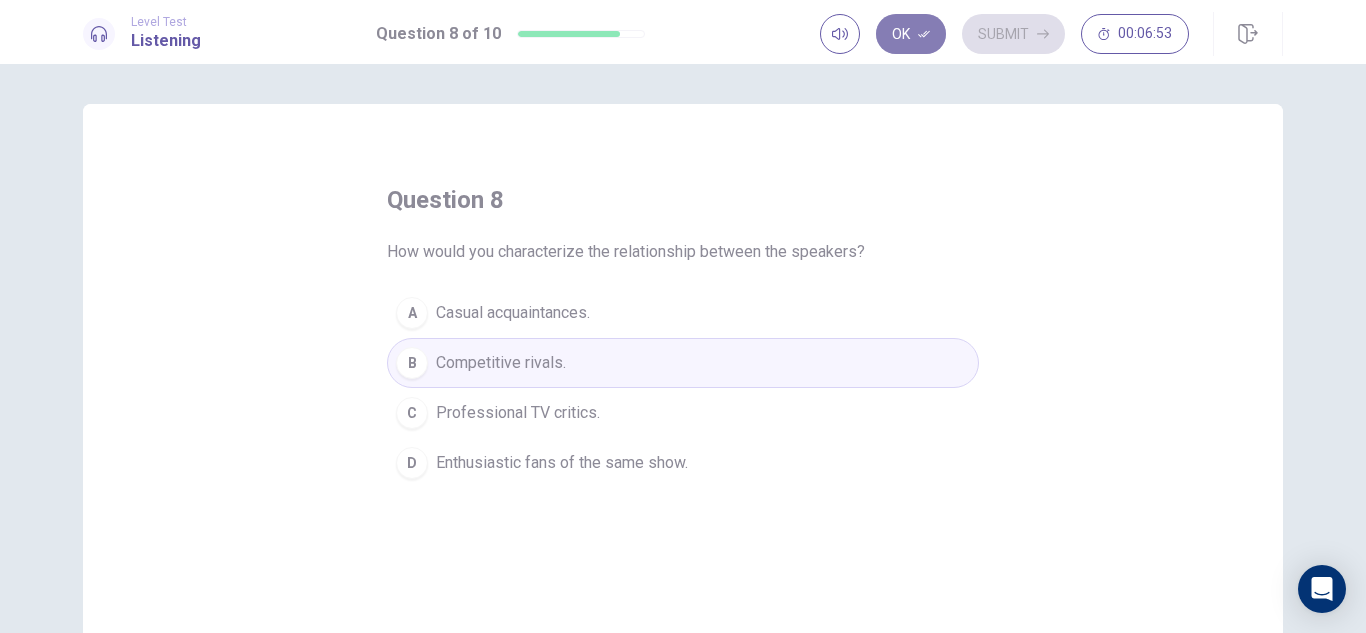 click 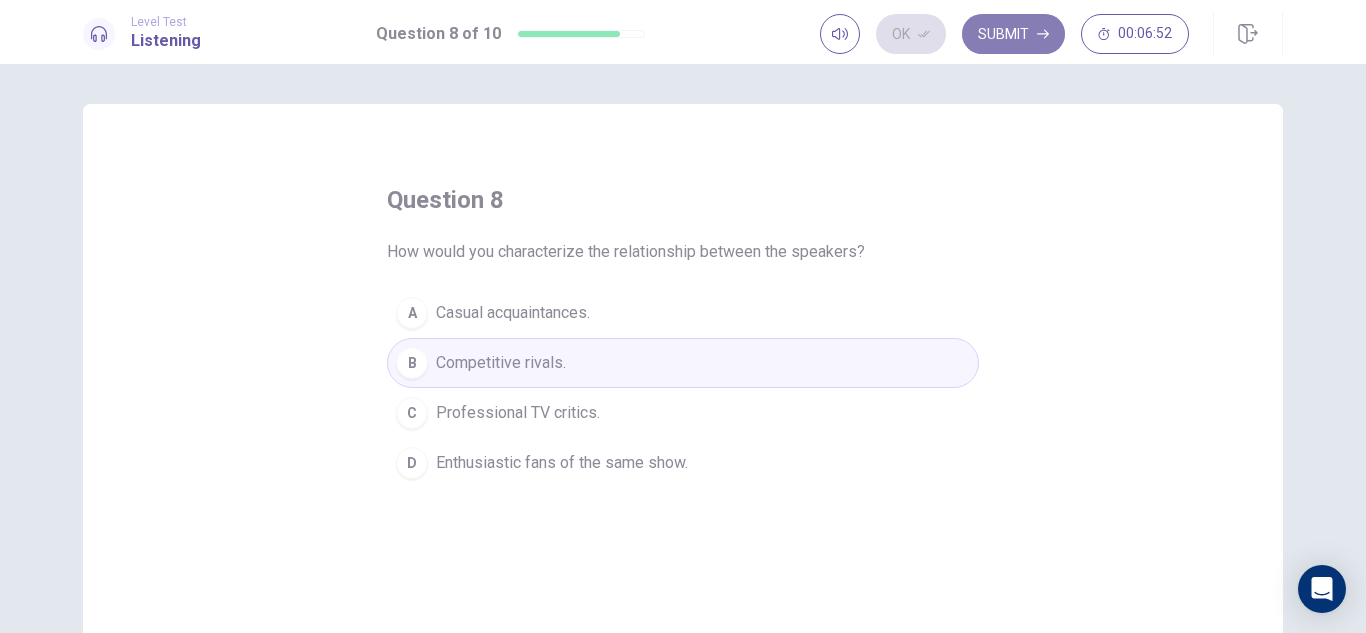 click on "Submit" at bounding box center [1013, 34] 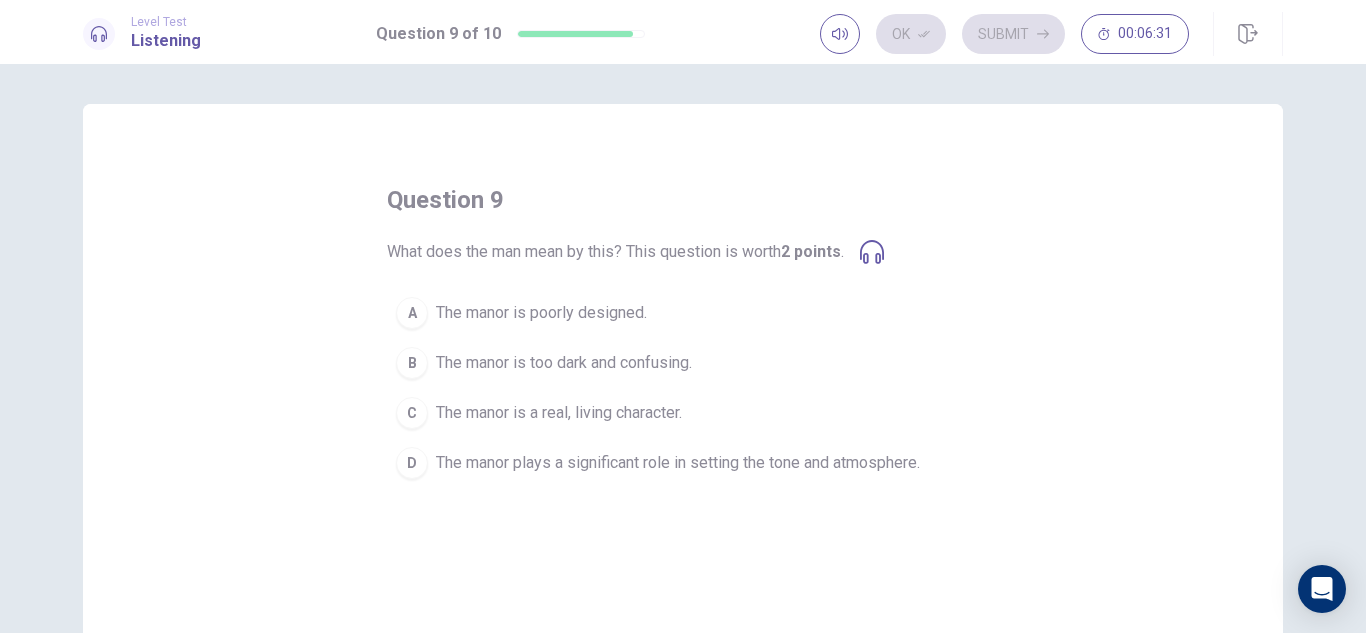 click on "The manor is too dark and confusing." at bounding box center (564, 363) 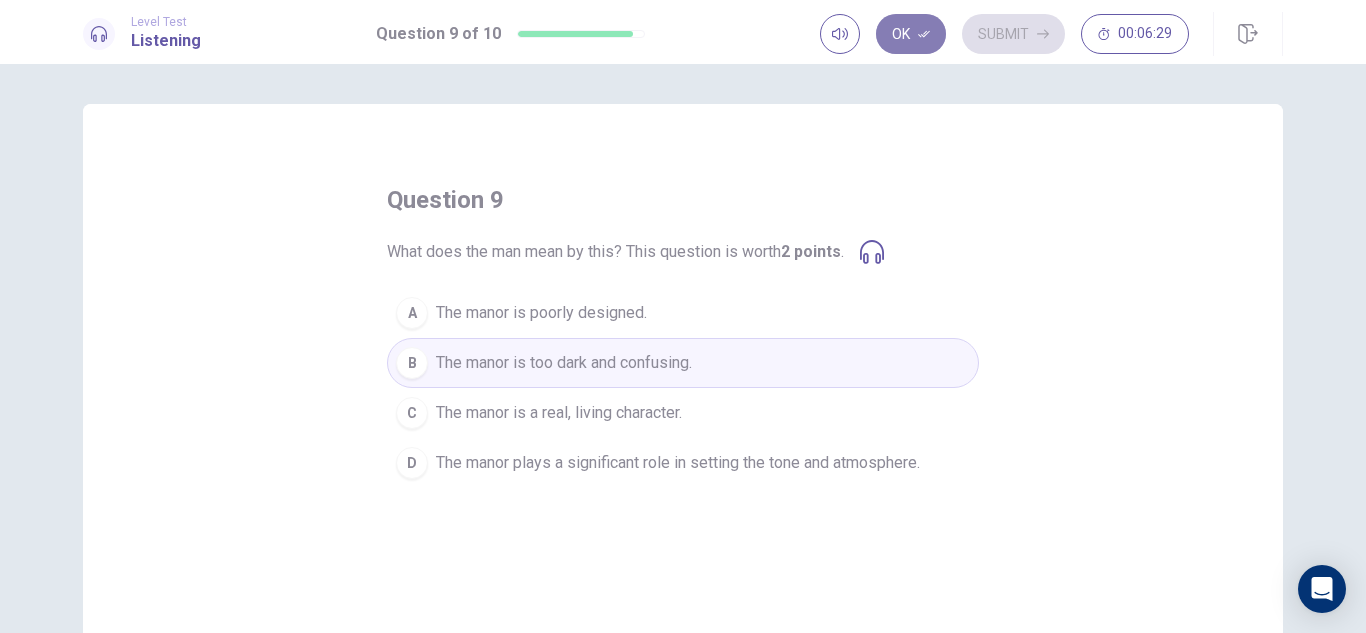 click on "Ok" at bounding box center (911, 34) 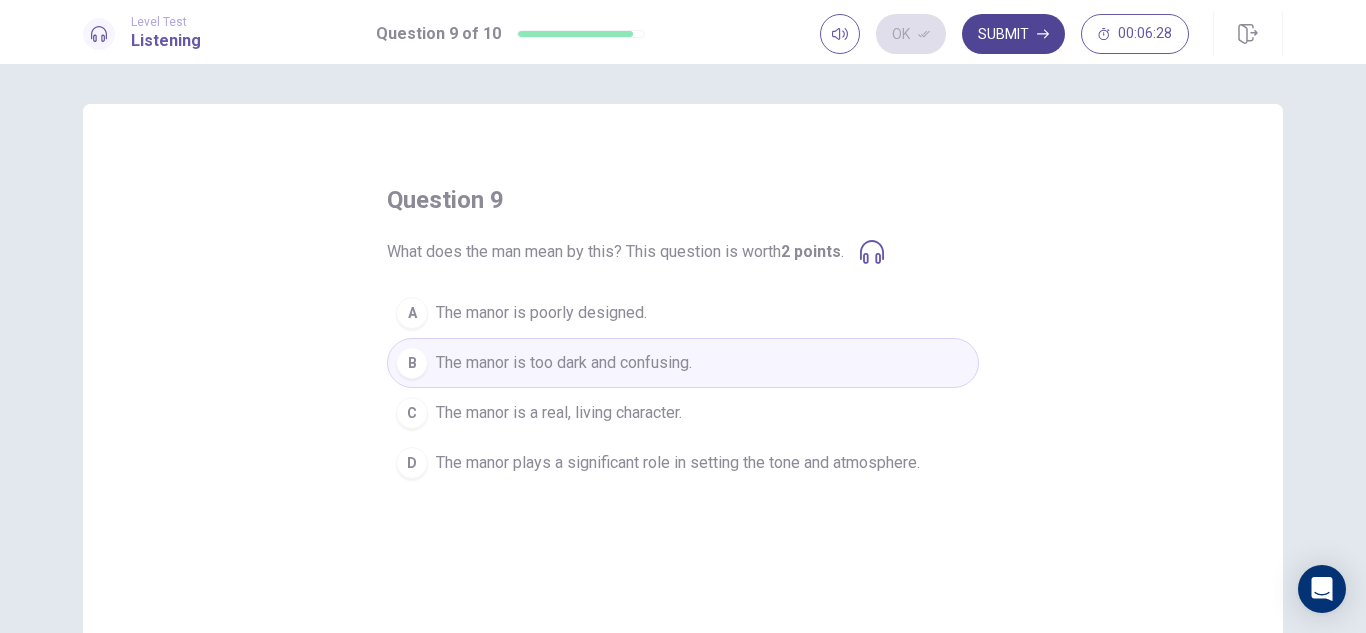 click on "Submit" at bounding box center [1013, 34] 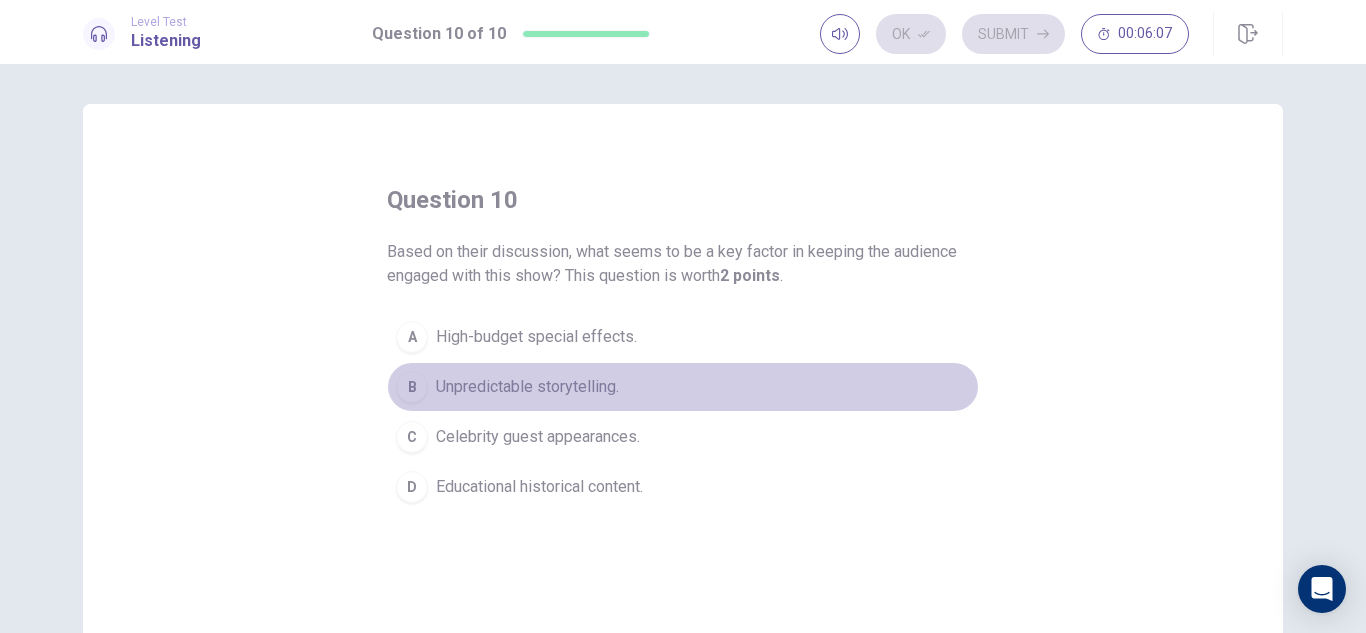 click on "Unpredictable storytelling." at bounding box center (527, 387) 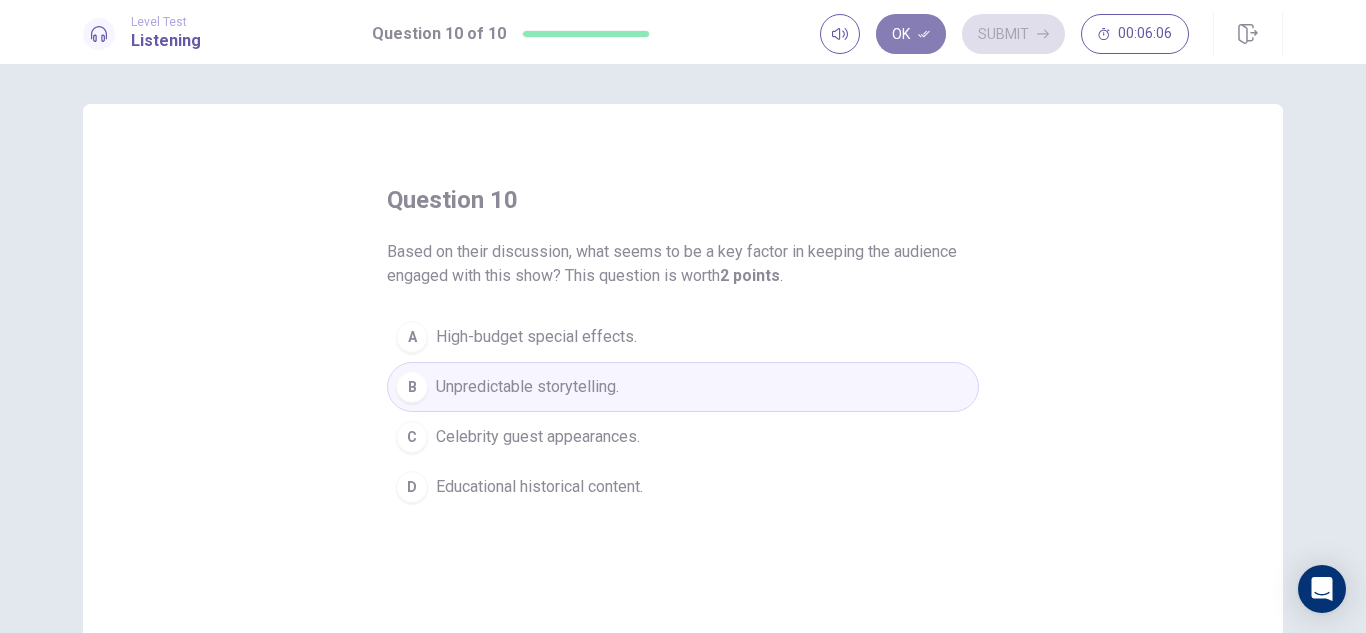 click on "Ok" at bounding box center (911, 34) 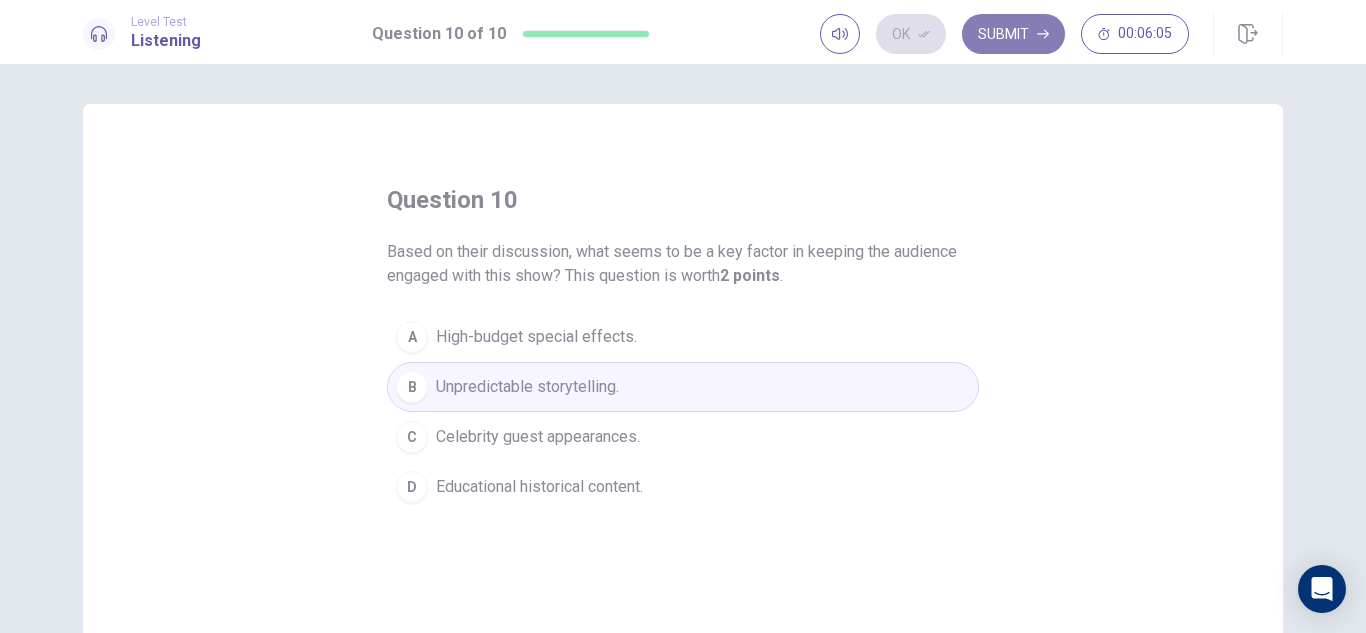 click on "Submit" at bounding box center (1013, 34) 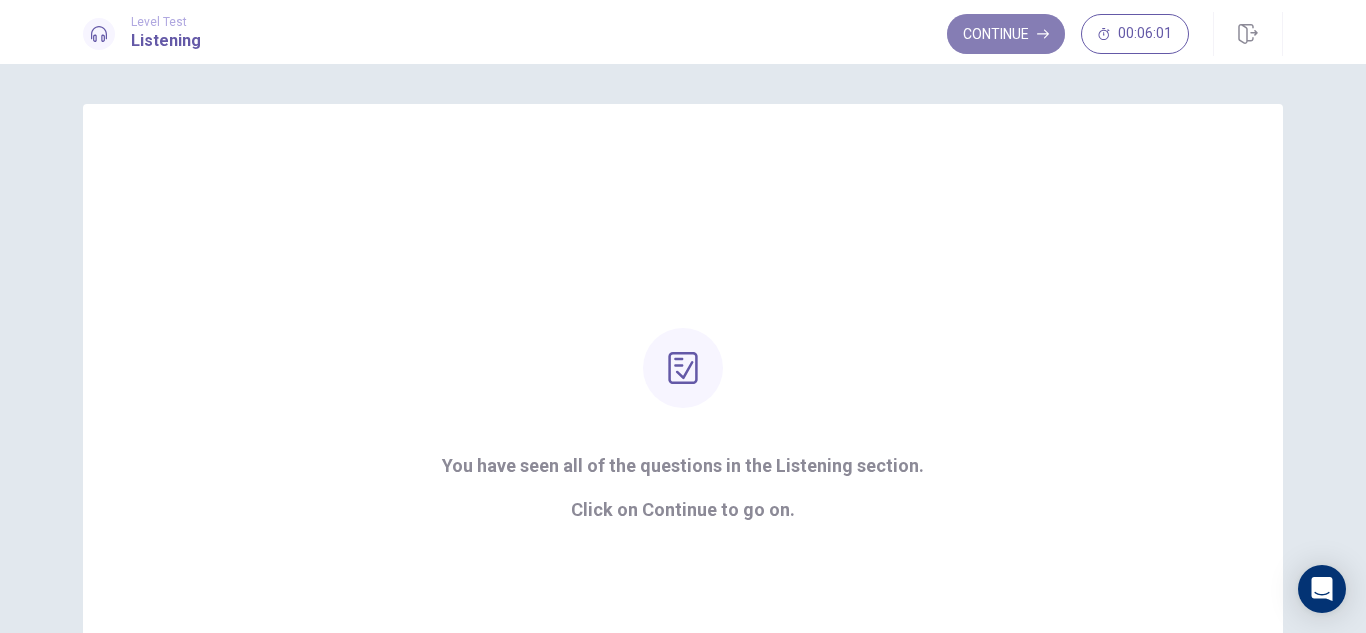 click on "Continue" at bounding box center [1006, 34] 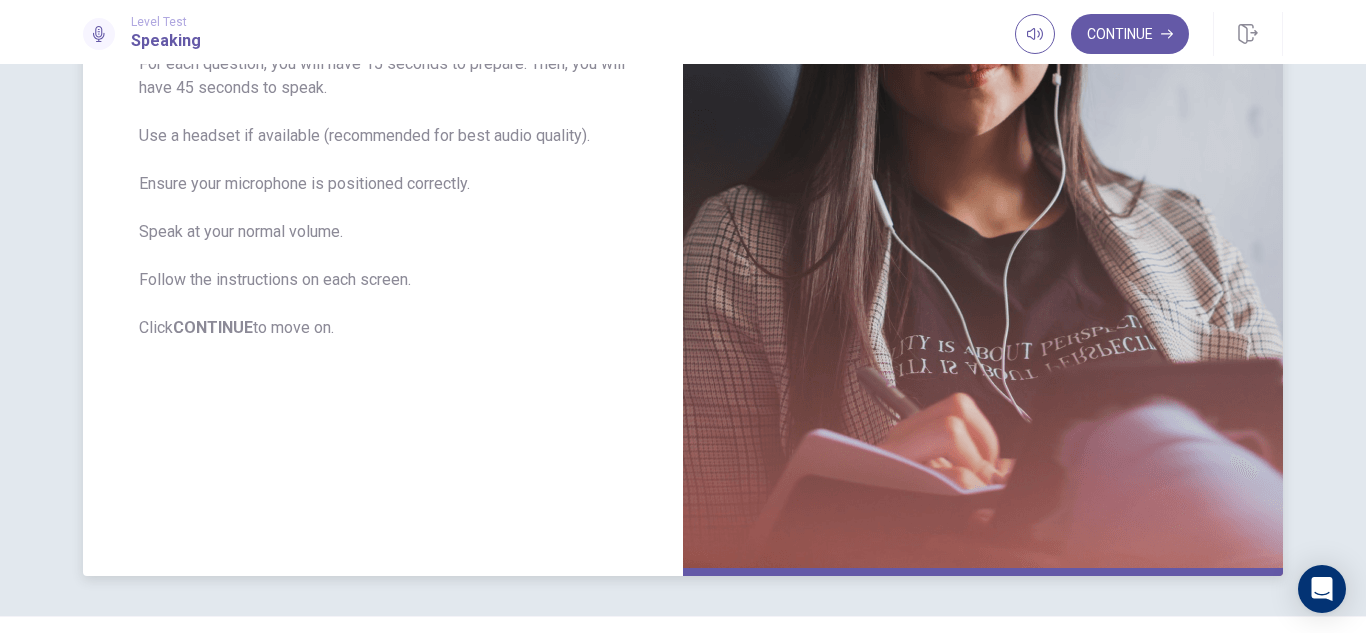 scroll, scrollTop: 200, scrollLeft: 0, axis: vertical 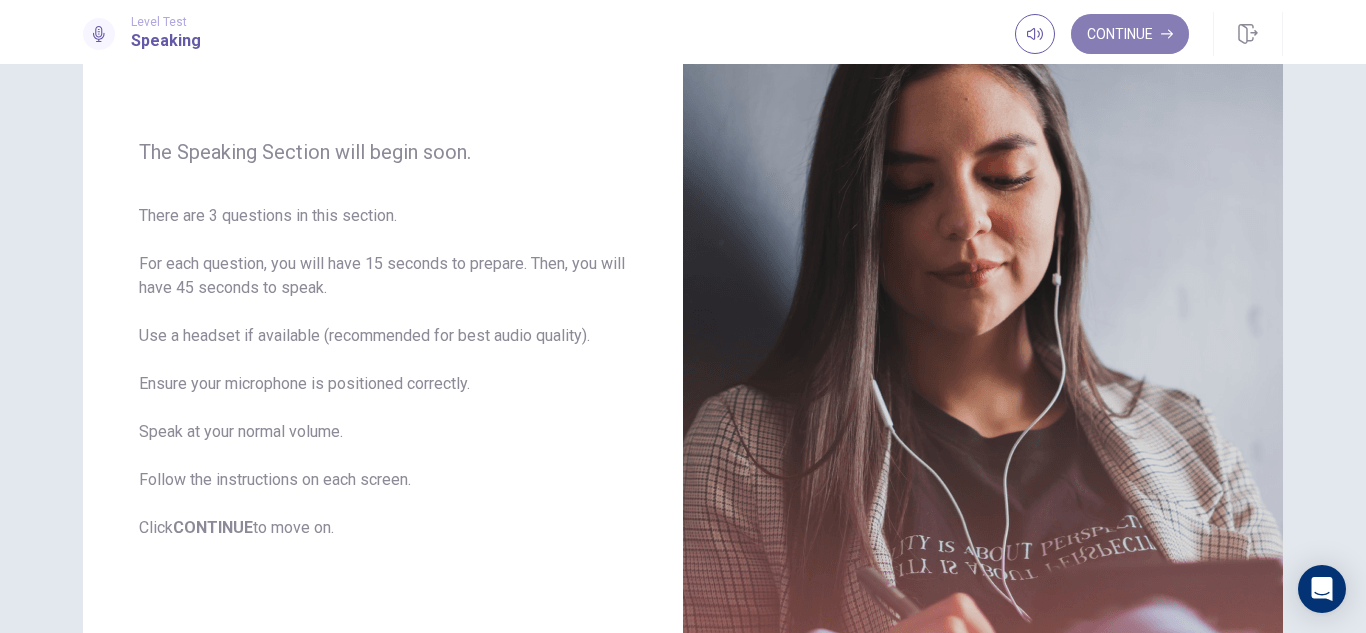 click on "Continue" at bounding box center [1130, 34] 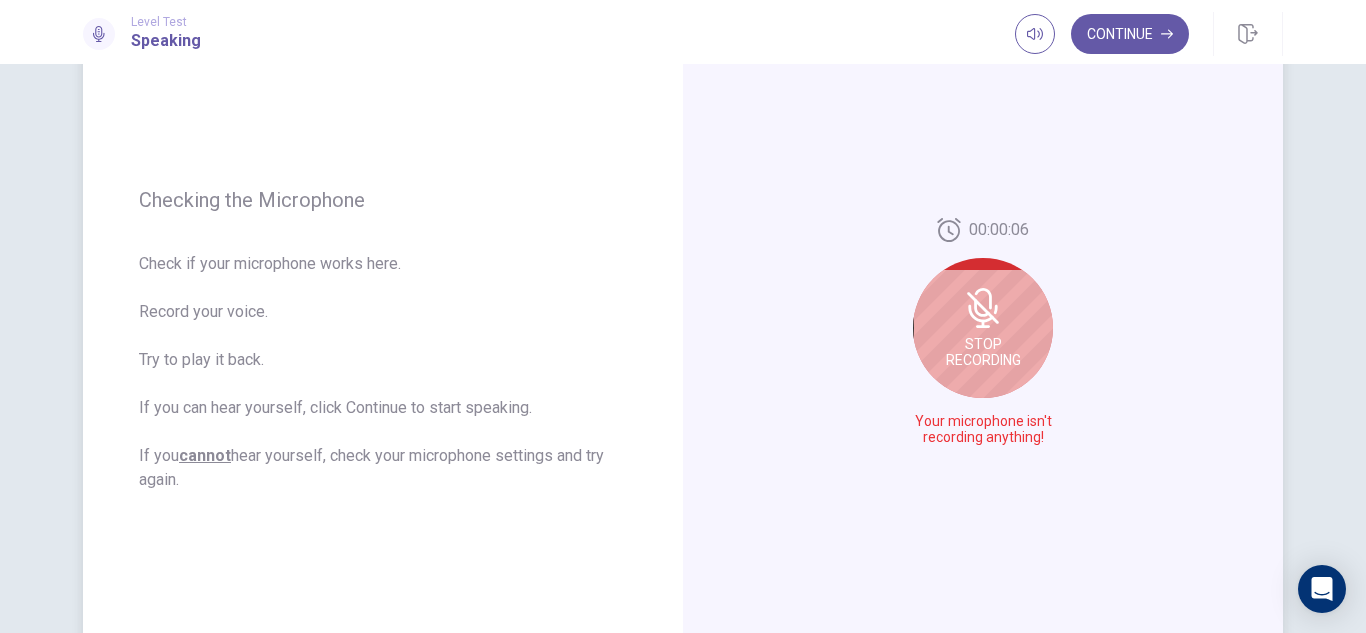 click on "Stop   Recording" at bounding box center (983, 352) 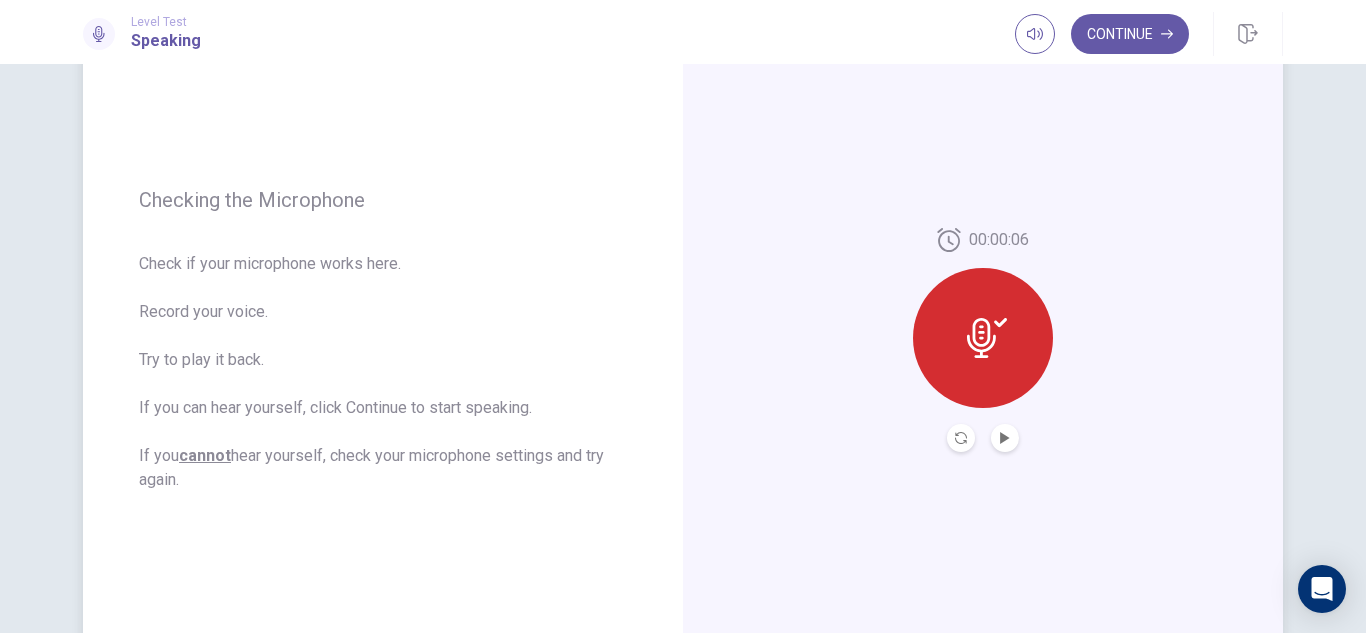 click at bounding box center (983, 338) 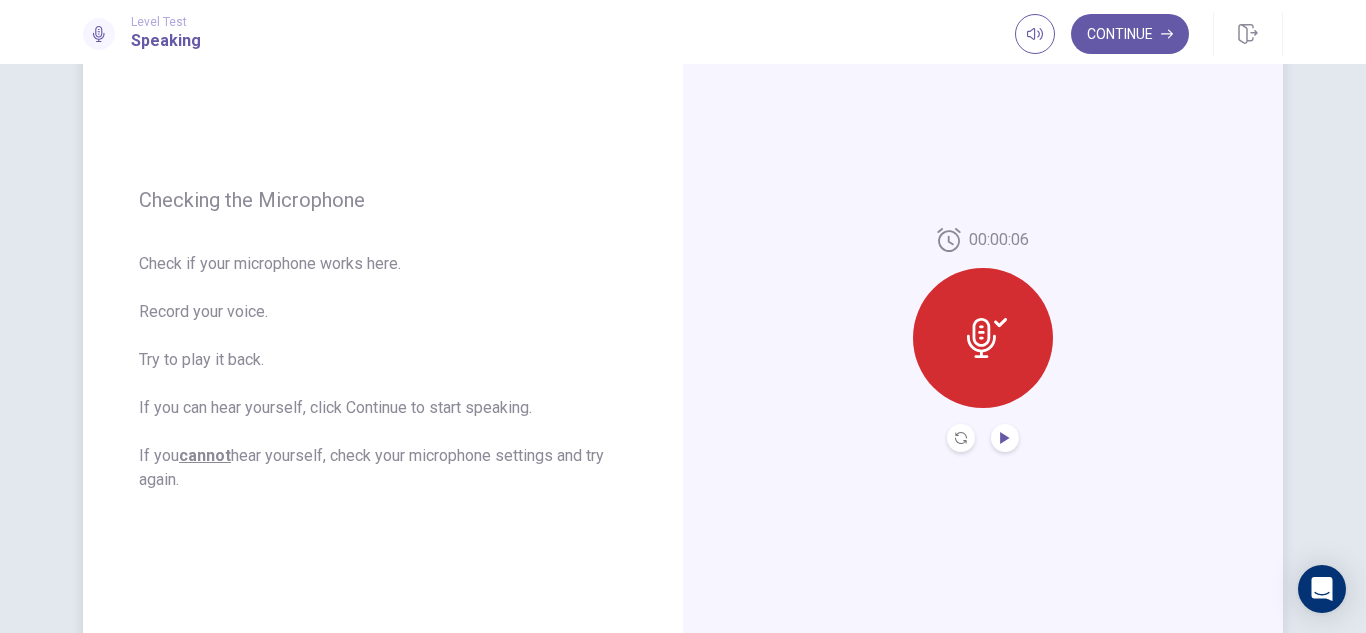 click 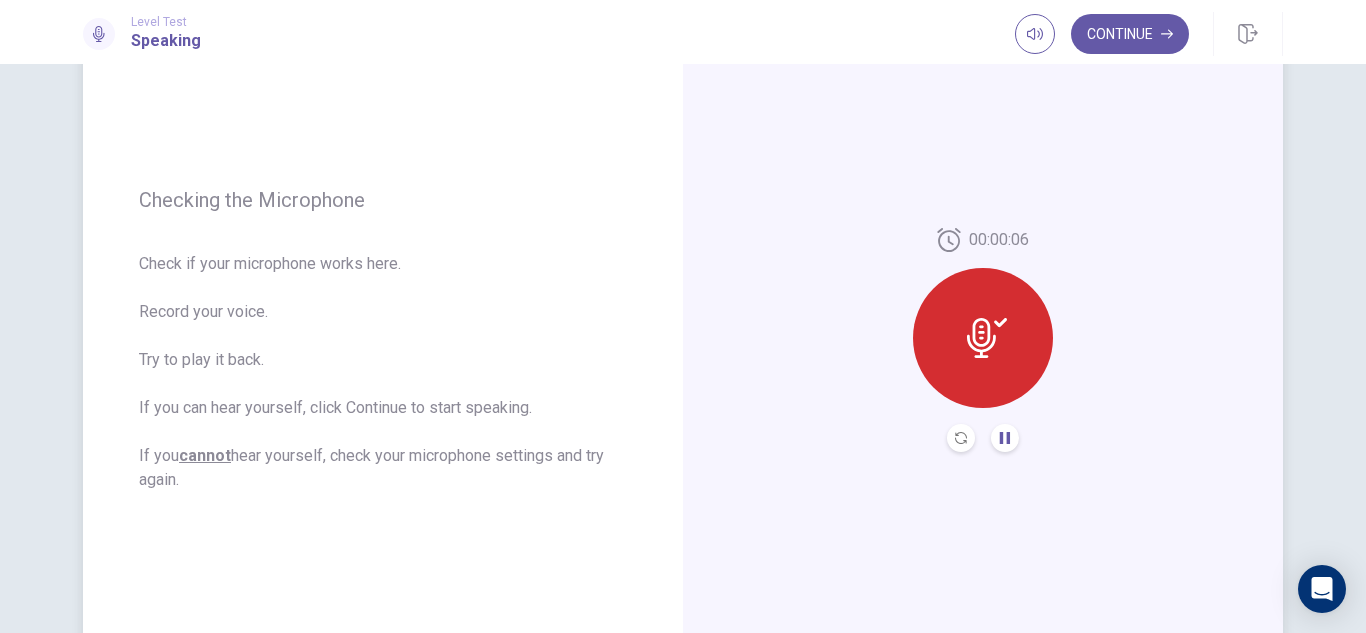 click 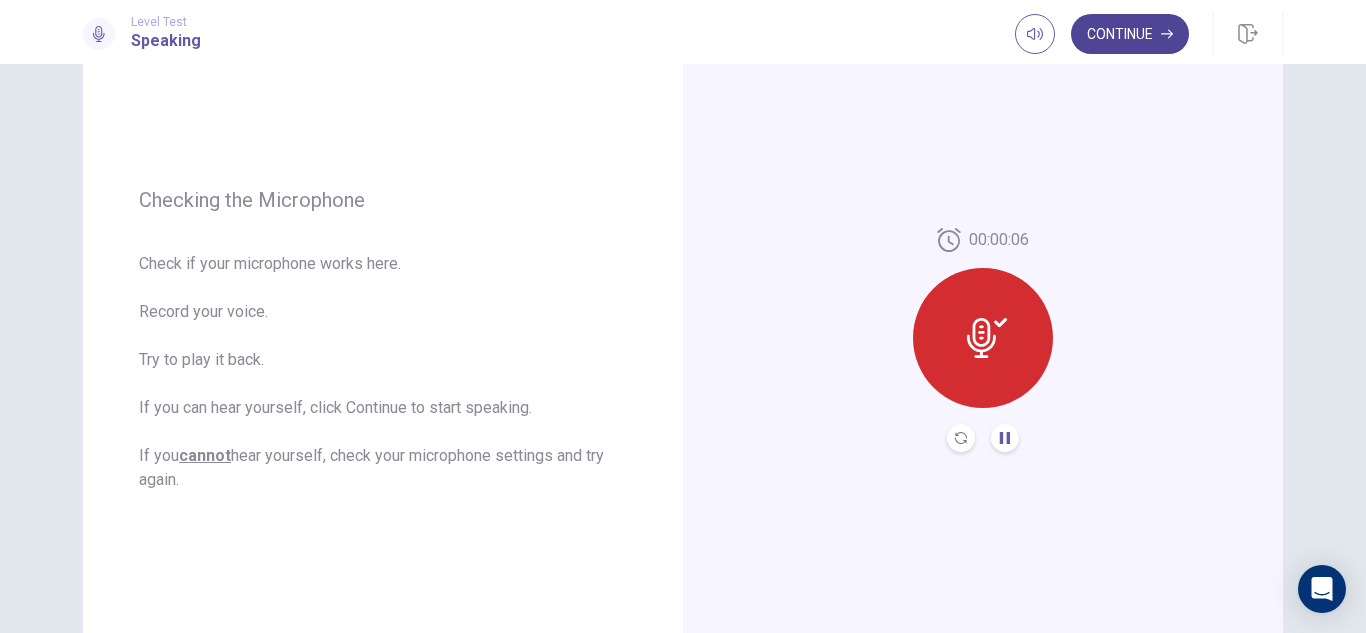 click on "Continue" at bounding box center (1130, 34) 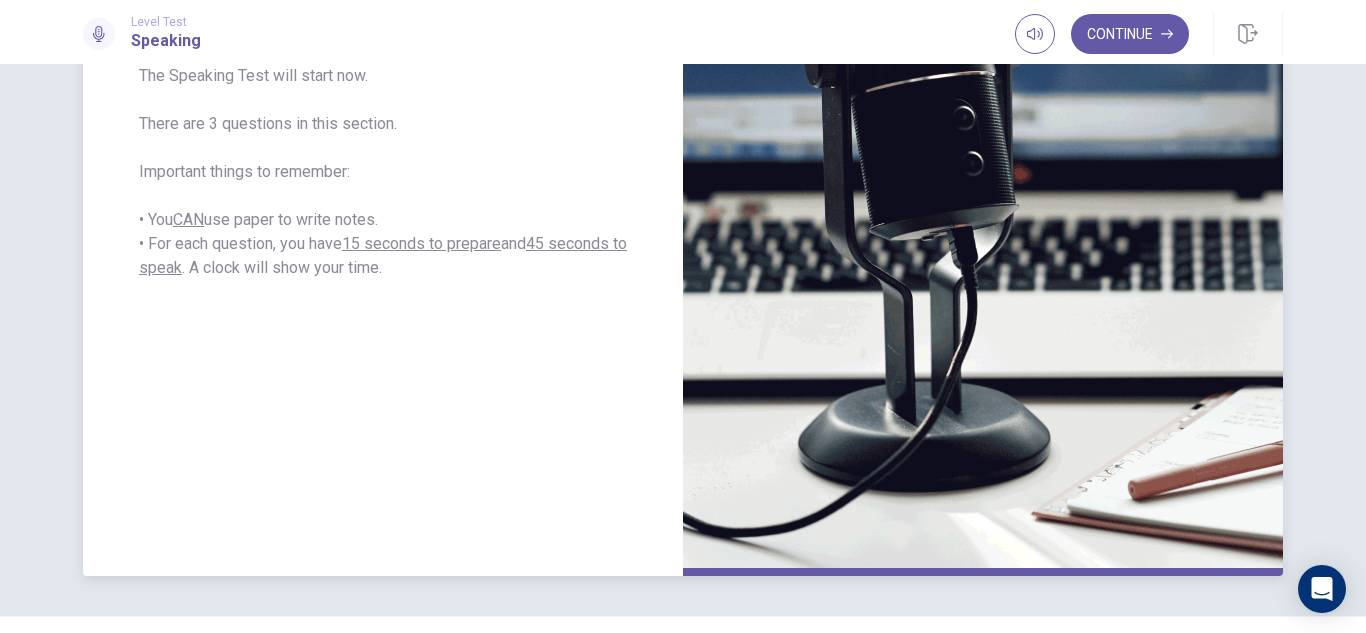 scroll, scrollTop: 0, scrollLeft: 0, axis: both 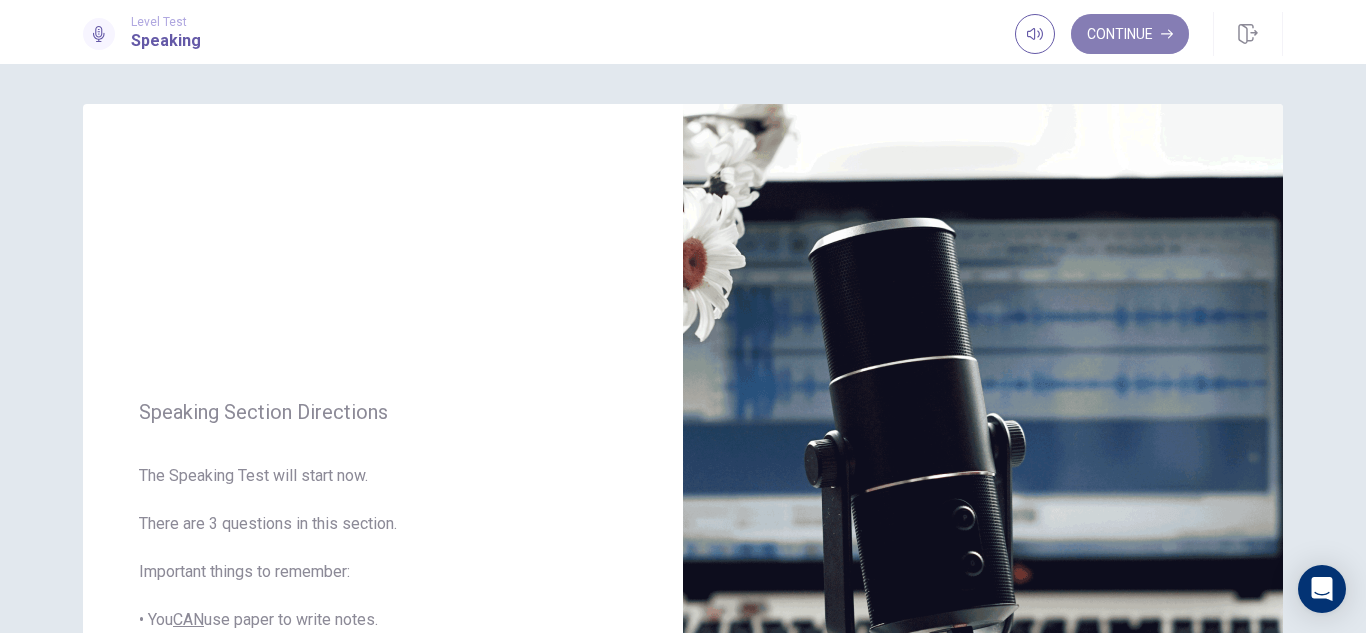 click on "Continue" at bounding box center (1130, 34) 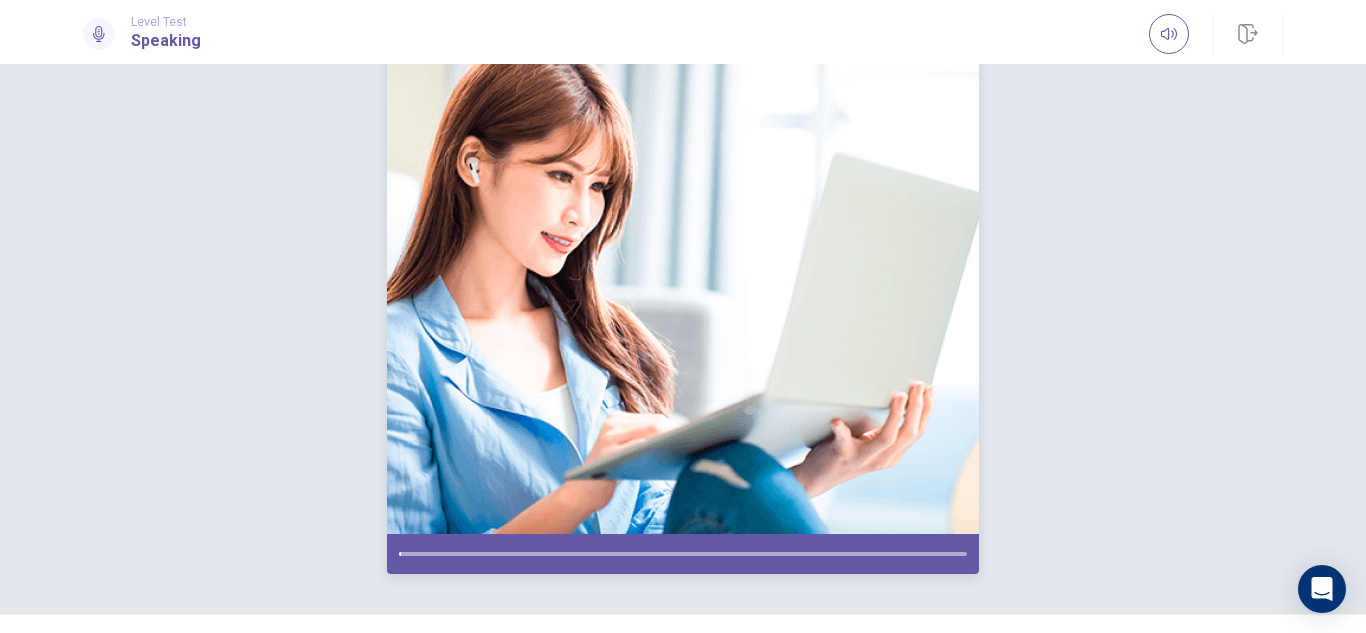 scroll, scrollTop: 200, scrollLeft: 0, axis: vertical 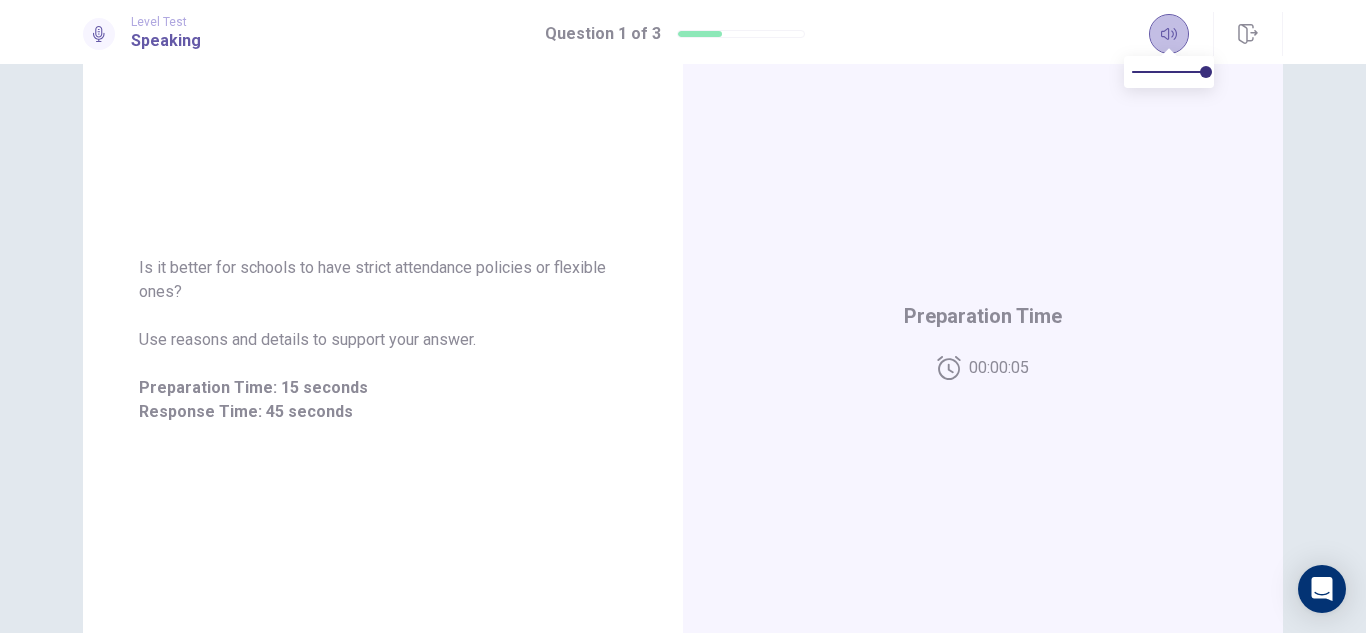 click at bounding box center [1169, 34] 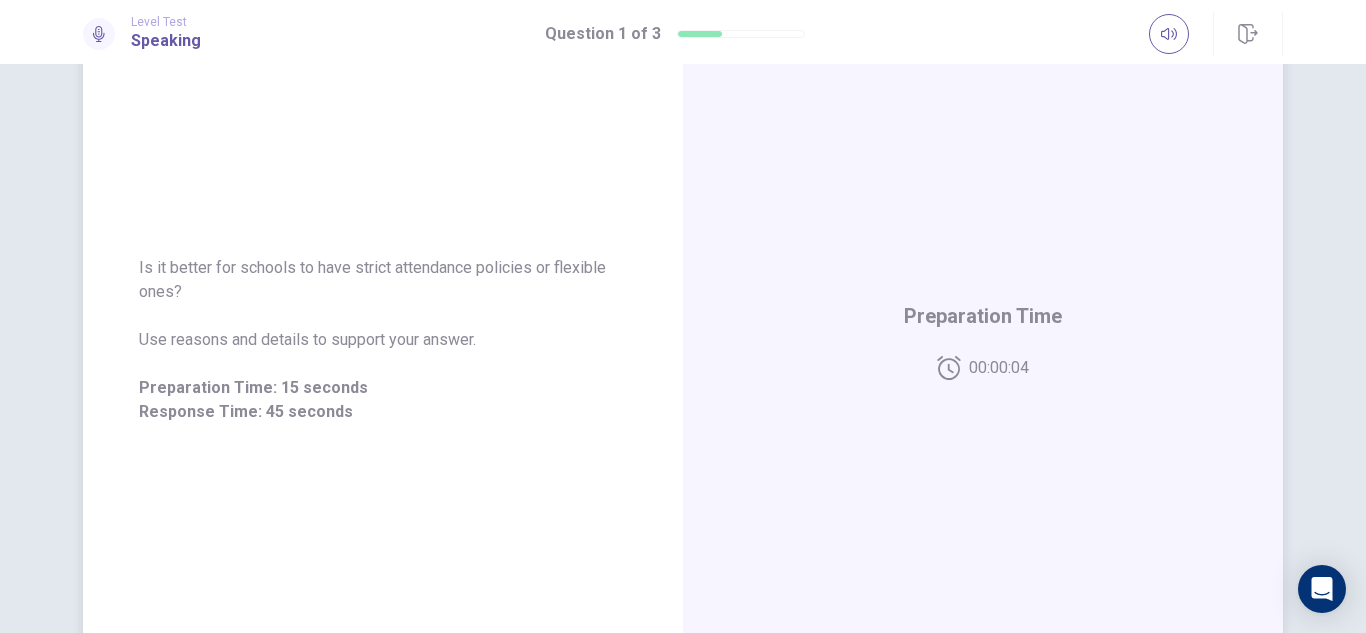 click 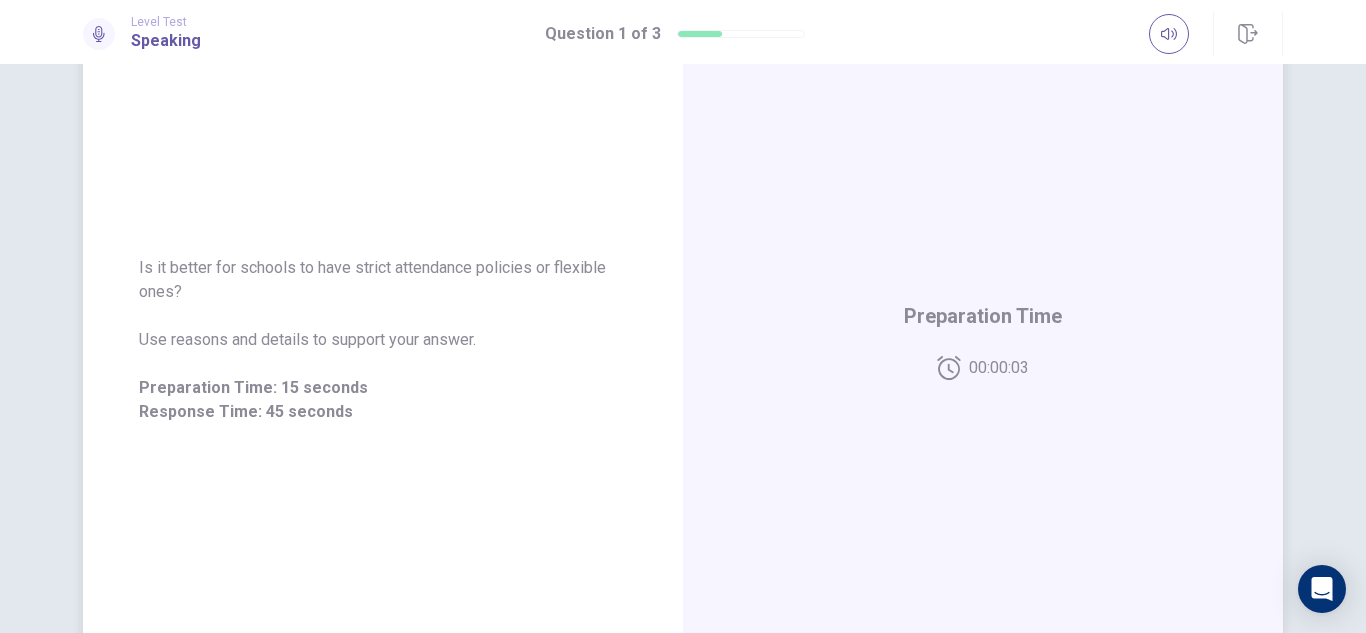 click 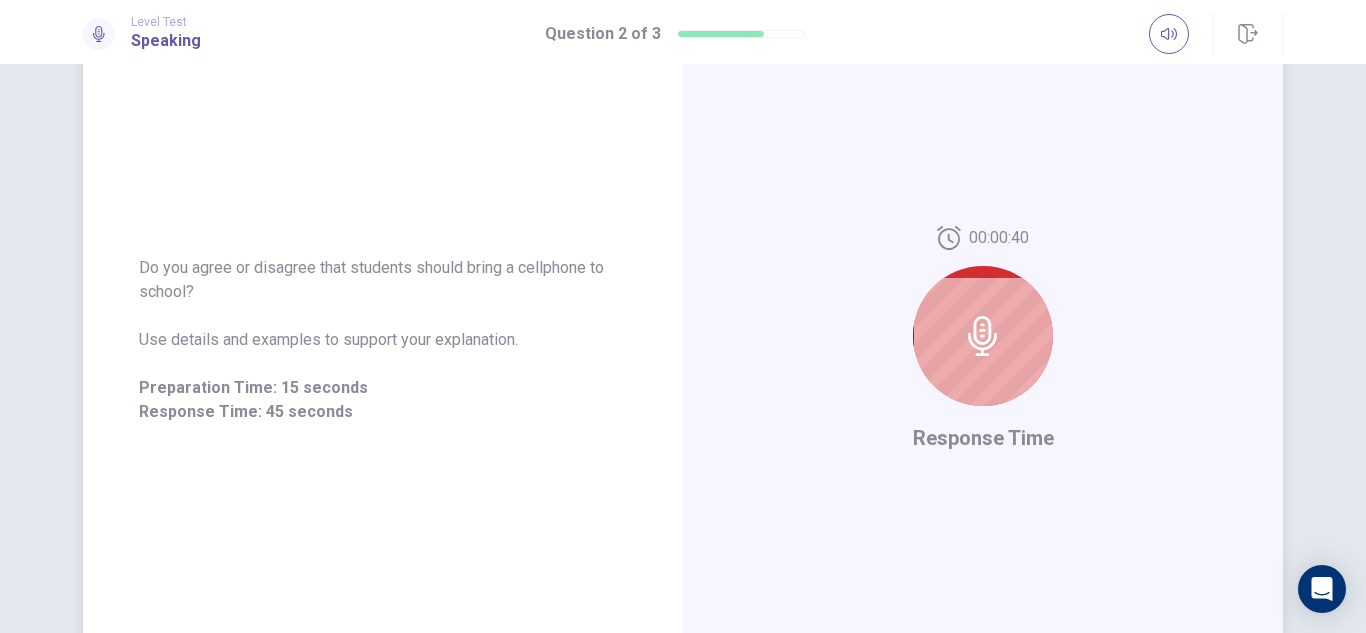 click at bounding box center [983, 336] 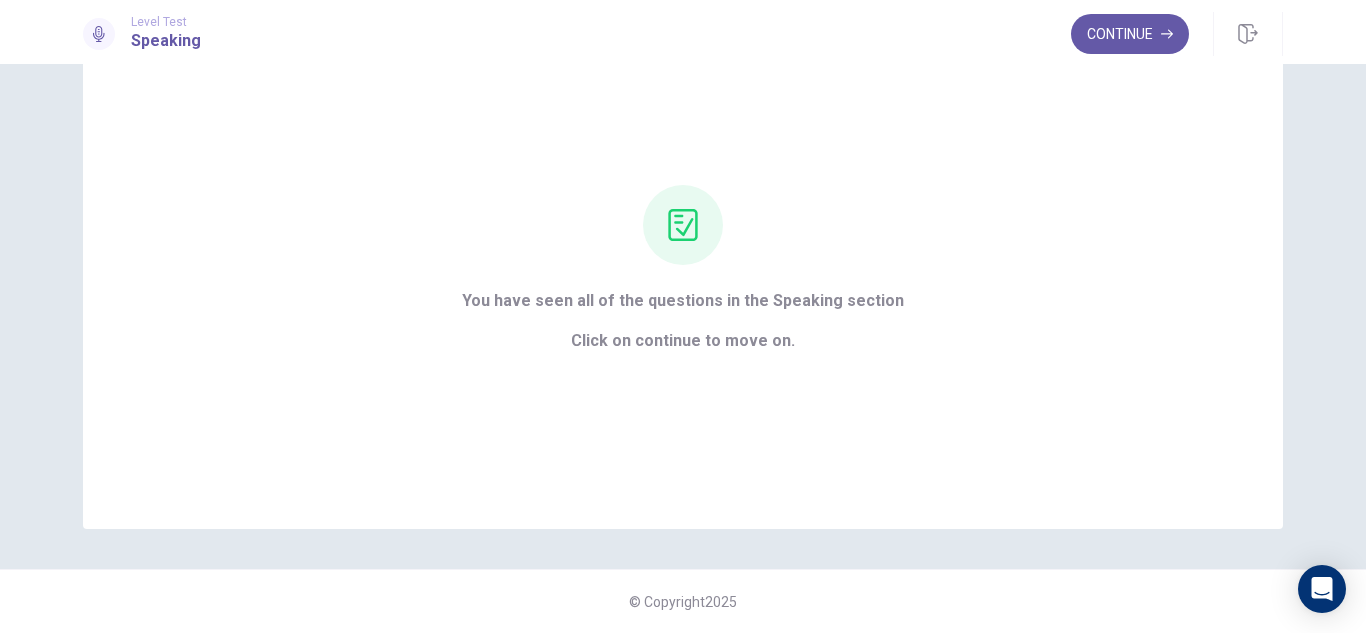 scroll, scrollTop: 95, scrollLeft: 0, axis: vertical 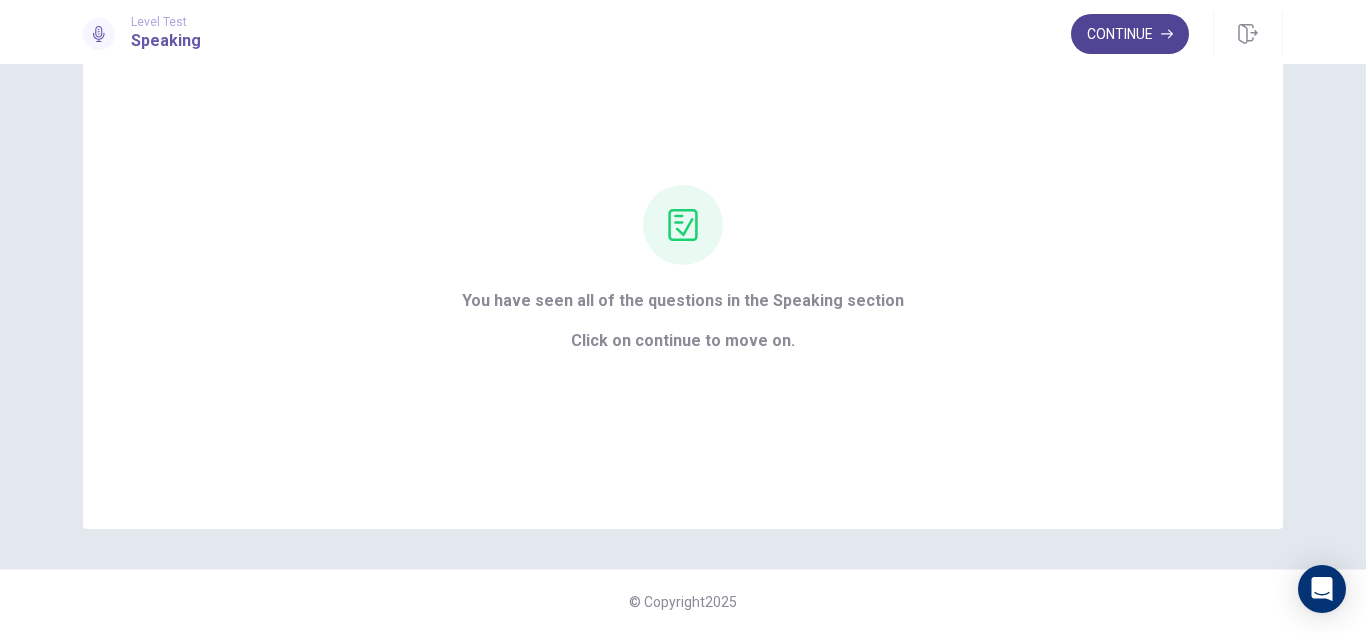 click on "Continue" at bounding box center [1130, 34] 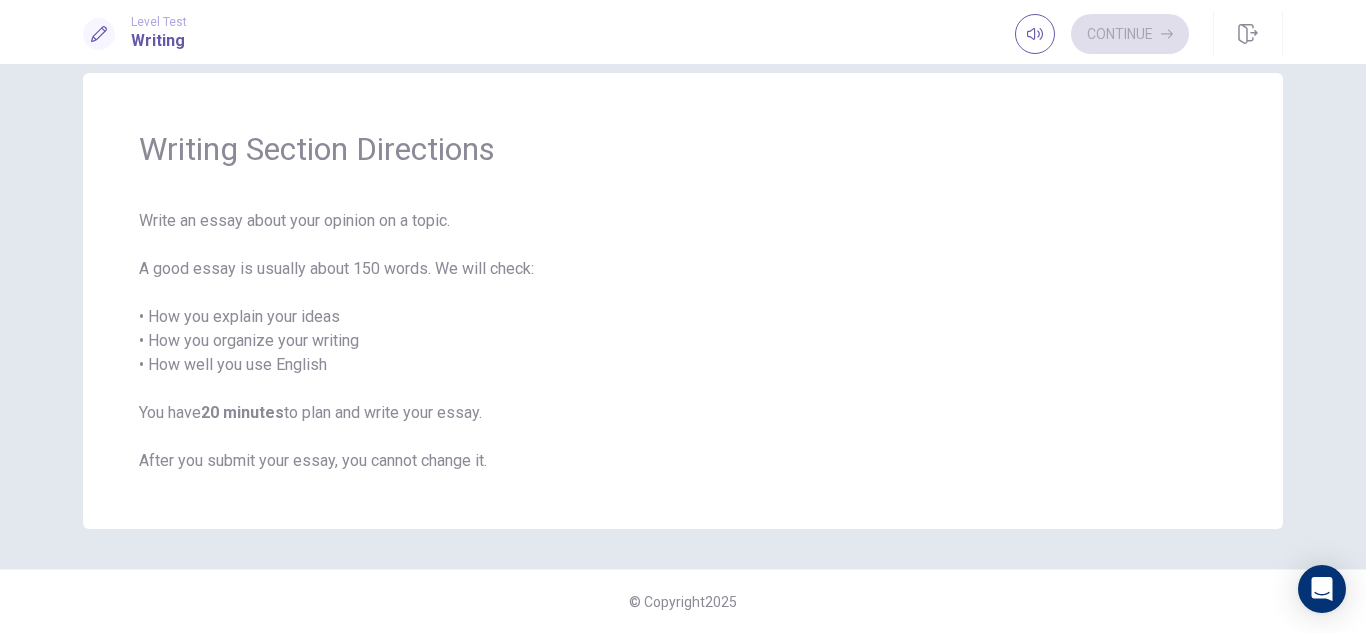 scroll, scrollTop: 31, scrollLeft: 0, axis: vertical 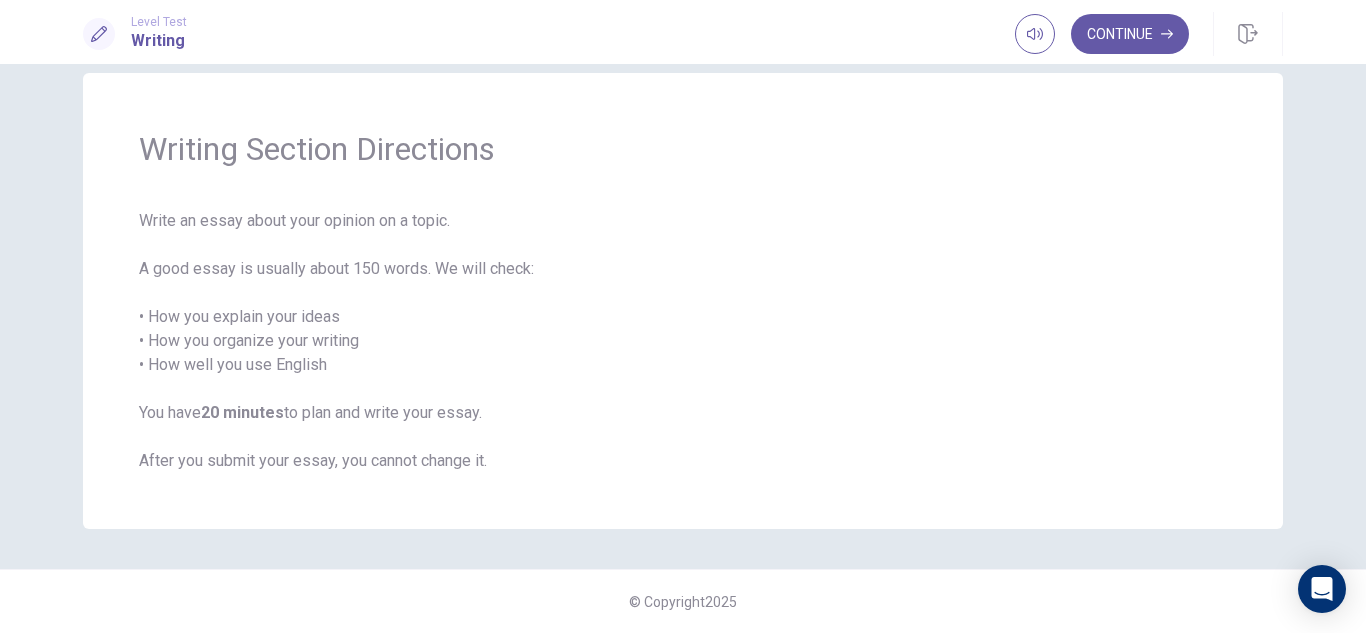 click on "Write an essay about your opinion on a topic.
A good essay is usually about 150 words. We will check:
• How you explain your ideas
• How you organize your writing
• How well you use English
You have  20 minutes  to plan and write your essay.
After you submit your essay, you cannot change it." at bounding box center (683, 341) 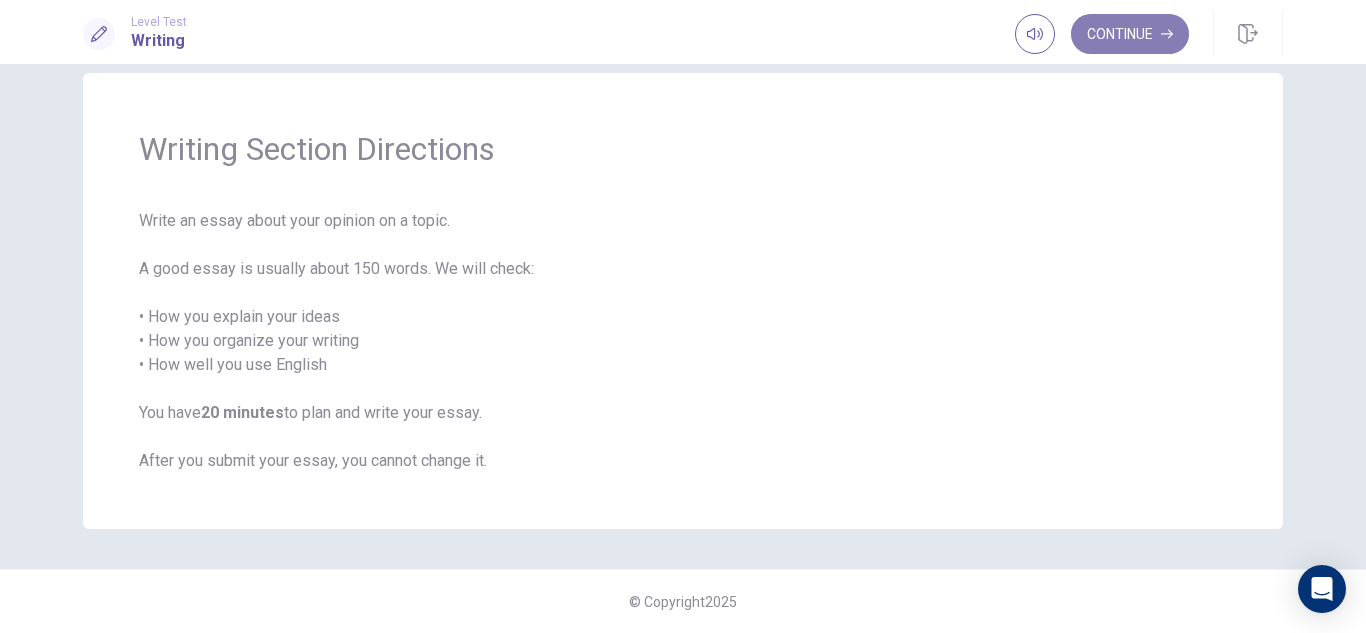 click on "Continue" at bounding box center [1130, 34] 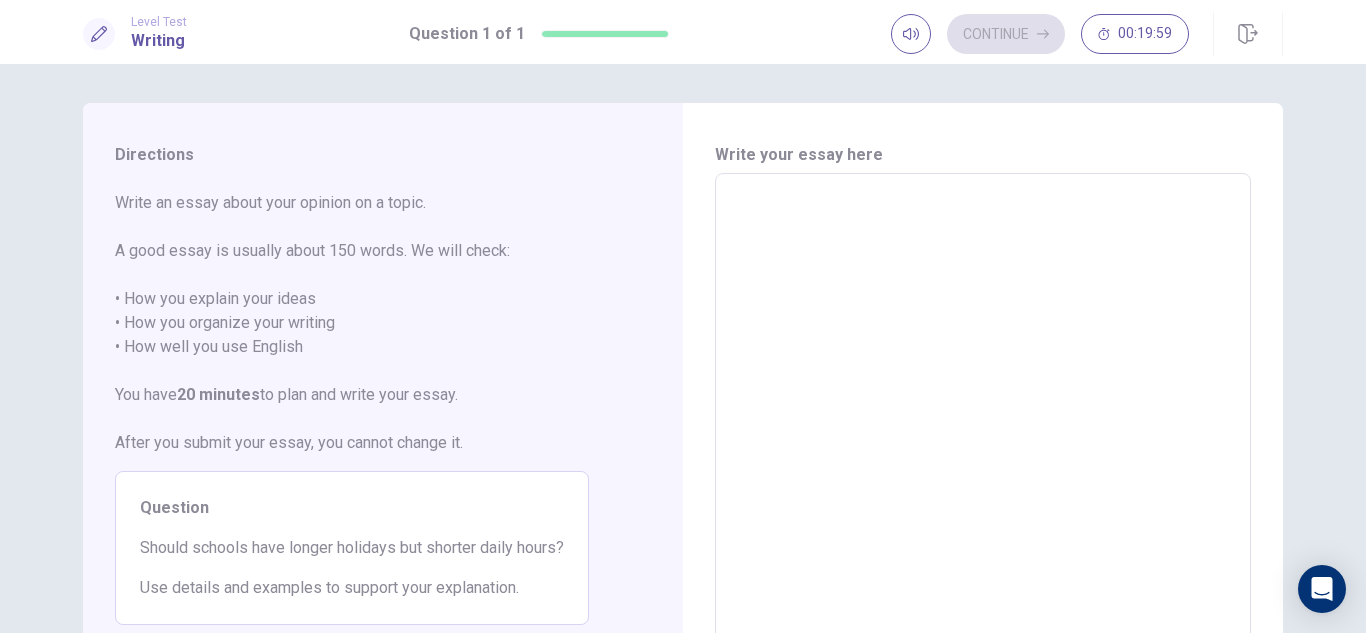 scroll, scrollTop: 0, scrollLeft: 0, axis: both 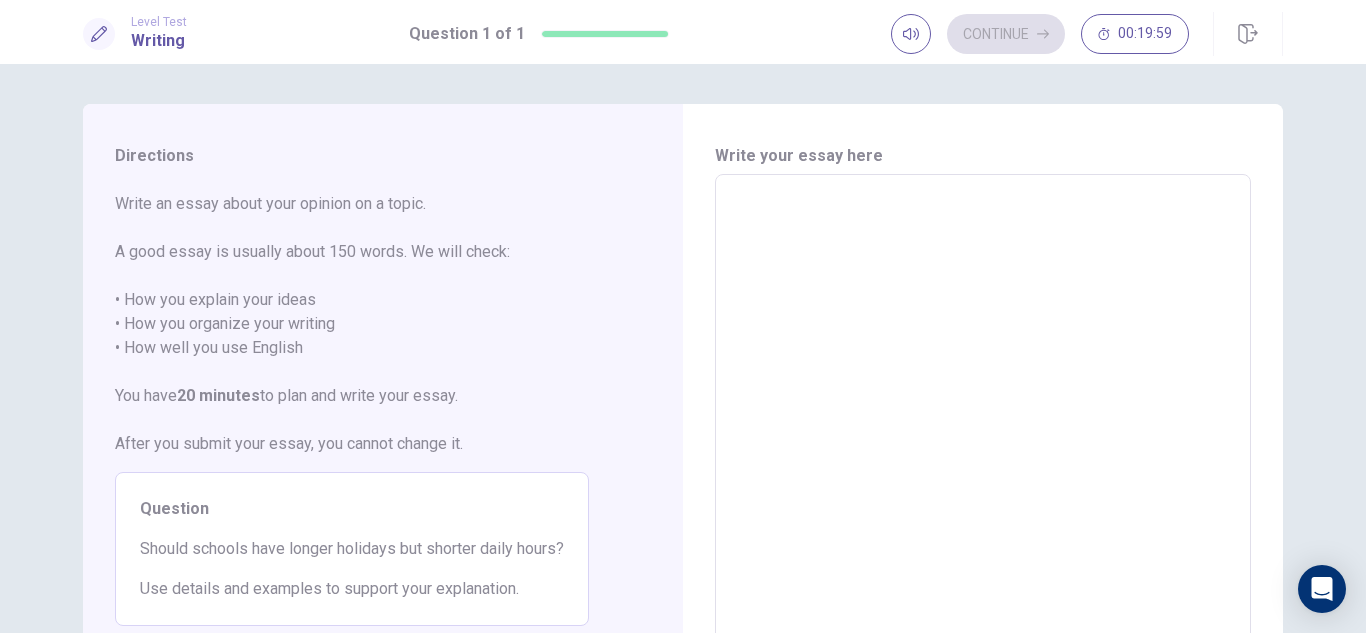 click at bounding box center [983, 451] 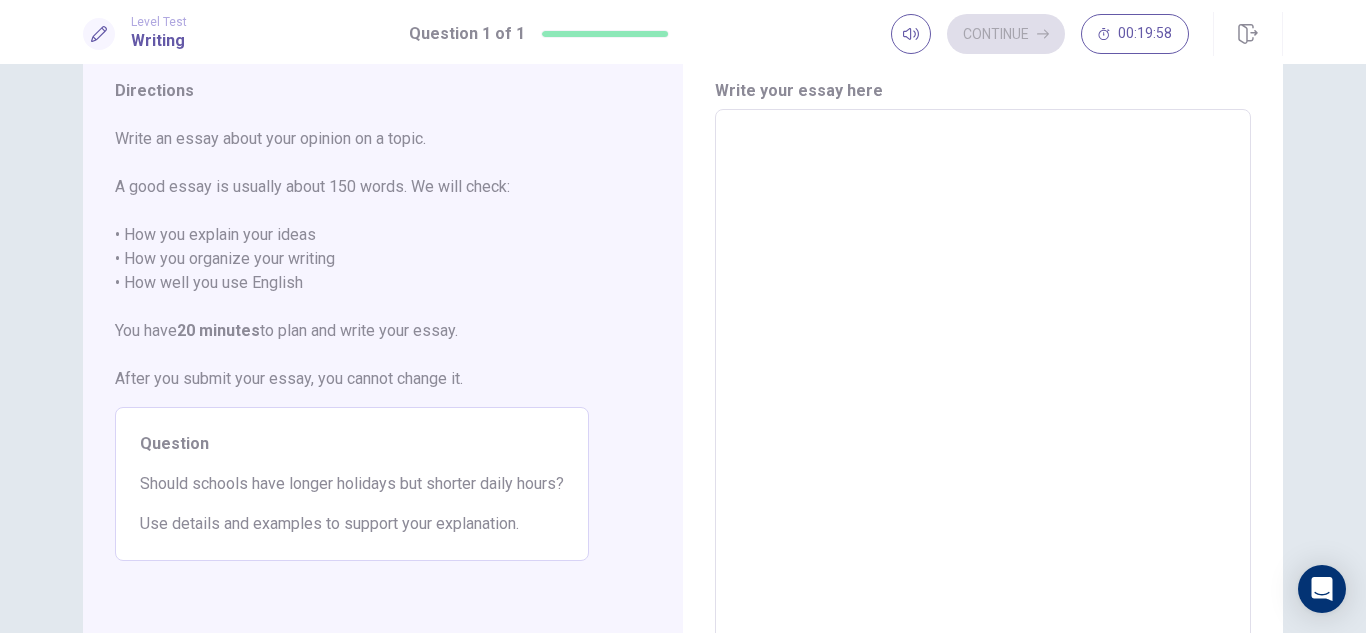 scroll, scrollTop: 100, scrollLeft: 0, axis: vertical 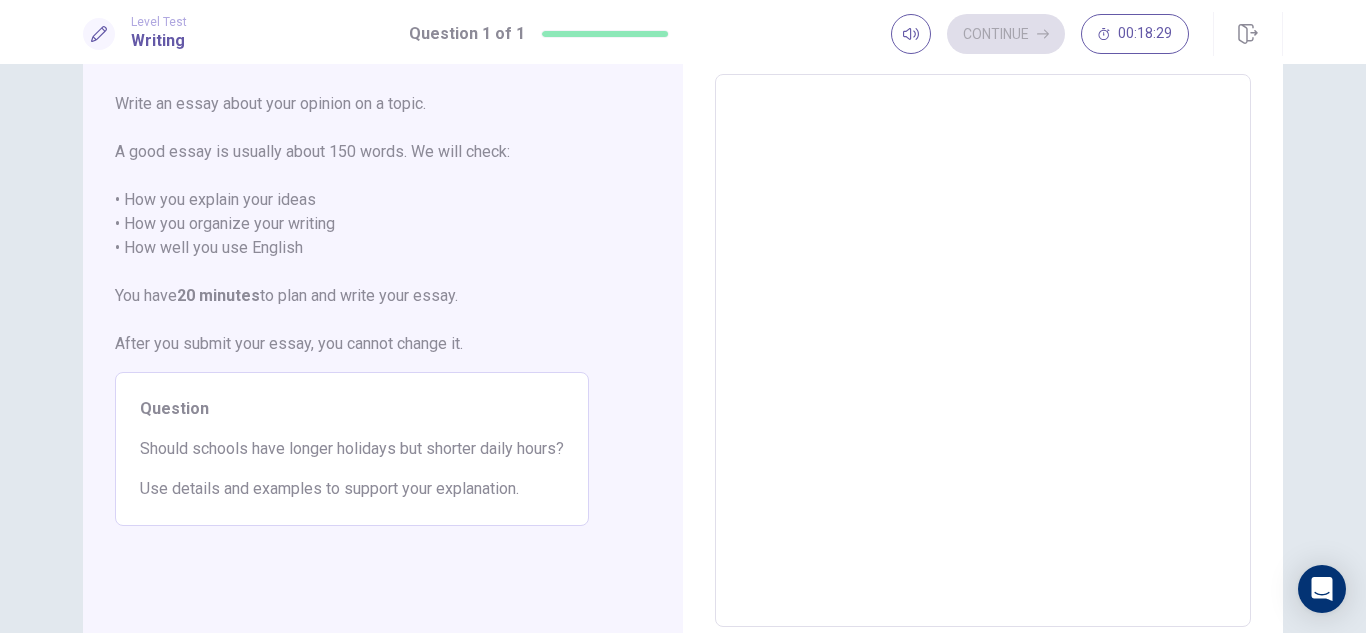 click at bounding box center [983, 351] 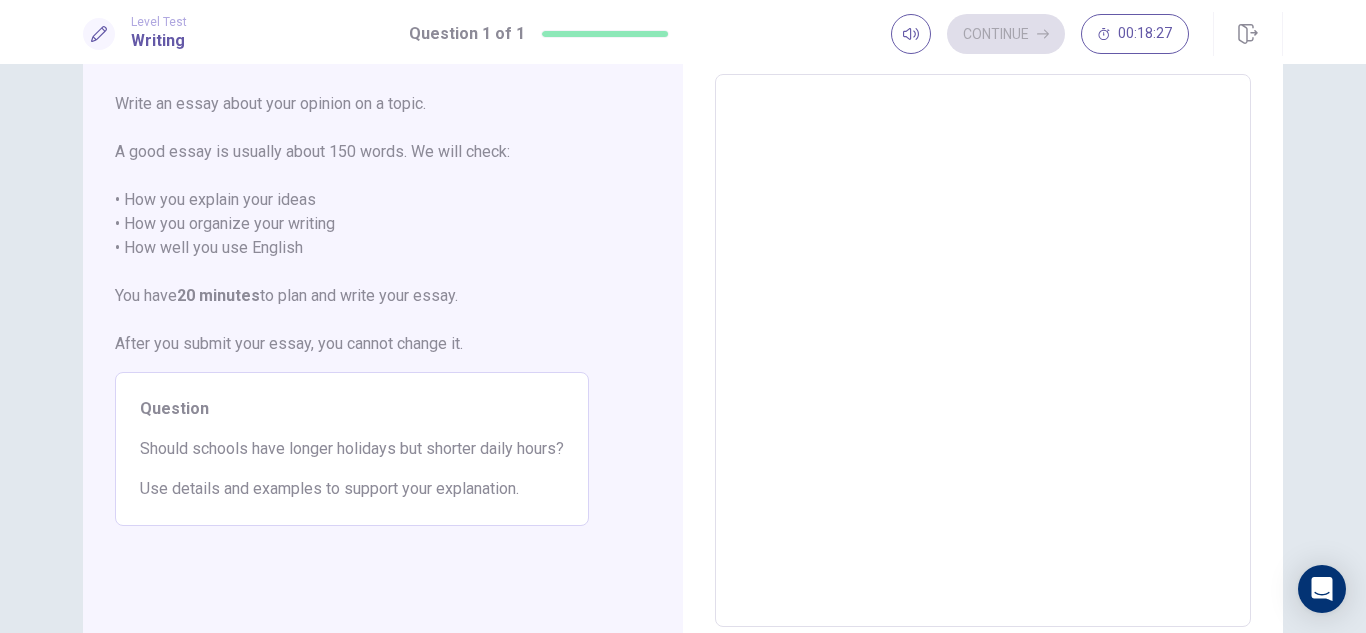 type on "*" 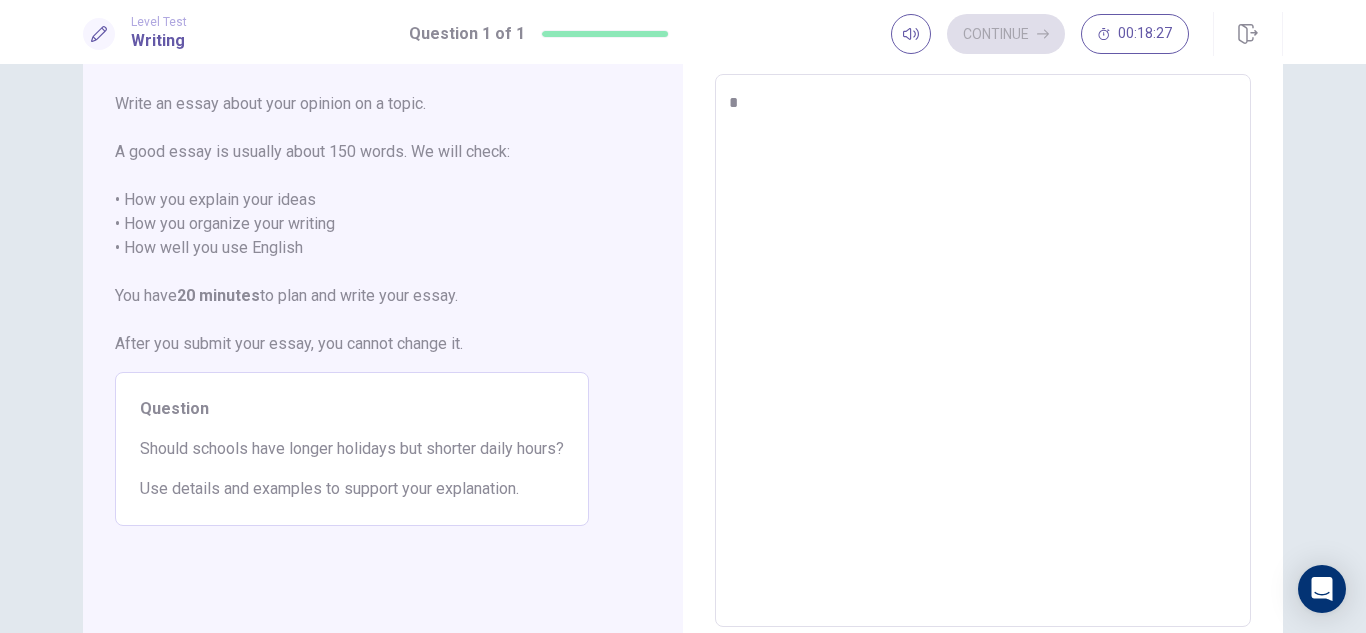 type on "*" 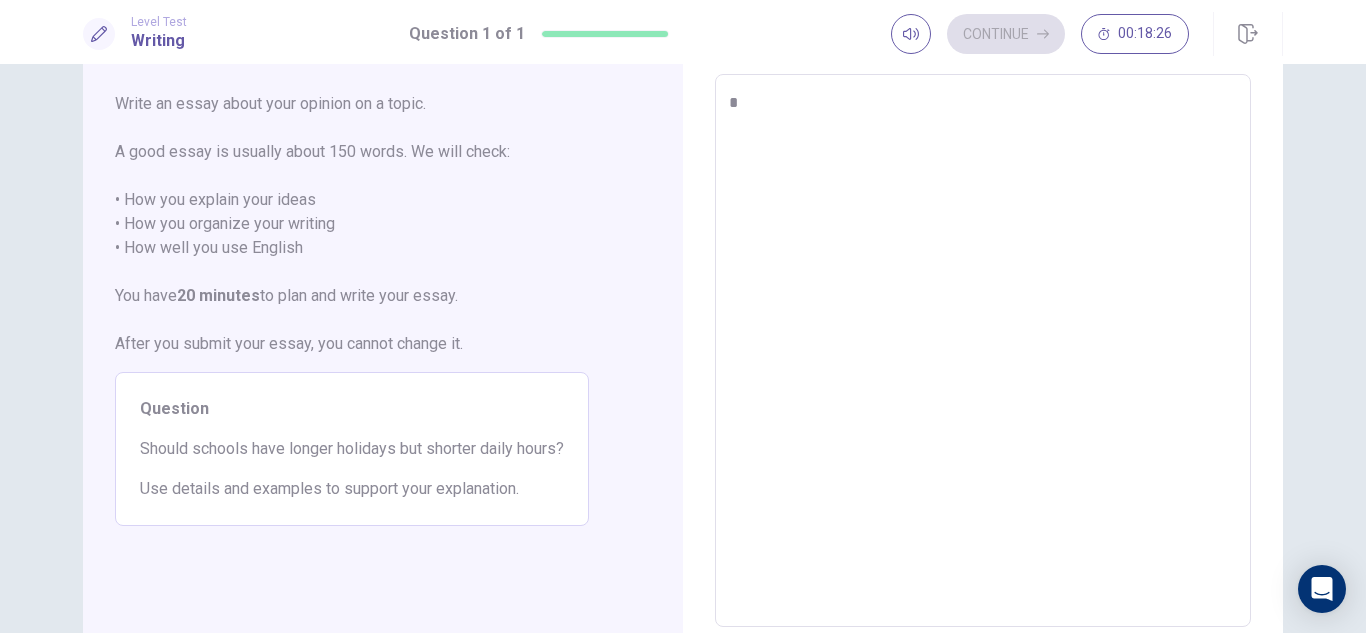 type on "*" 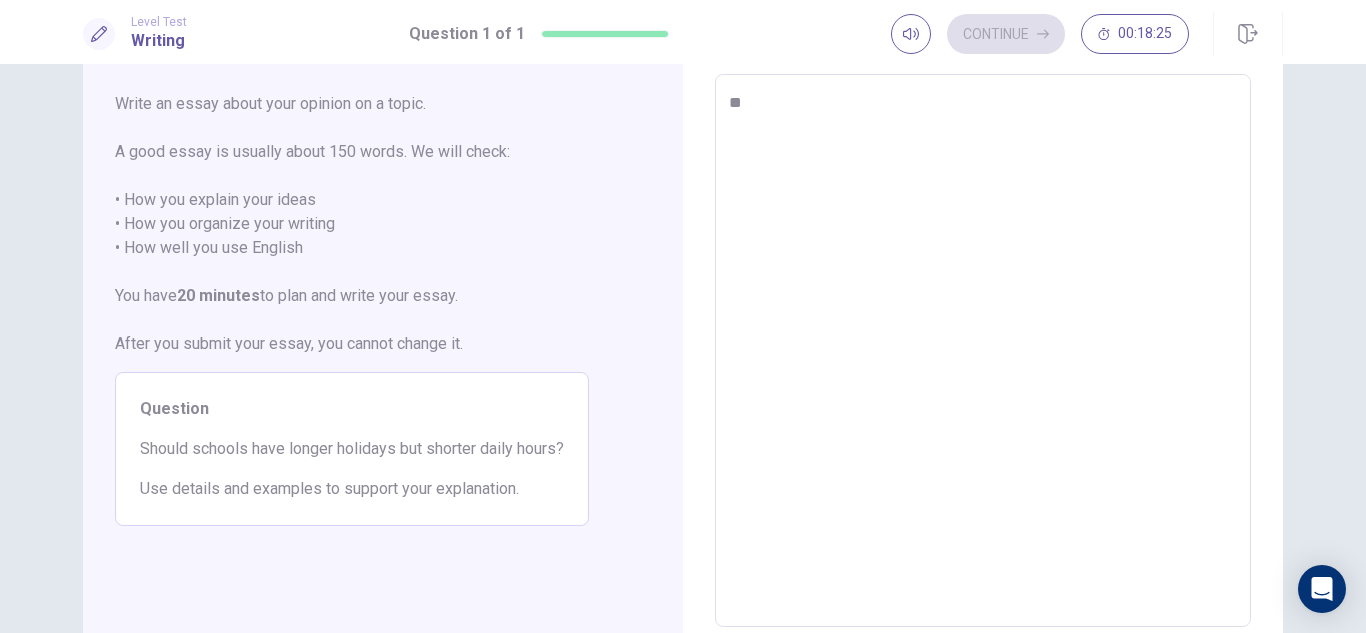 type on "*" 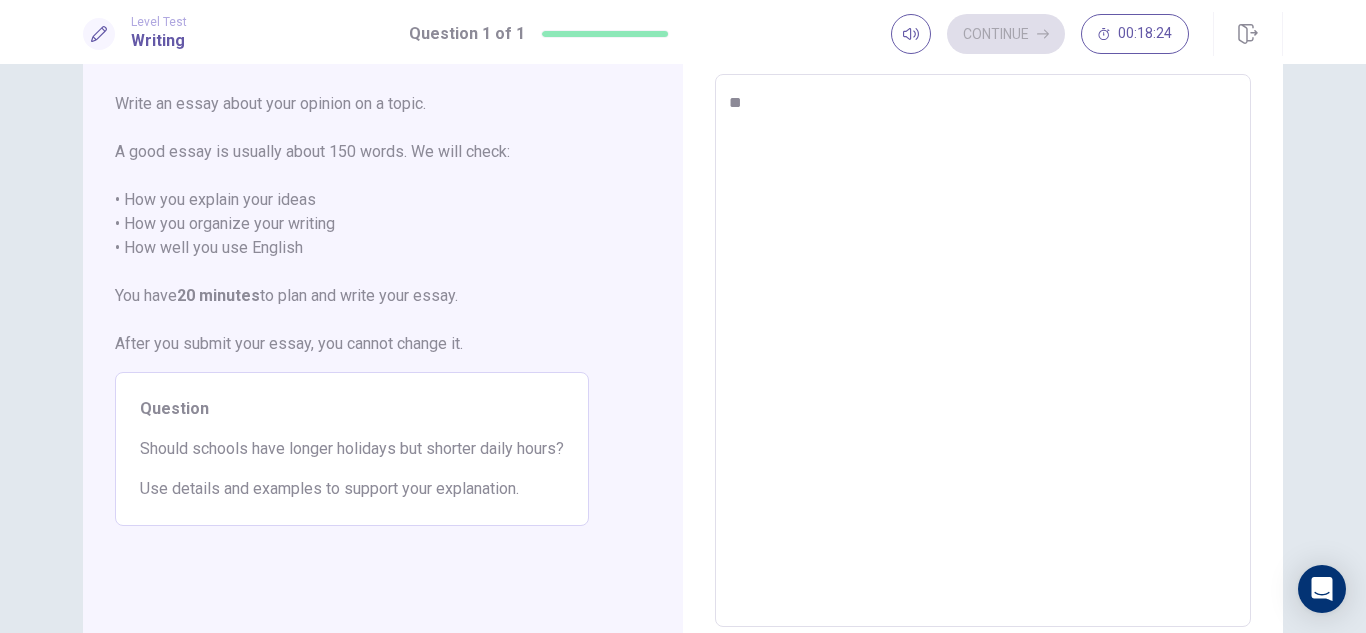 type on "***" 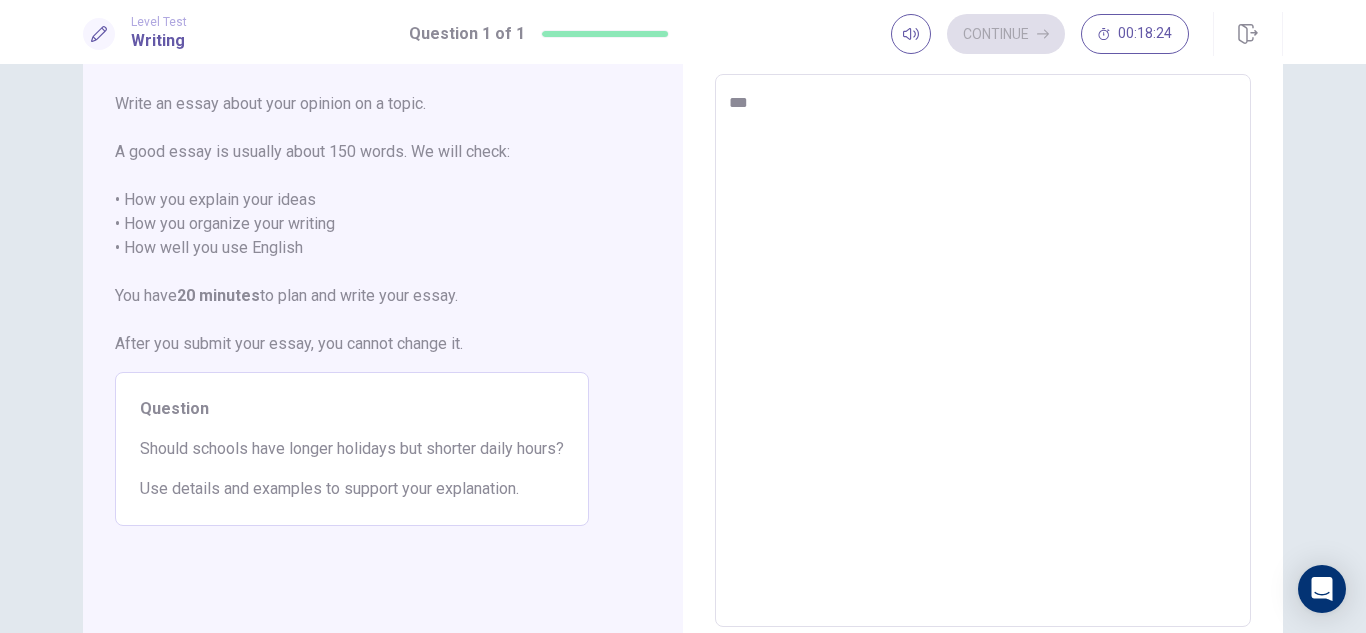 type on "*" 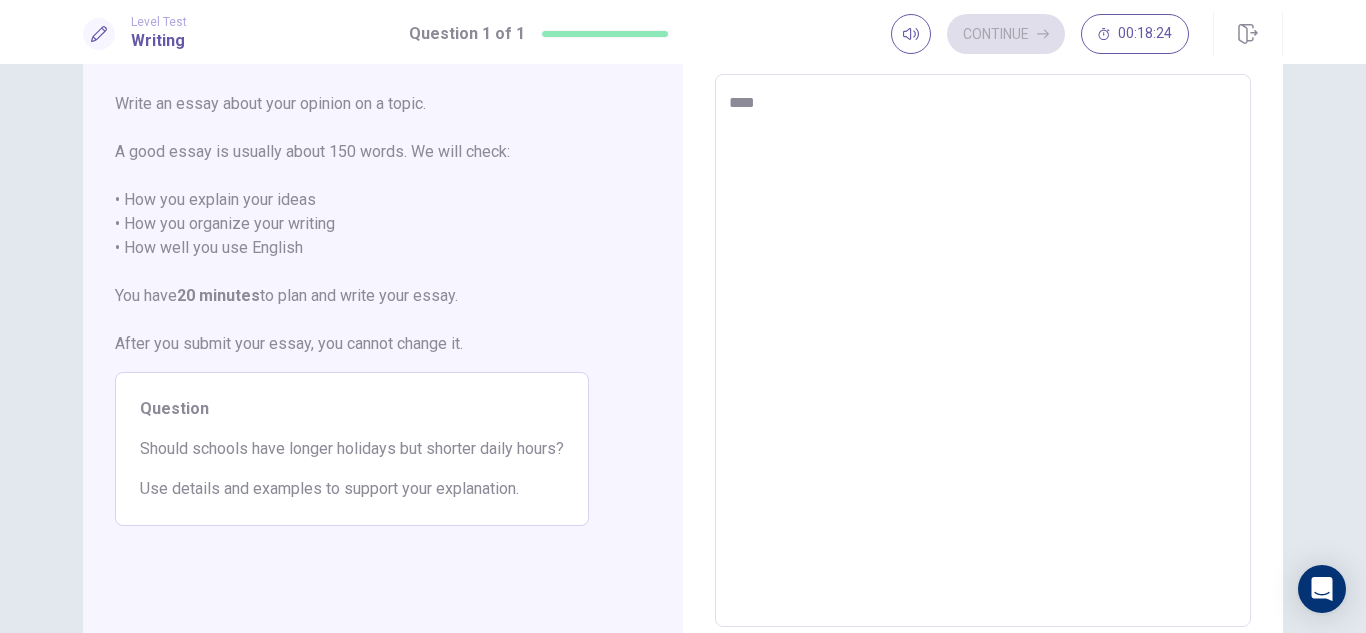 type on "*" 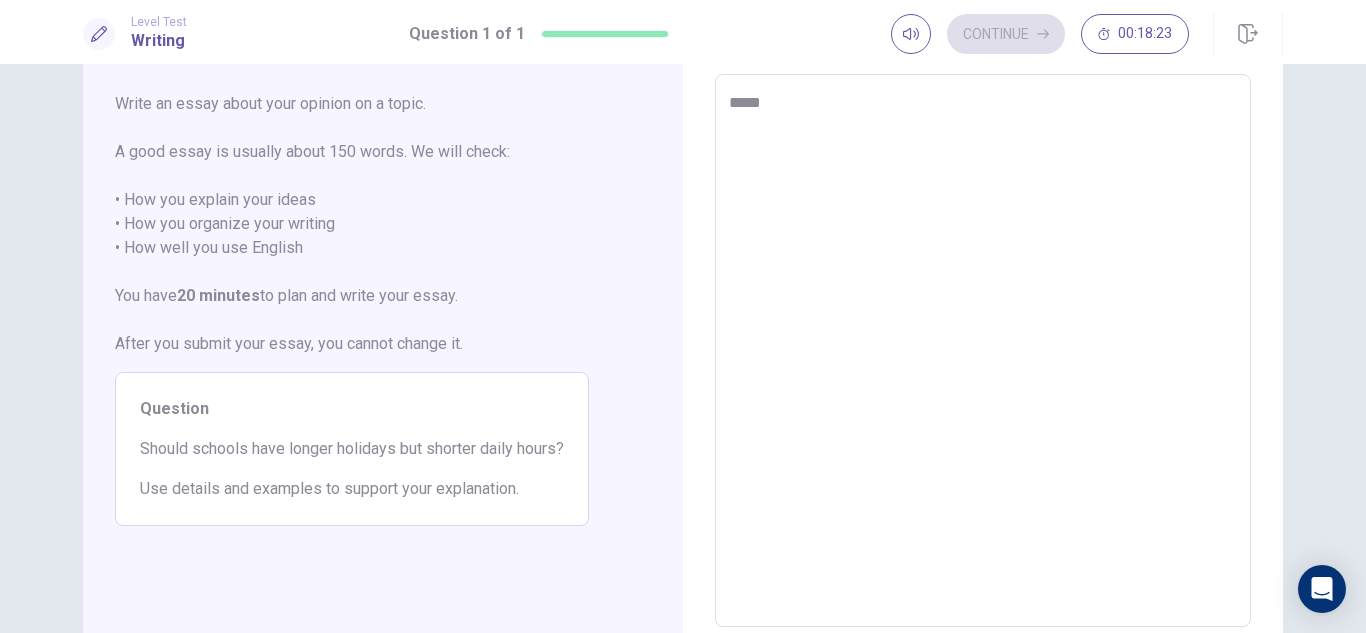 type on "*" 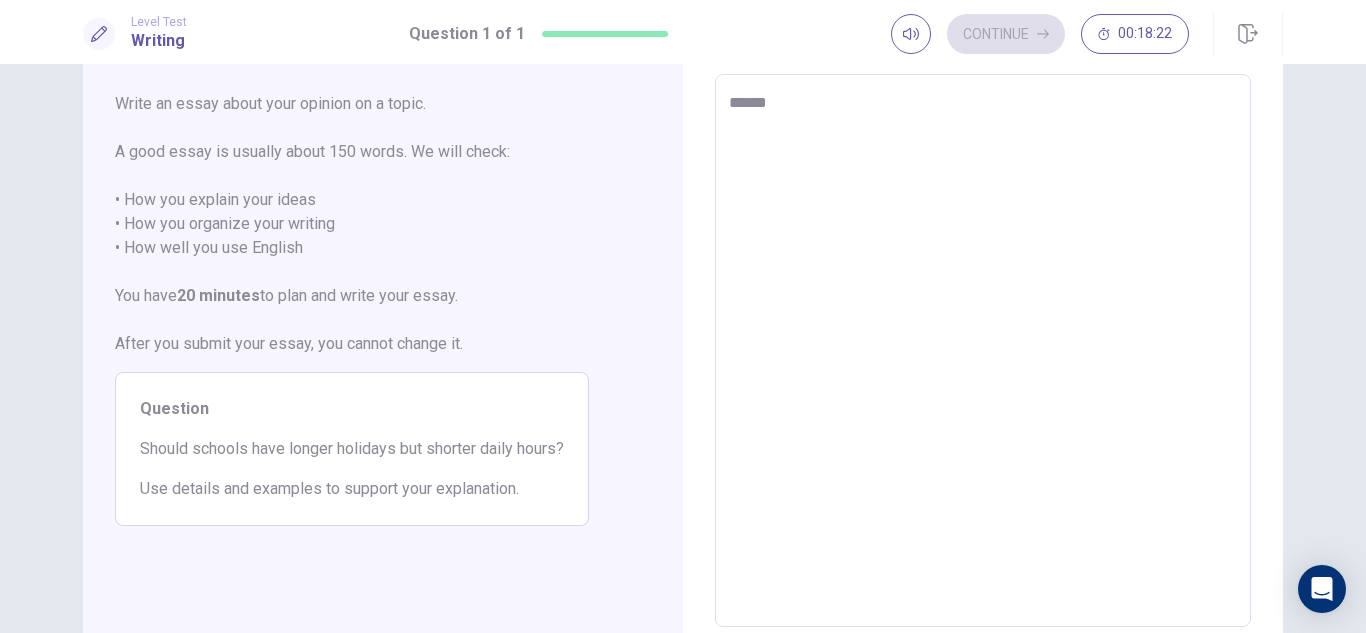 type on "*" 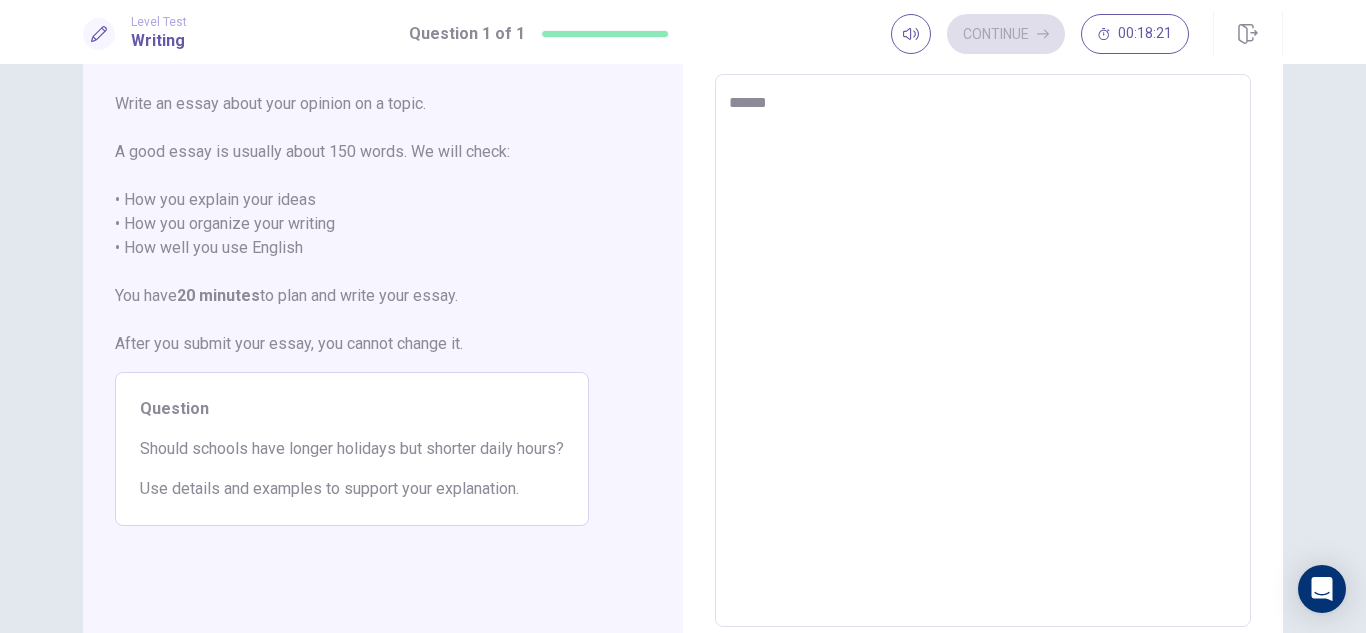 type on "******" 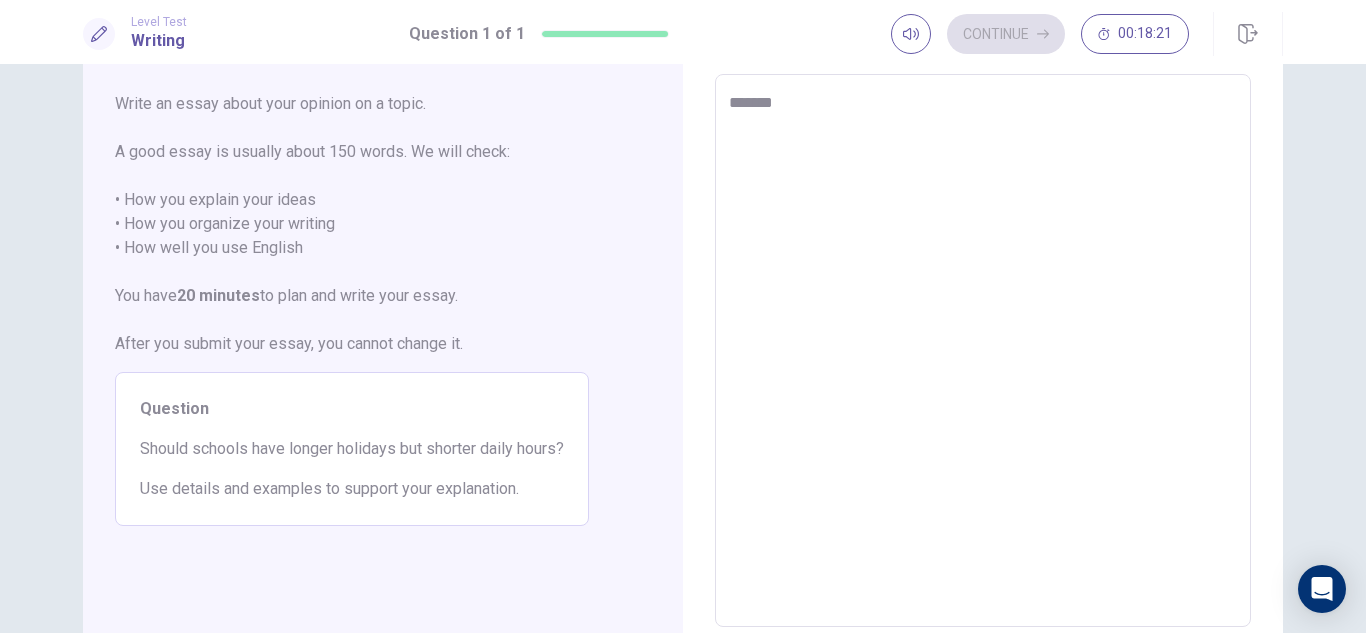 type on "*" 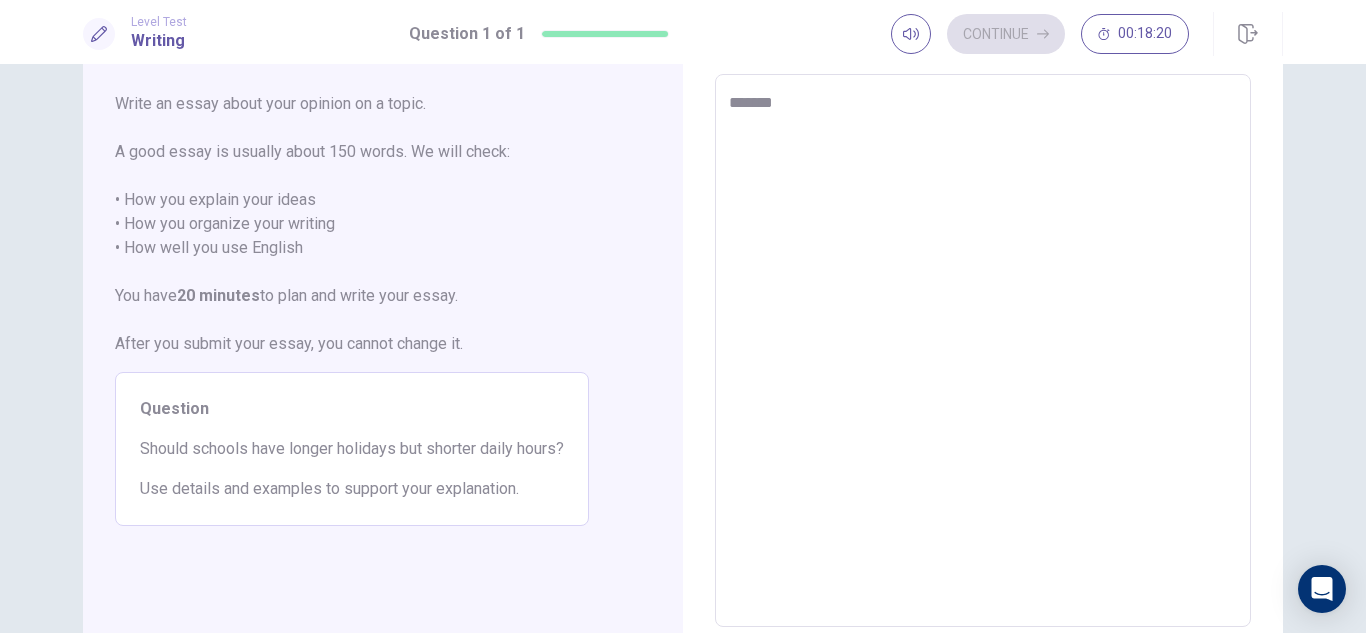 type on "********" 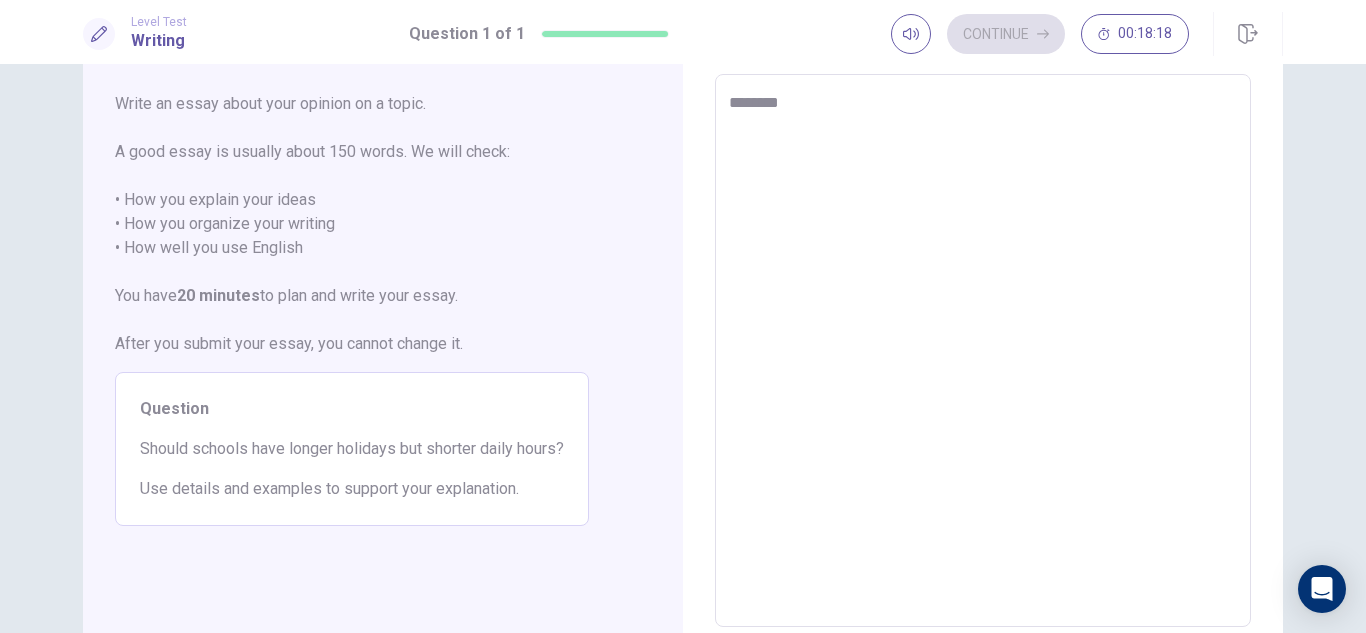 type on "*" 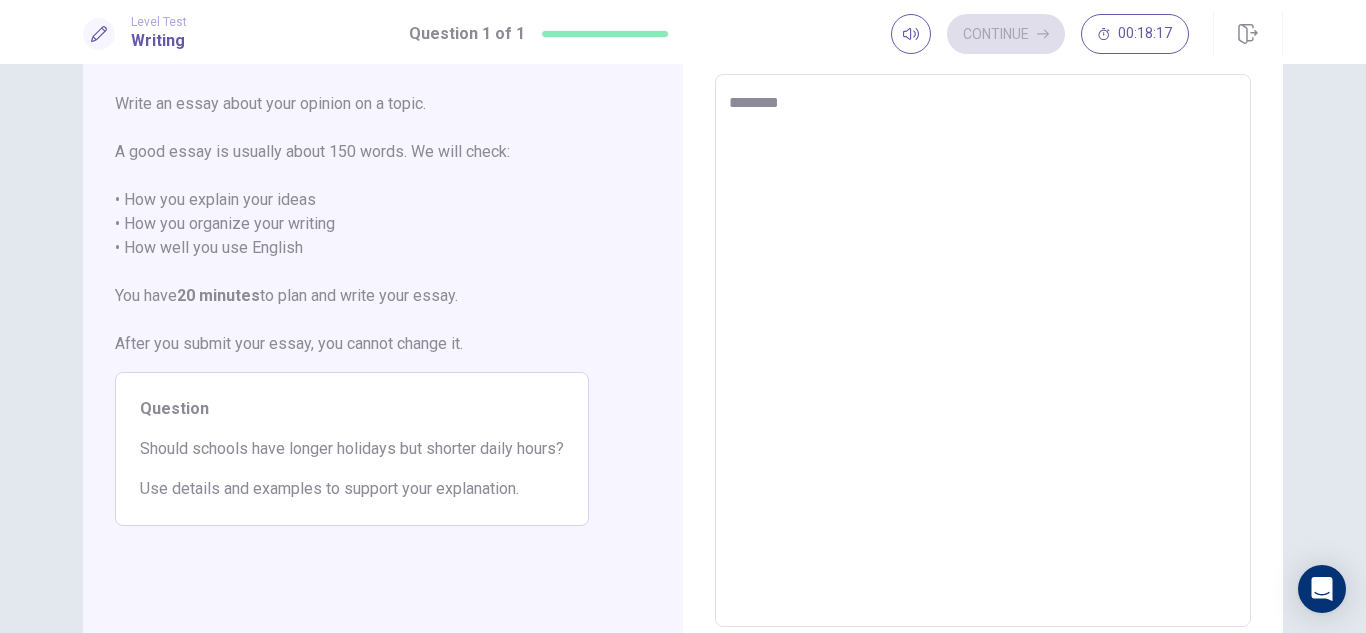 type on "*********" 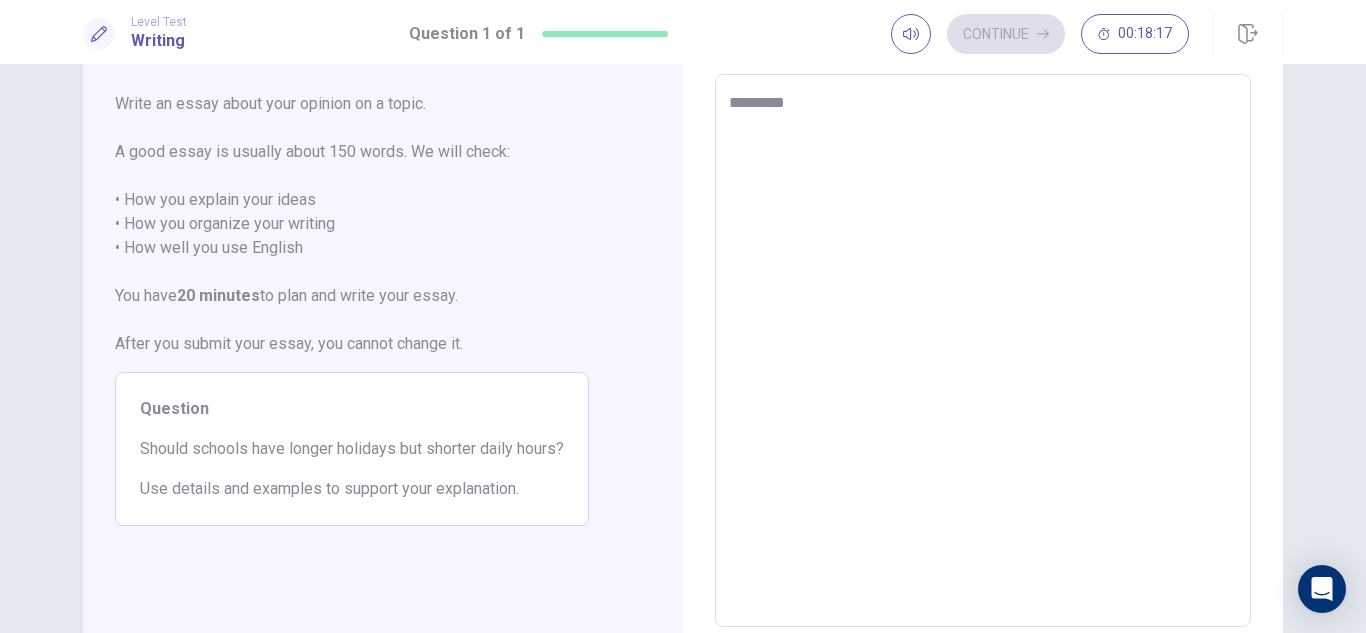 type on "*" 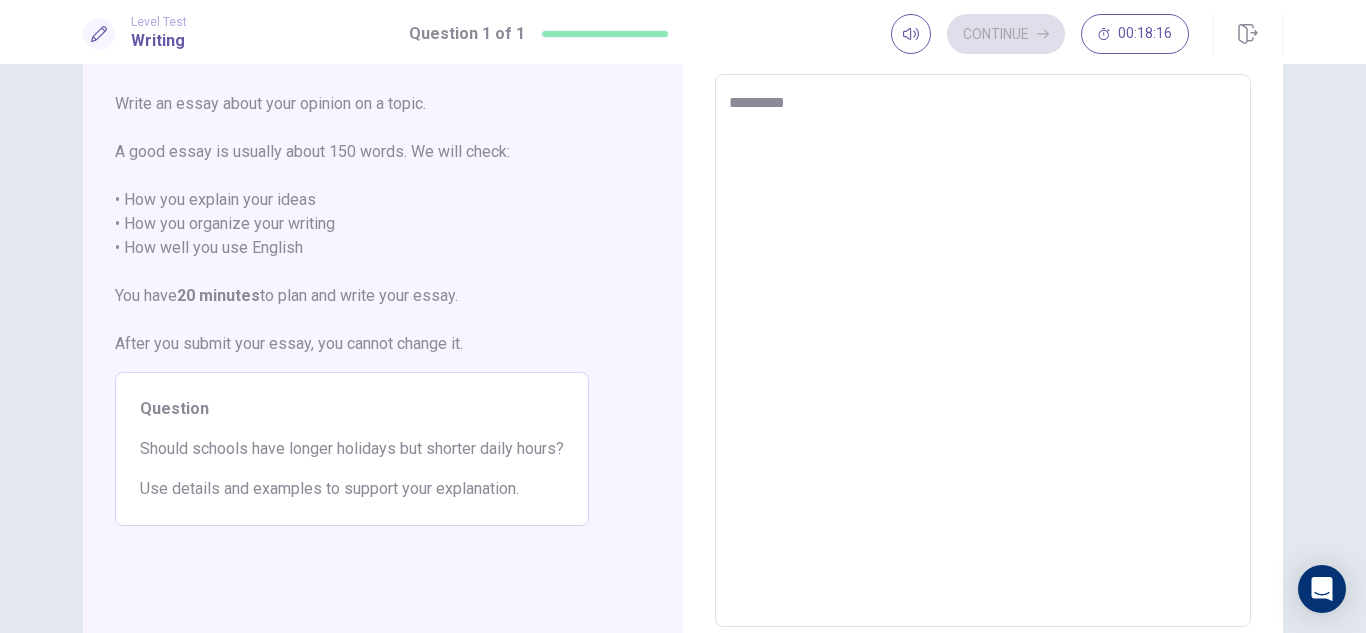 type on "**********" 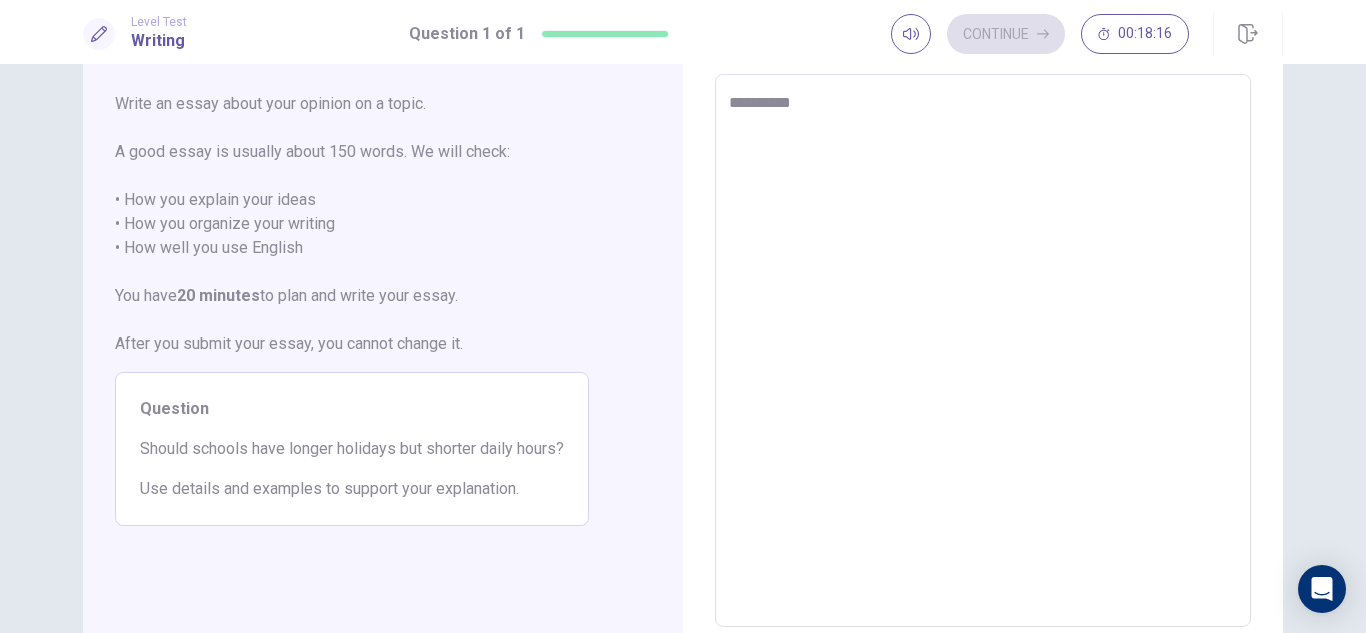 type on "*" 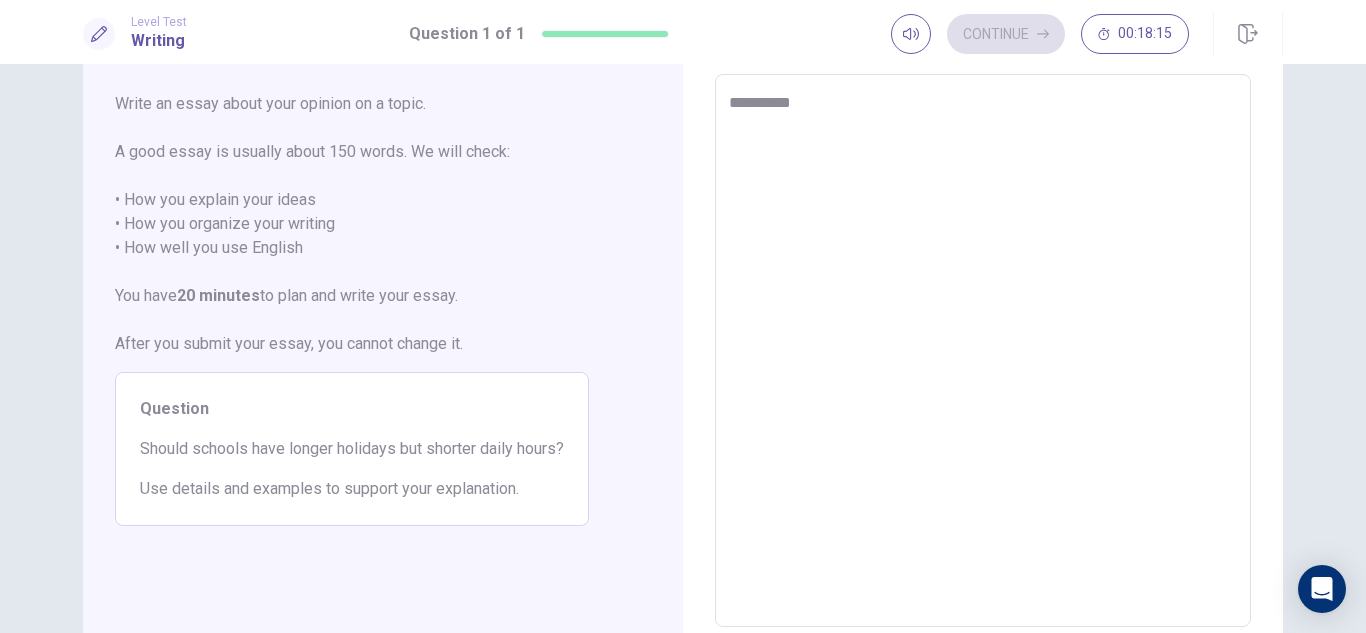 type on "**********" 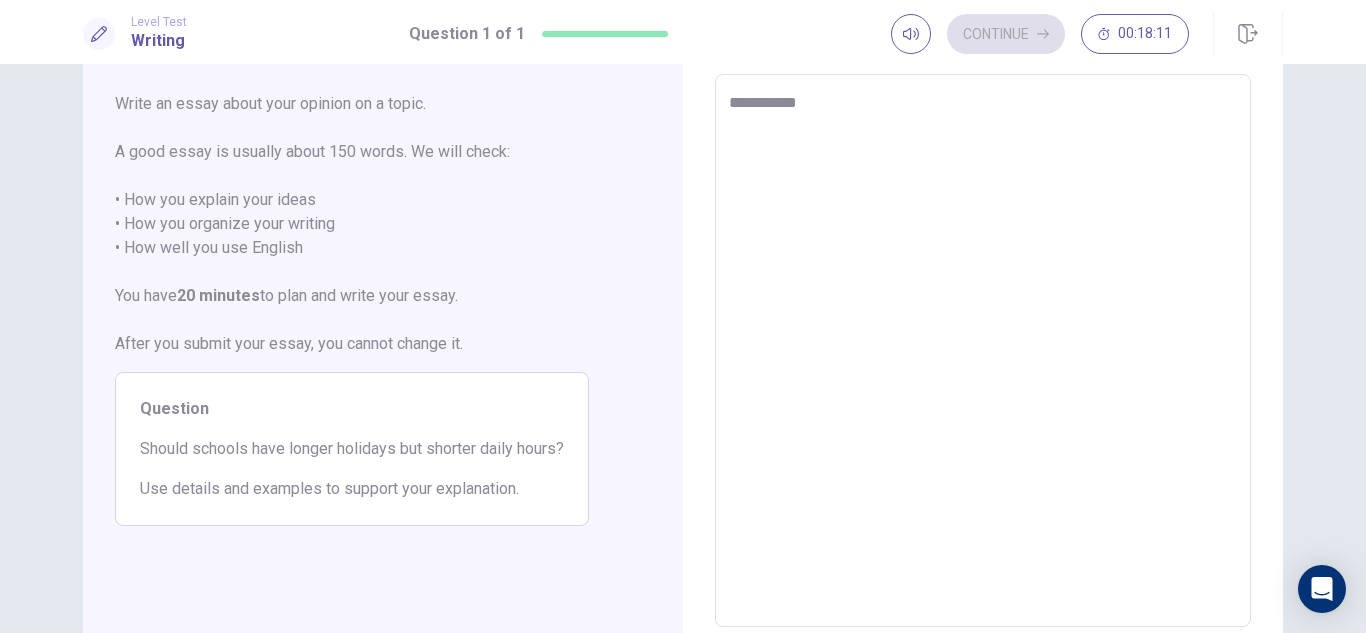 click on "**********" at bounding box center [983, 351] 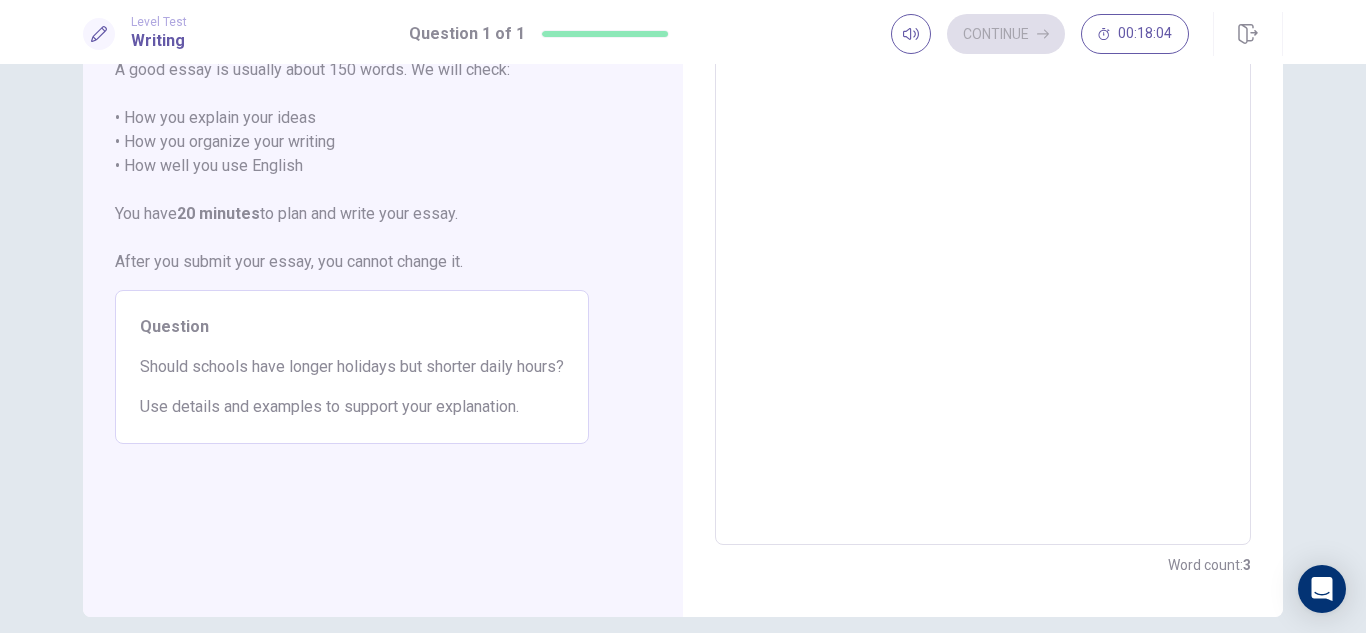 scroll, scrollTop: 0, scrollLeft: 0, axis: both 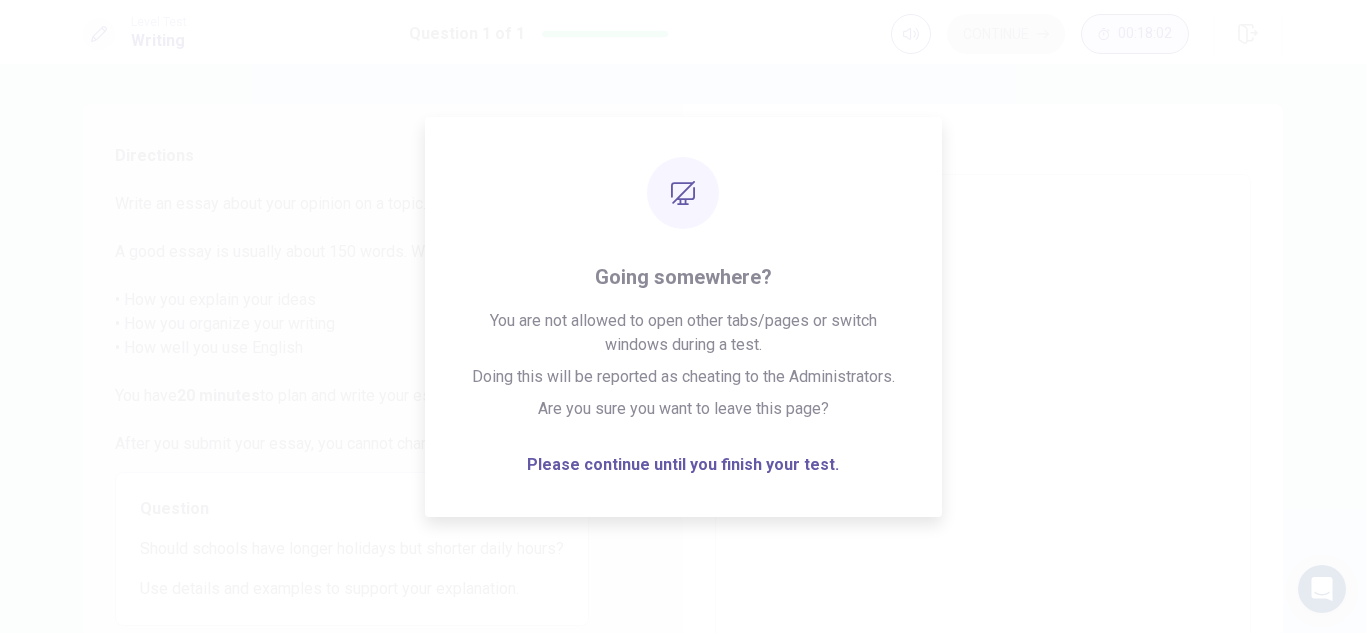 type on "*" 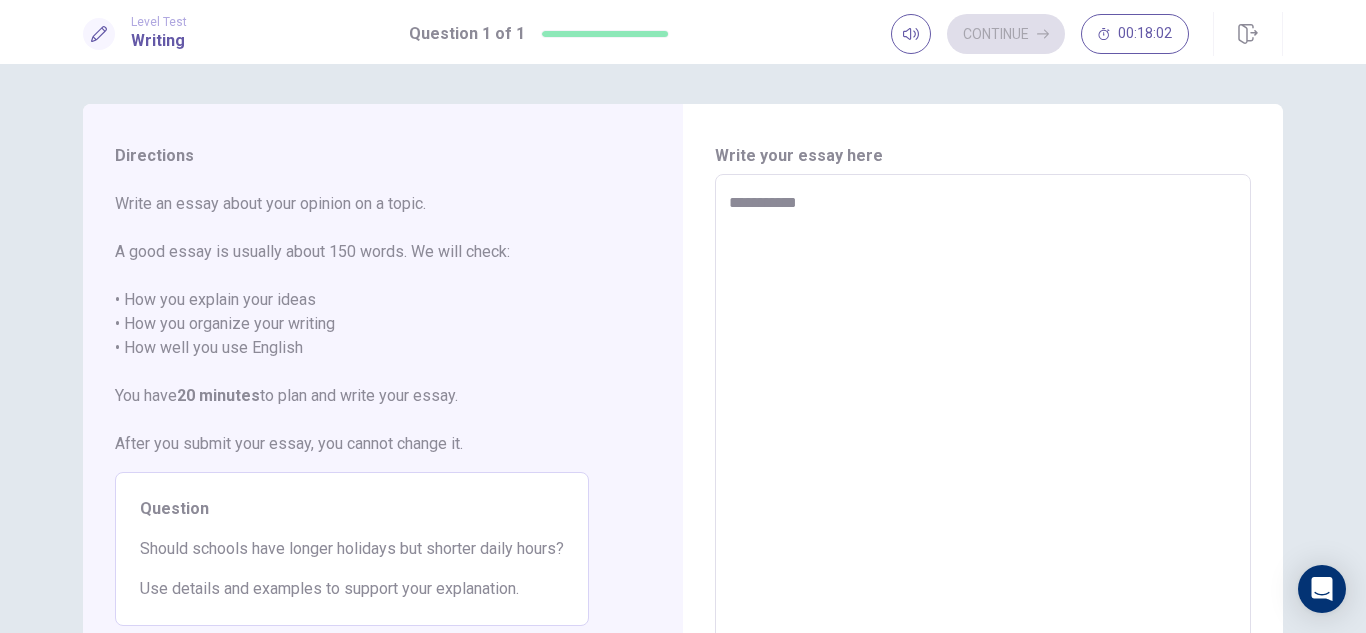 type on "**********" 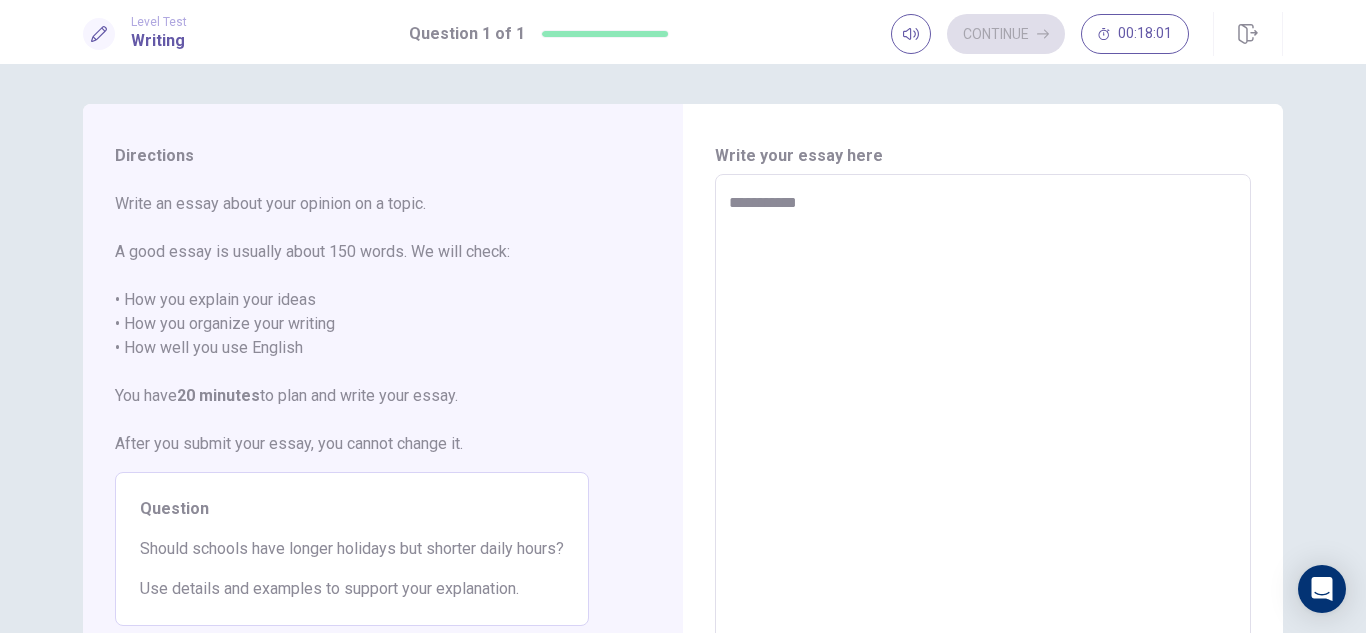 click on "Continue [TIME]" at bounding box center (1040, 34) 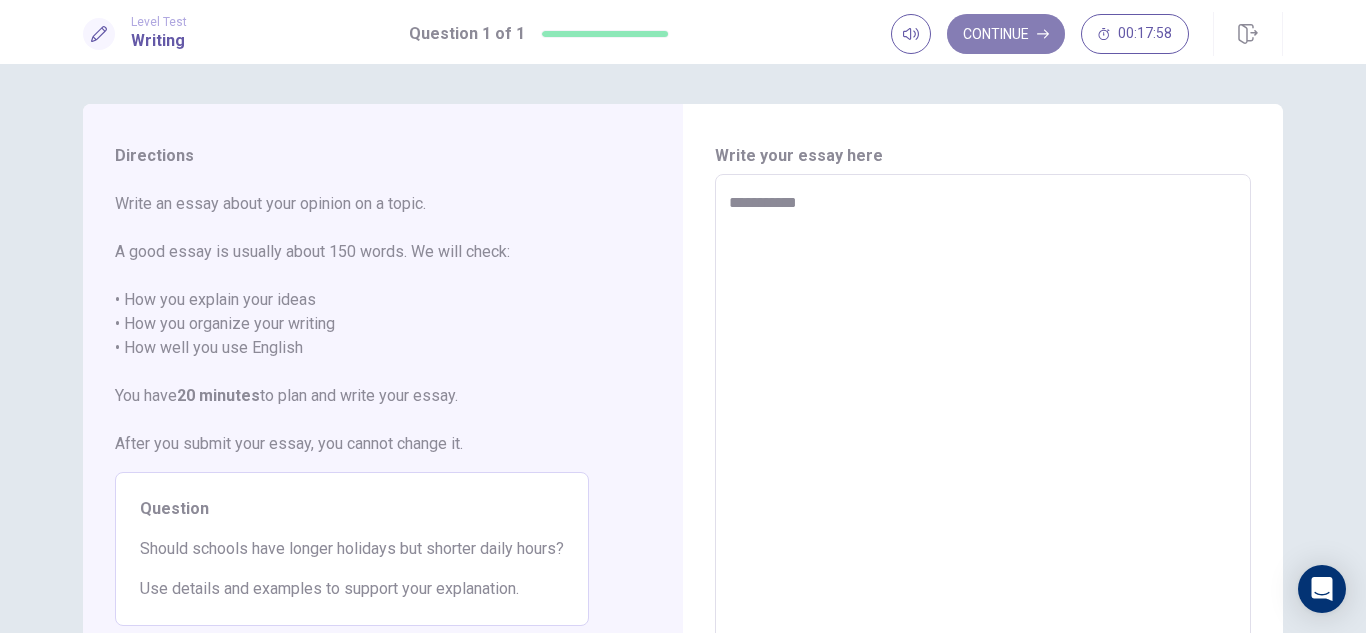 click on "Continue" at bounding box center [1006, 34] 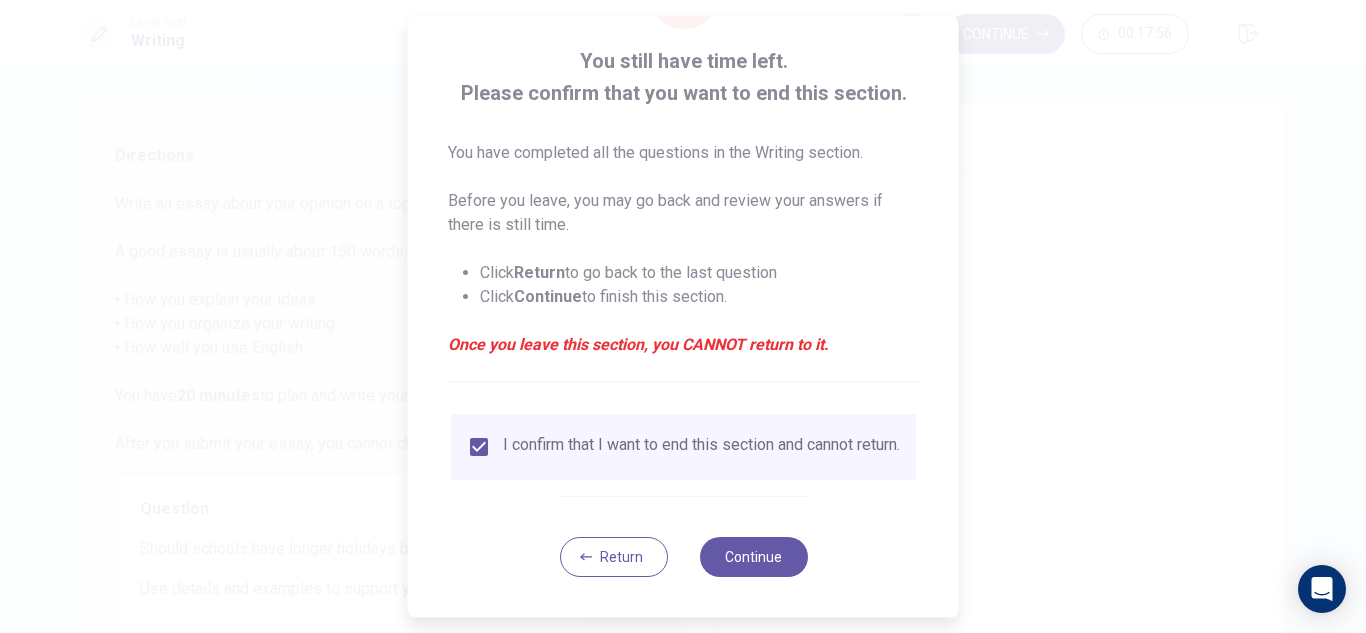 scroll, scrollTop: 113, scrollLeft: 0, axis: vertical 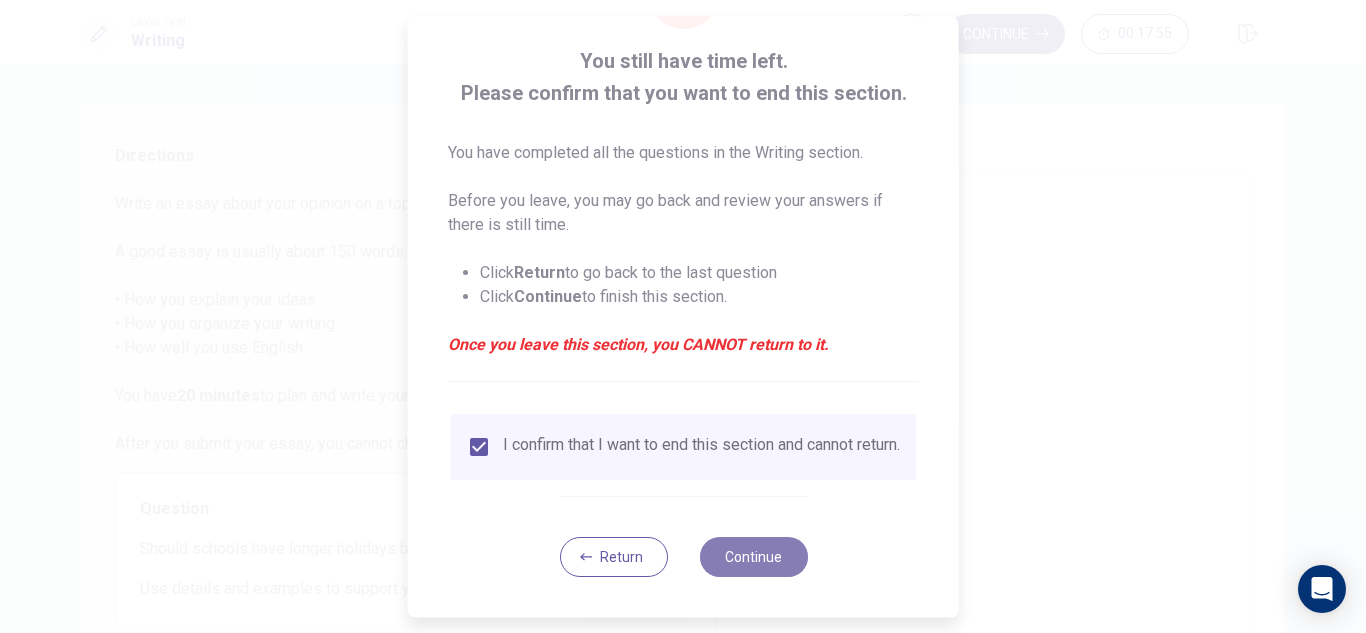 click on "Continue" at bounding box center (753, 557) 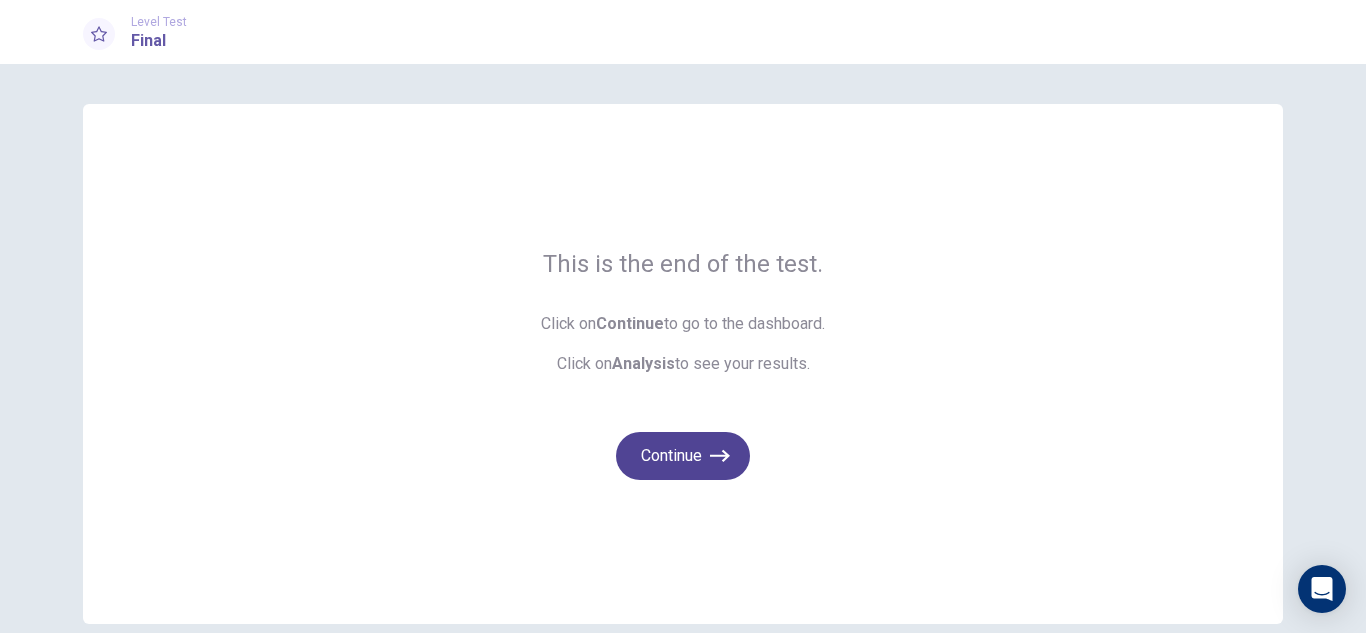 click on "Continue" at bounding box center [683, 456] 